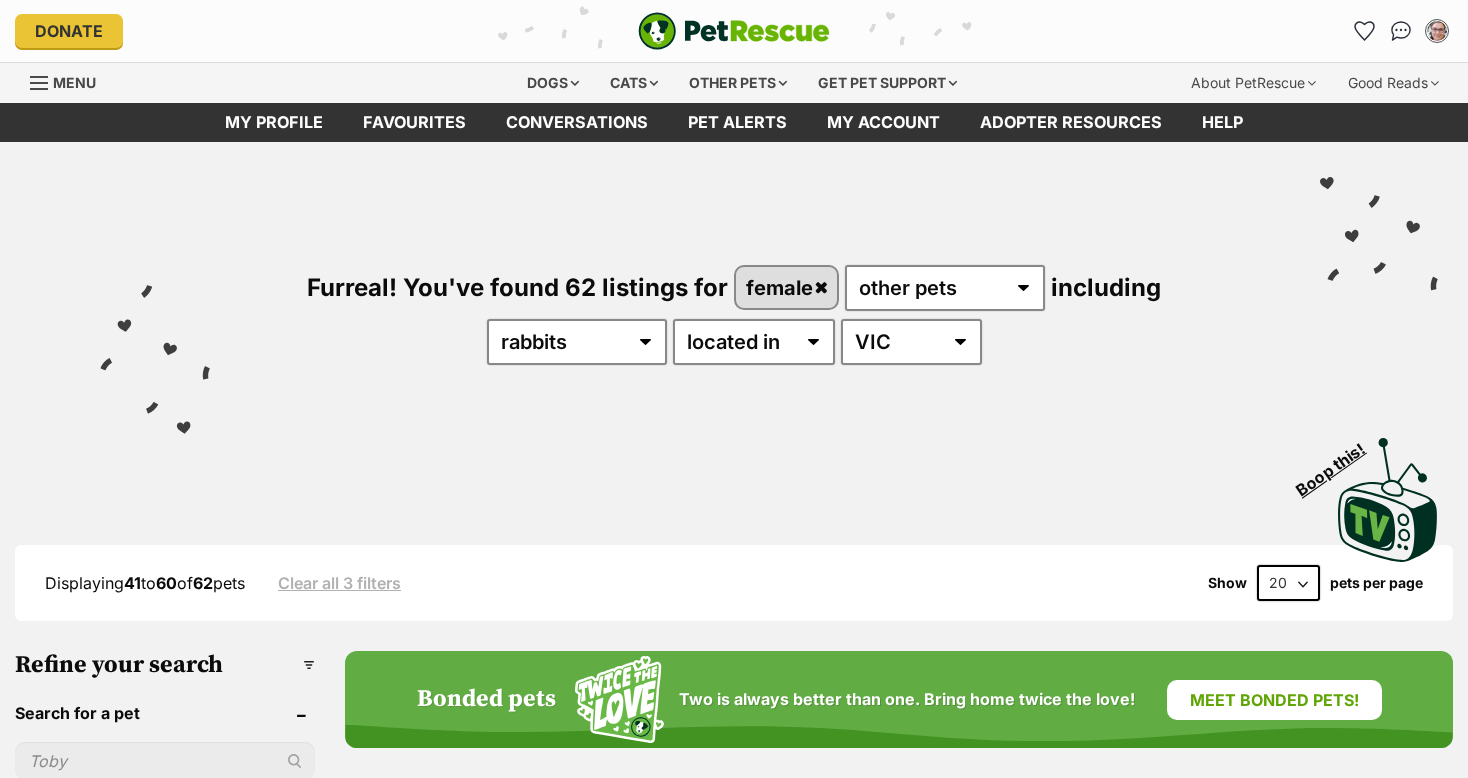 click at bounding box center (734, 31) 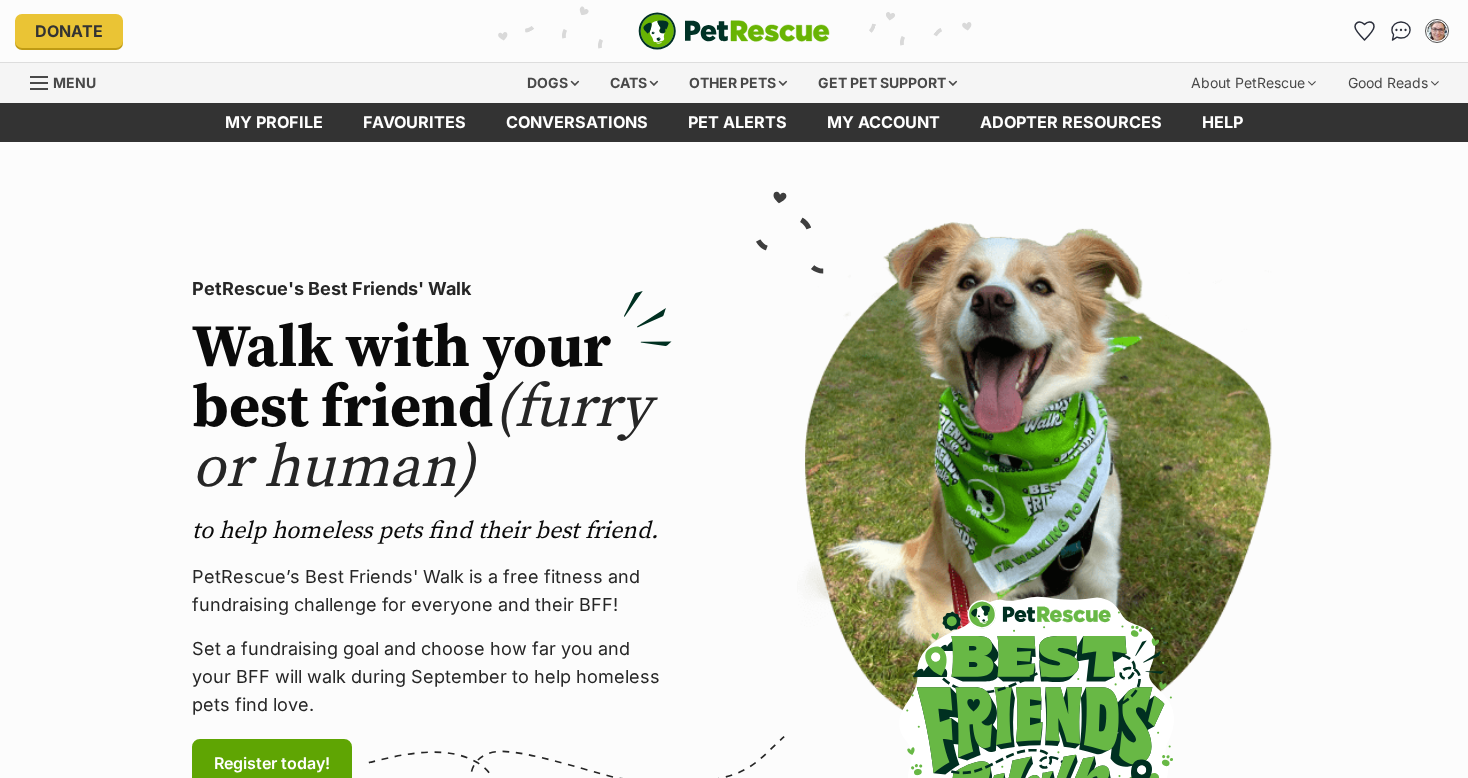 scroll, scrollTop: 0, scrollLeft: 0, axis: both 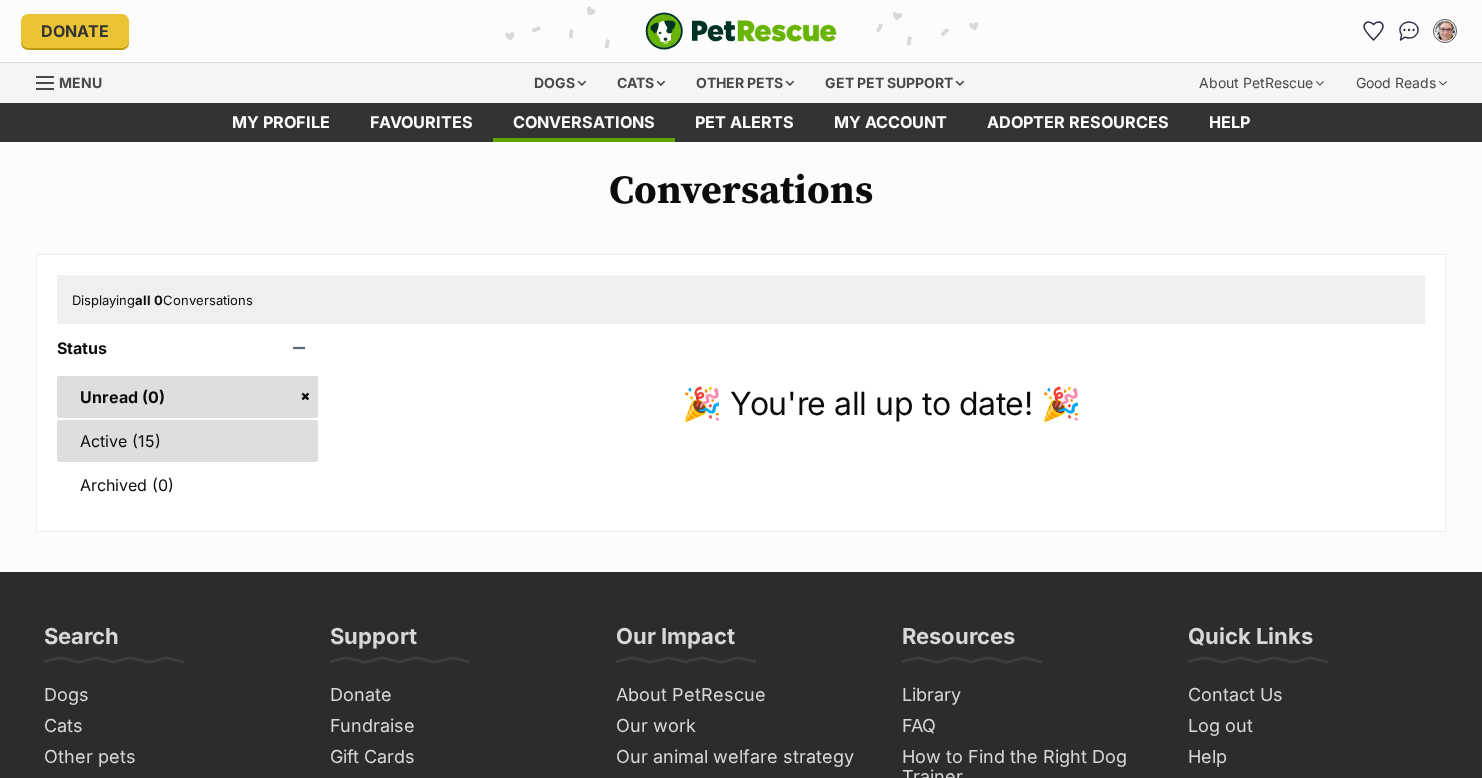 drag, startPoint x: 683, startPoint y: 304, endPoint x: 121, endPoint y: 437, distance: 577.52313 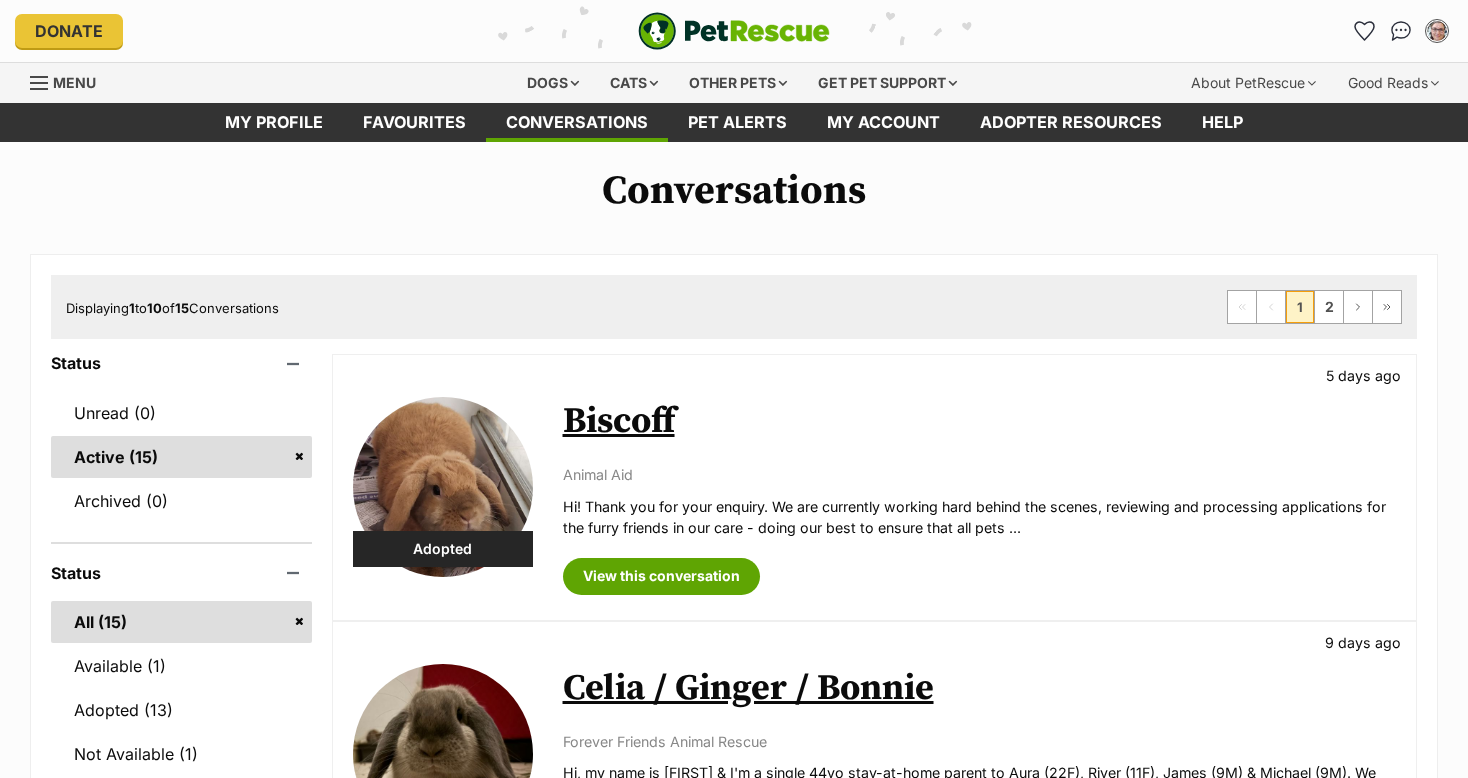 scroll, scrollTop: 0, scrollLeft: 0, axis: both 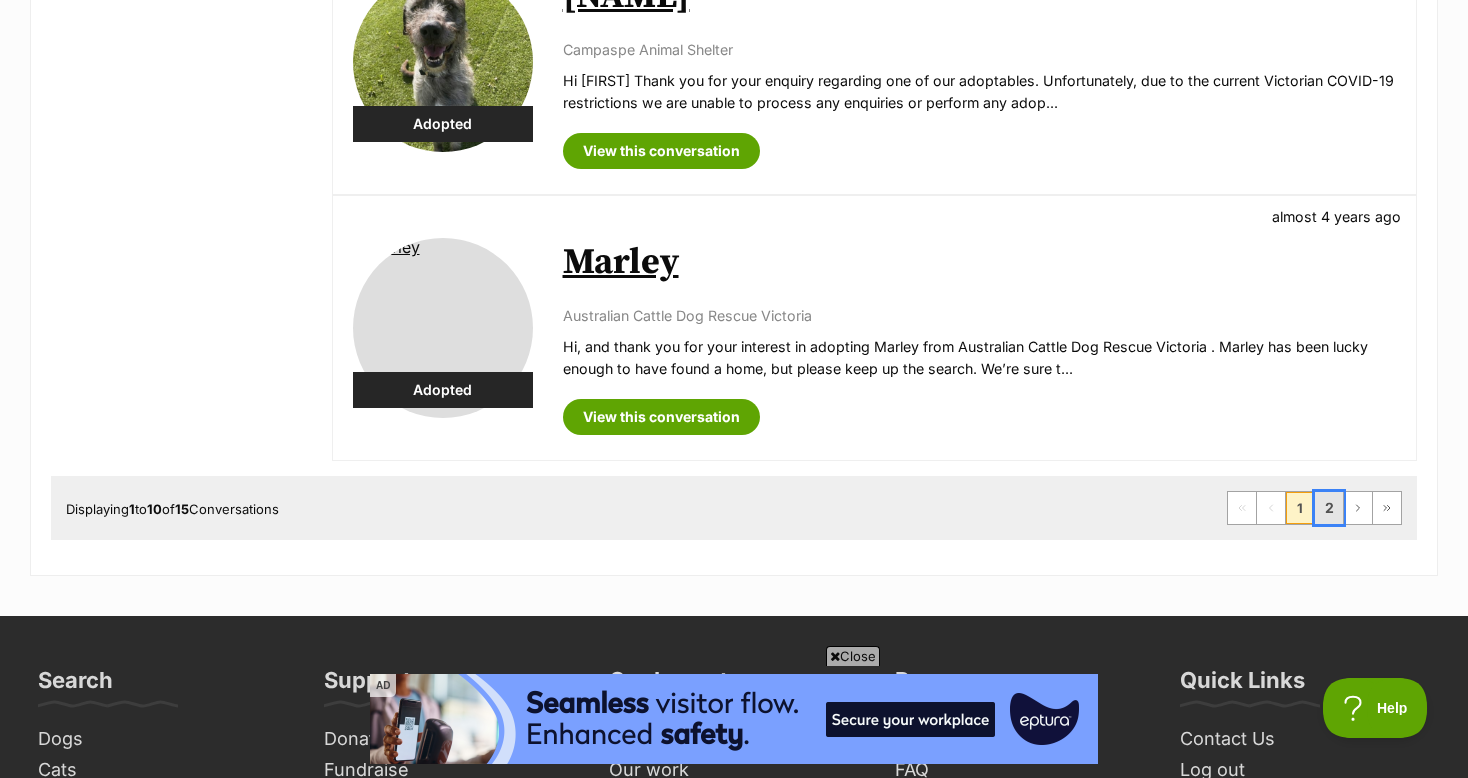 click on "2" at bounding box center (1329, 508) 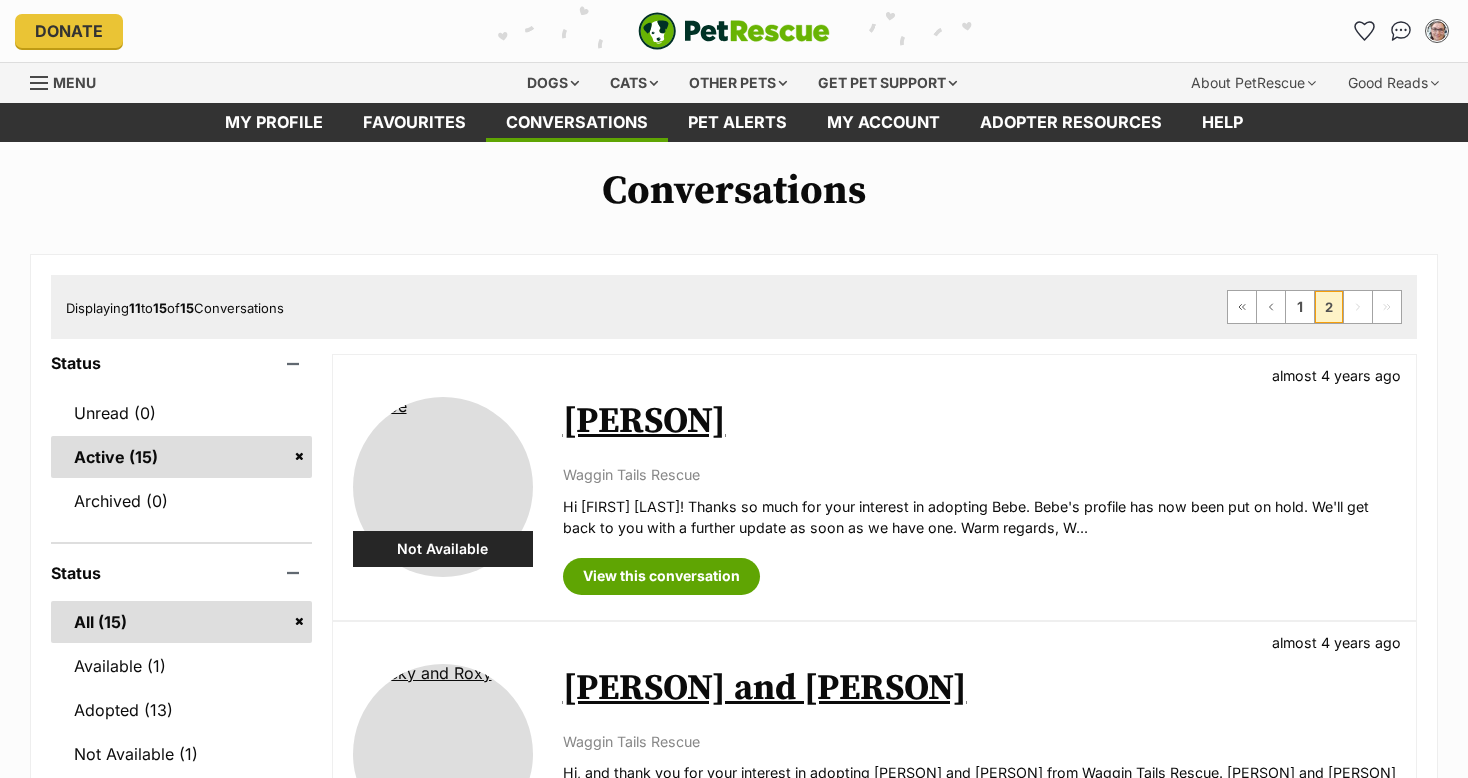 scroll, scrollTop: 0, scrollLeft: 0, axis: both 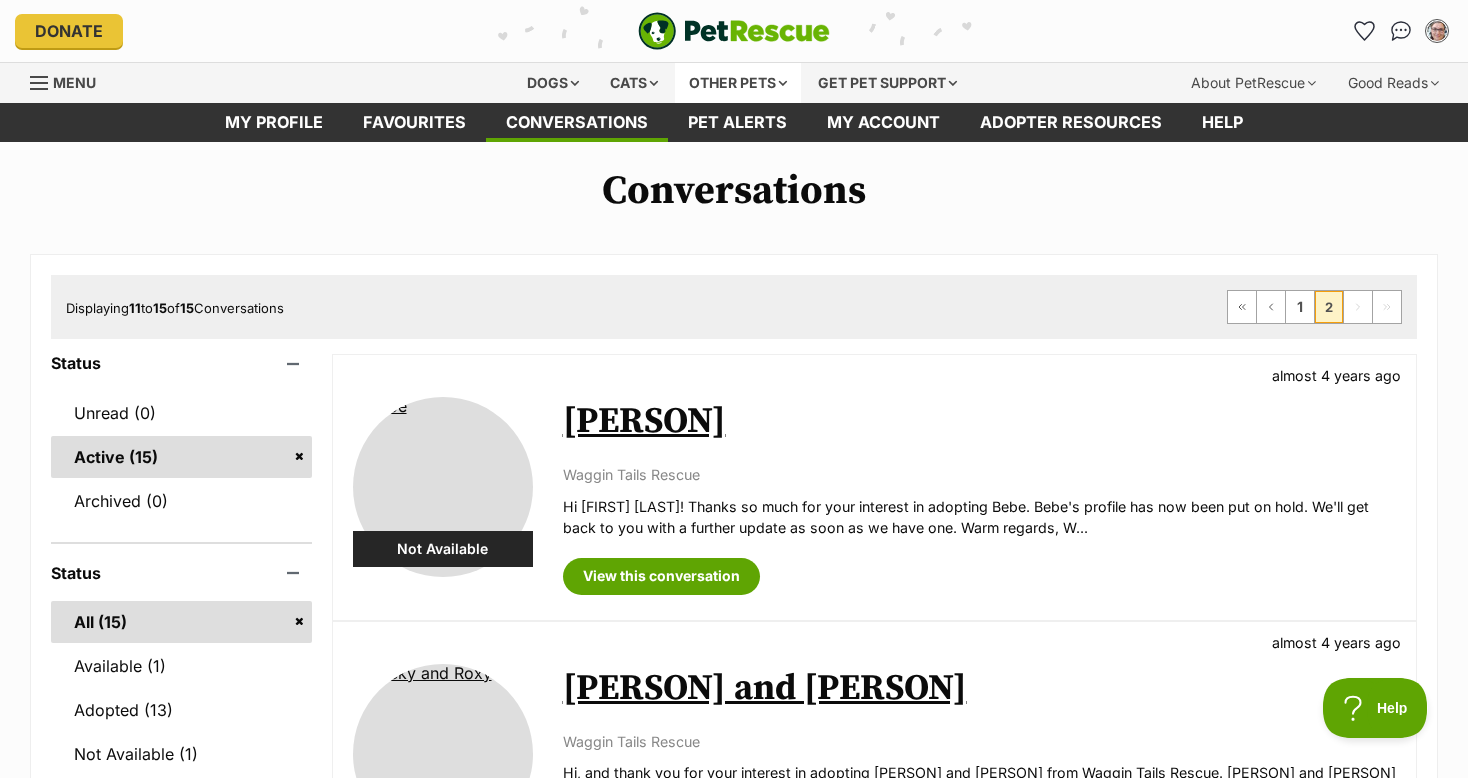 click on "Other pets" at bounding box center (738, 83) 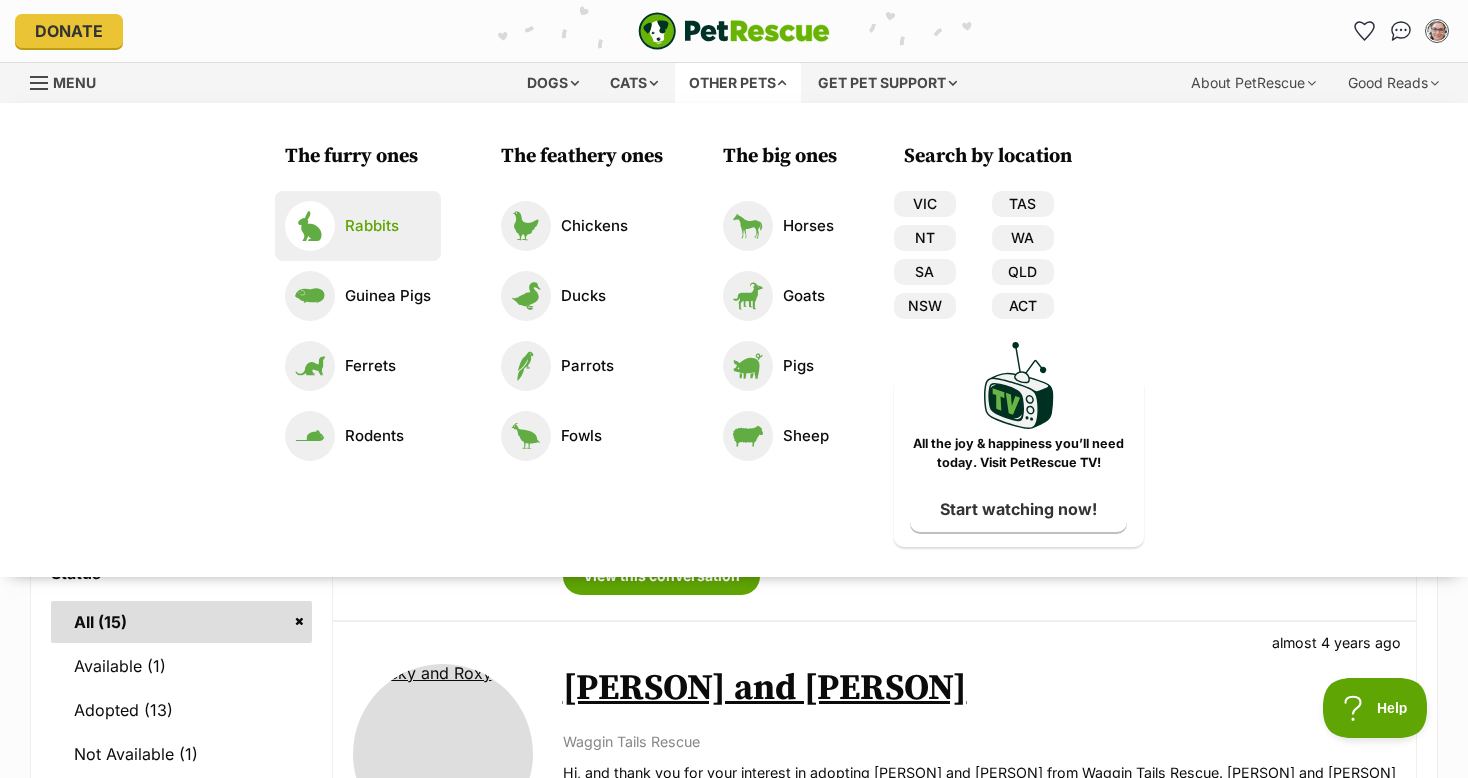click on "Rabbits" at bounding box center [372, 226] 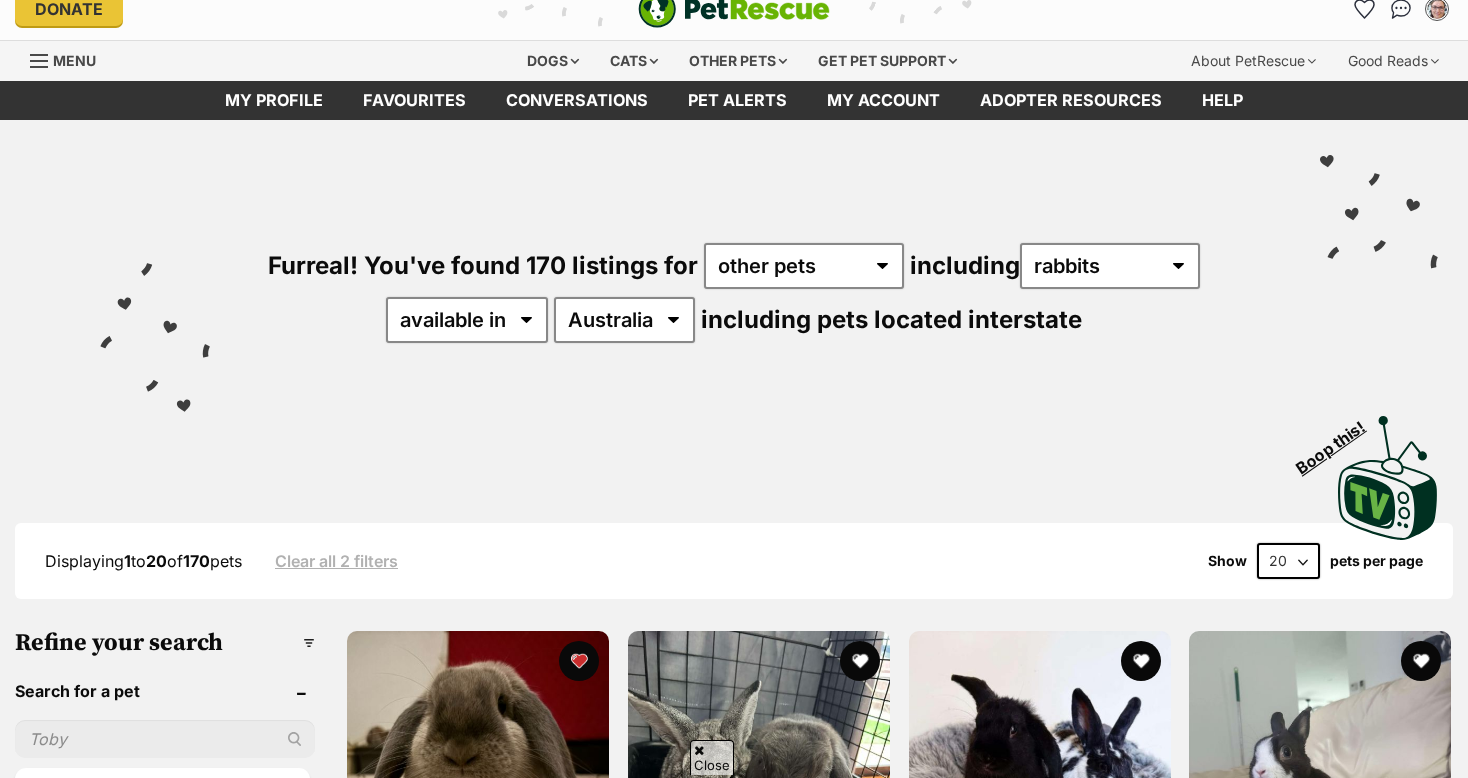 scroll, scrollTop: 253, scrollLeft: 0, axis: vertical 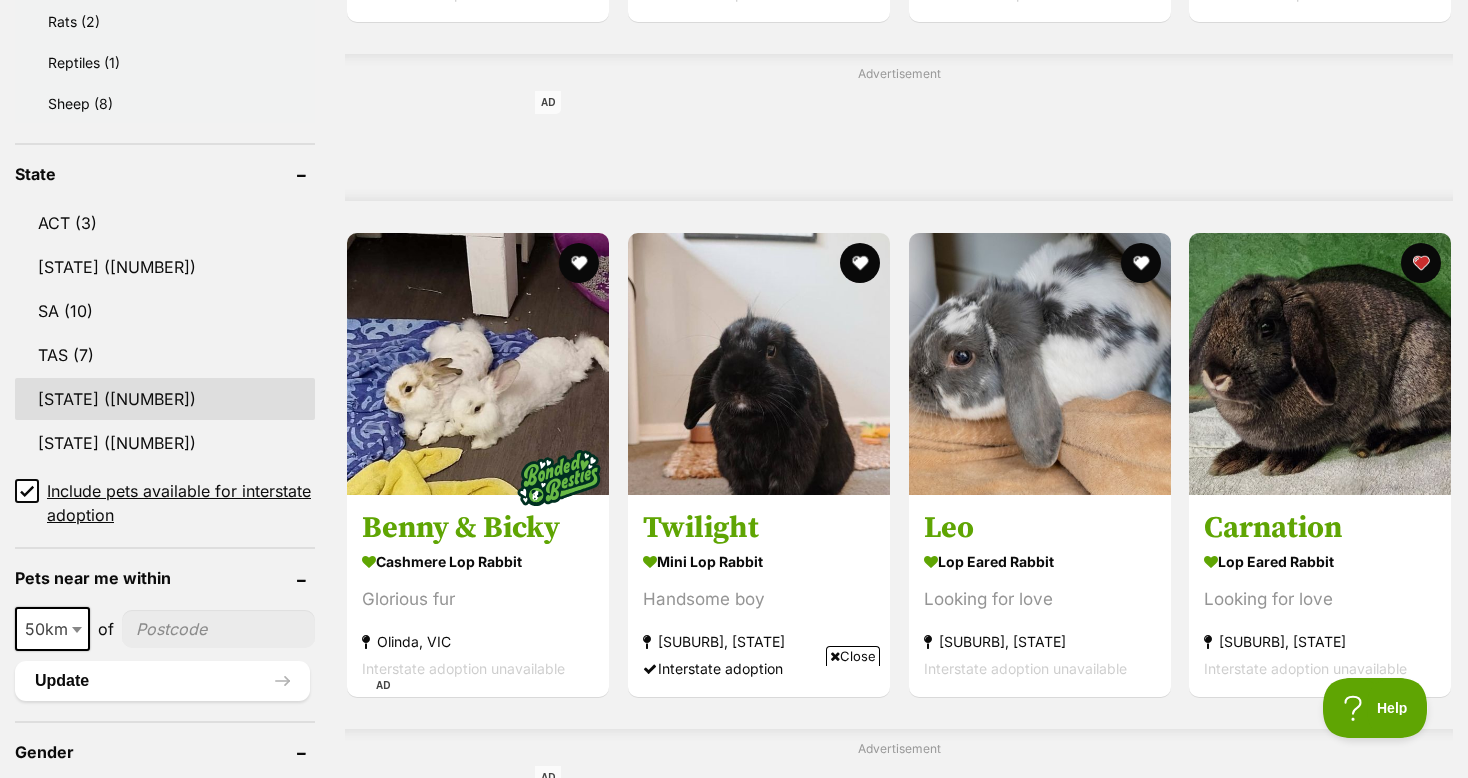 click on "[STATE]" at bounding box center [165, 399] 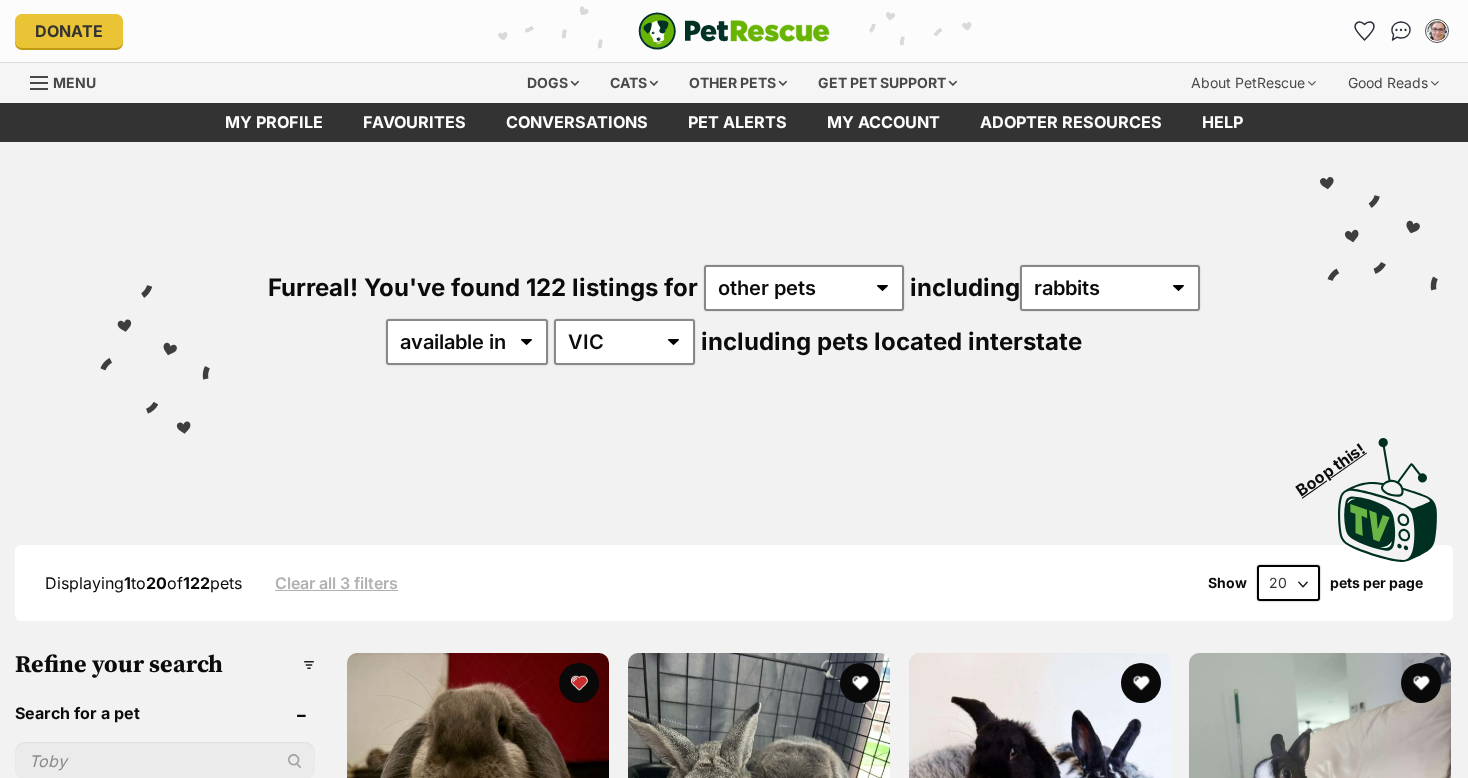 scroll, scrollTop: 0, scrollLeft: 0, axis: both 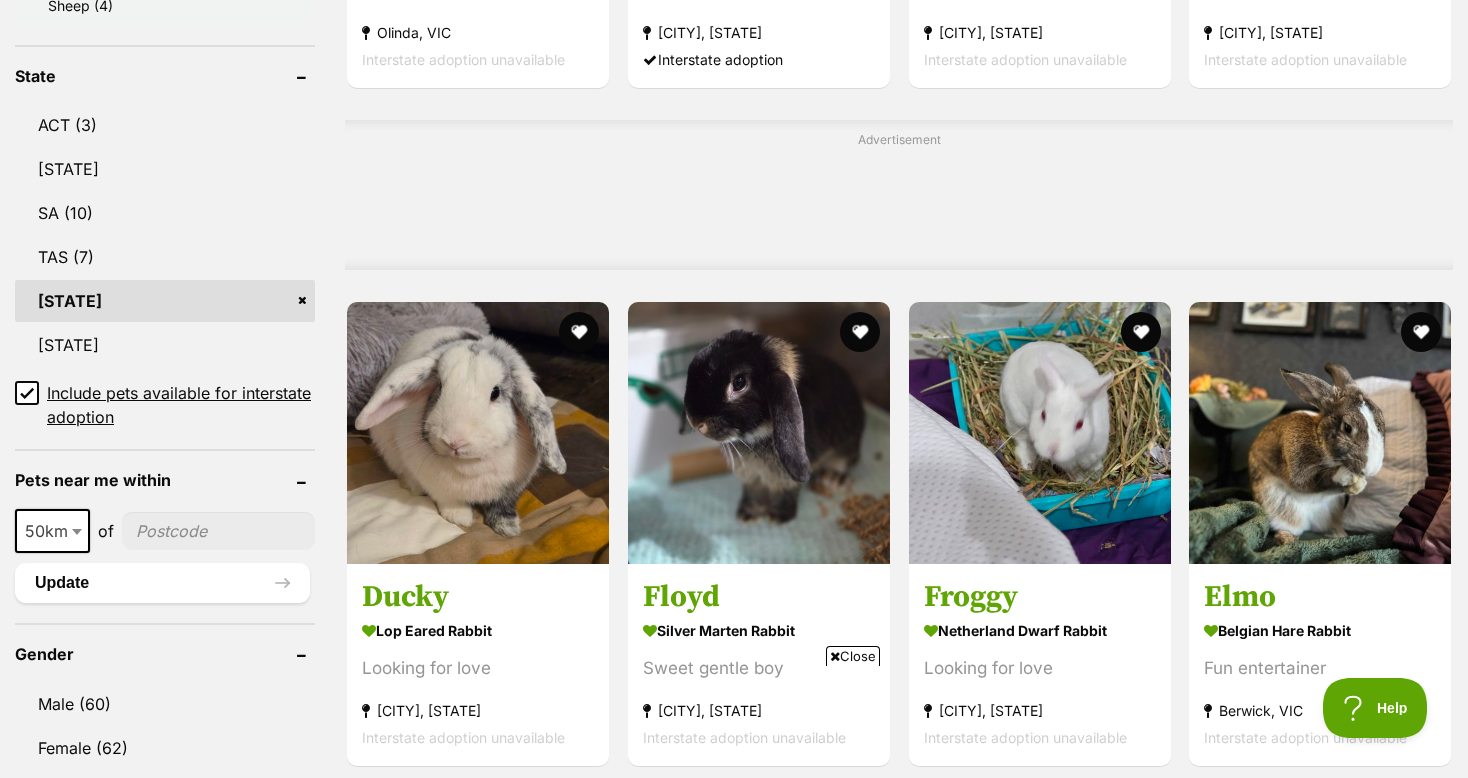 click 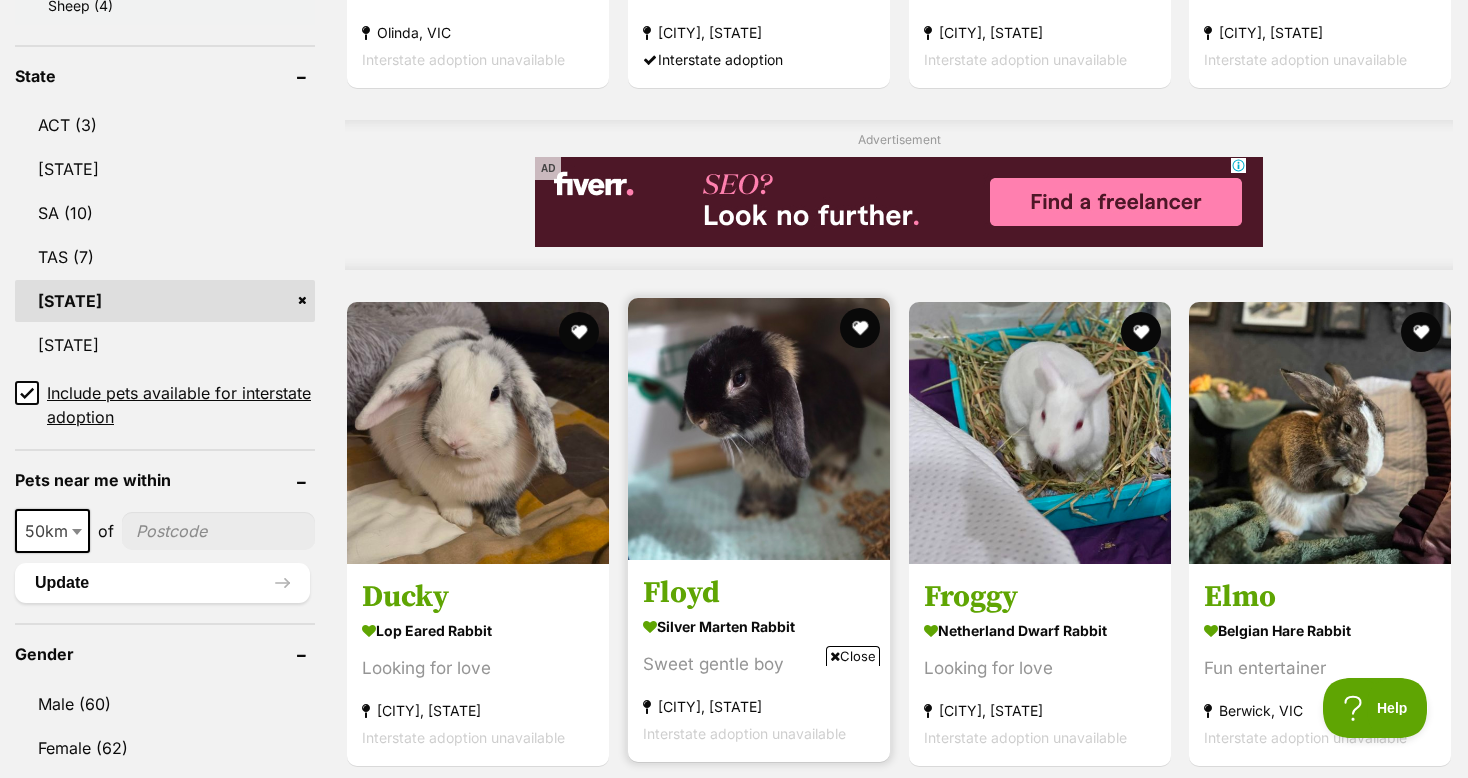 scroll, scrollTop: 0, scrollLeft: 0, axis: both 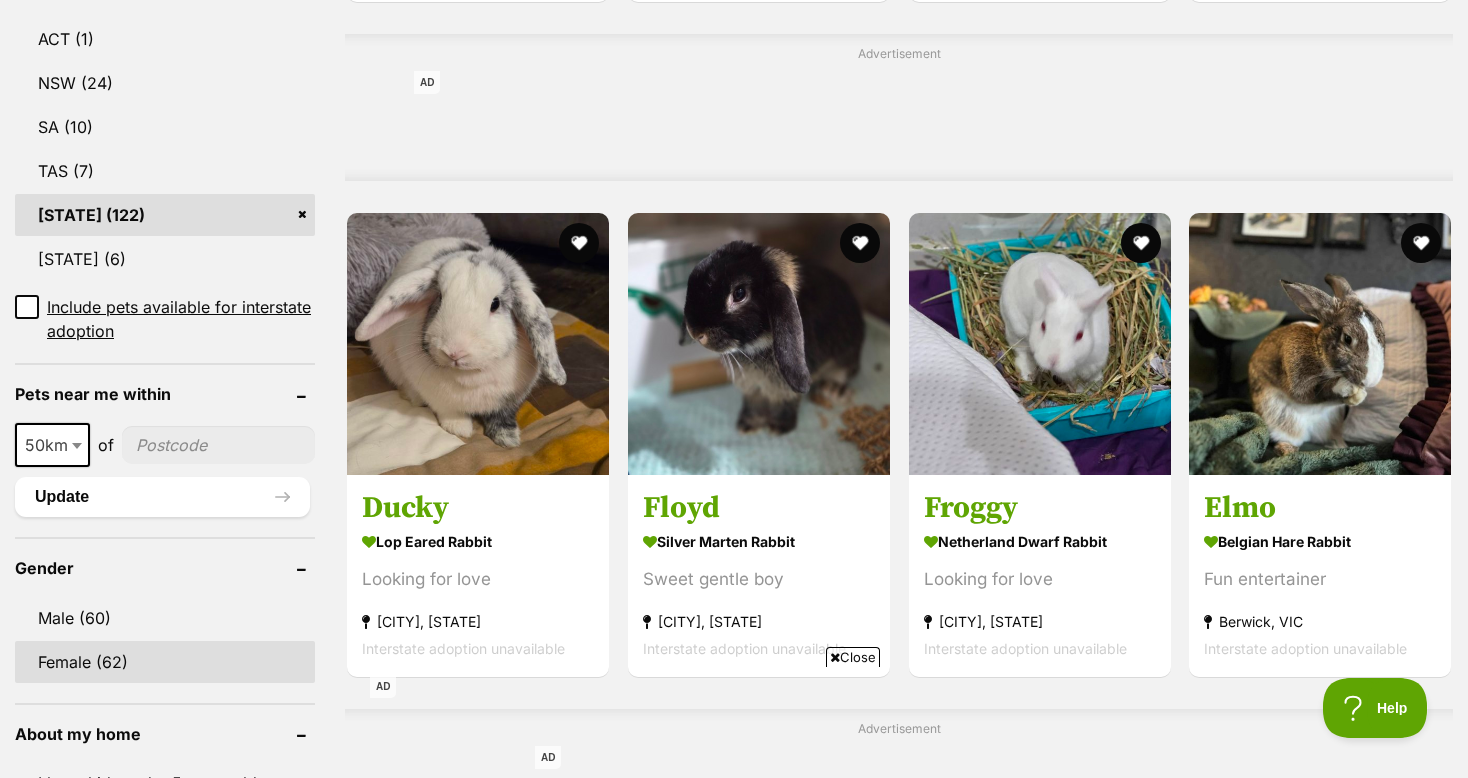 click on "Female (62)" at bounding box center [165, 662] 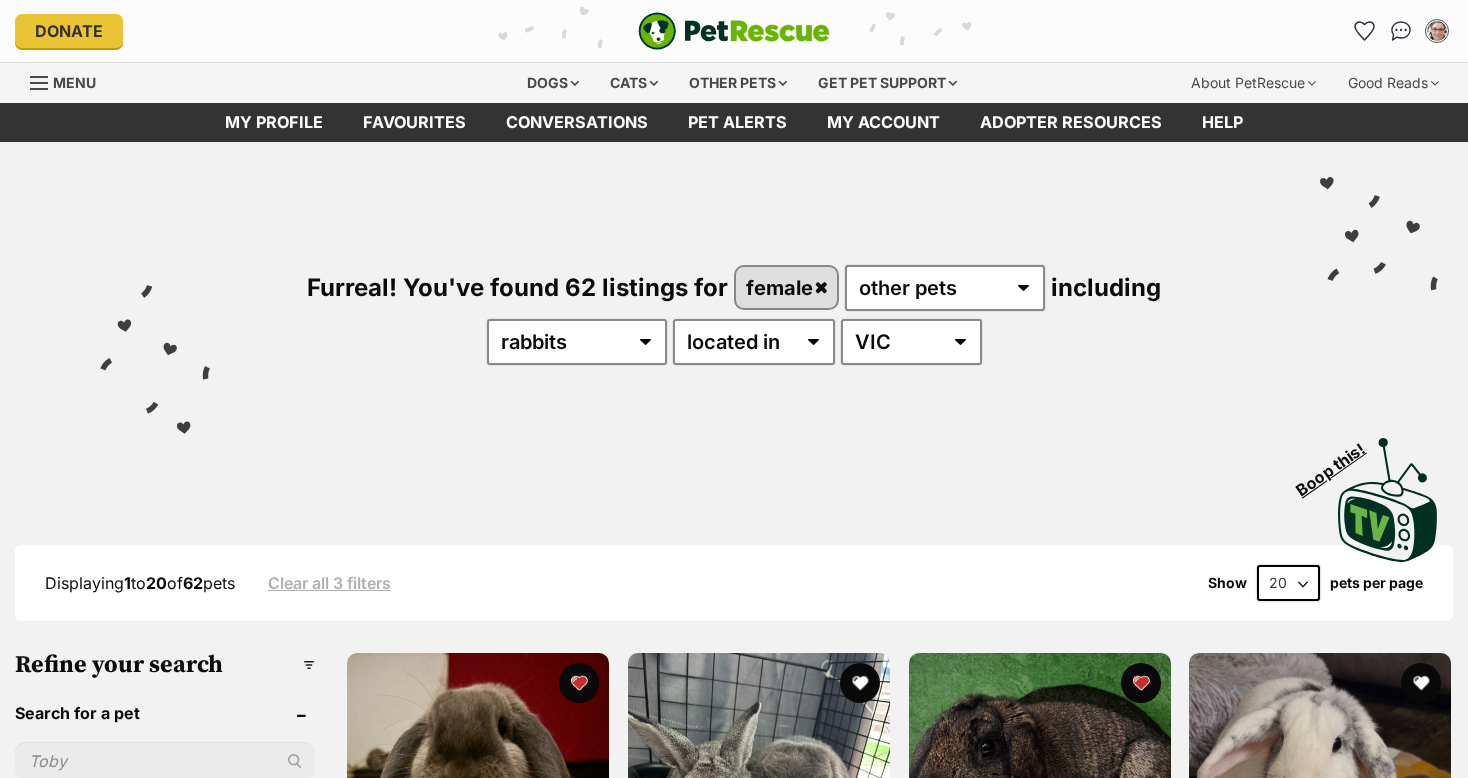 scroll, scrollTop: 0, scrollLeft: 0, axis: both 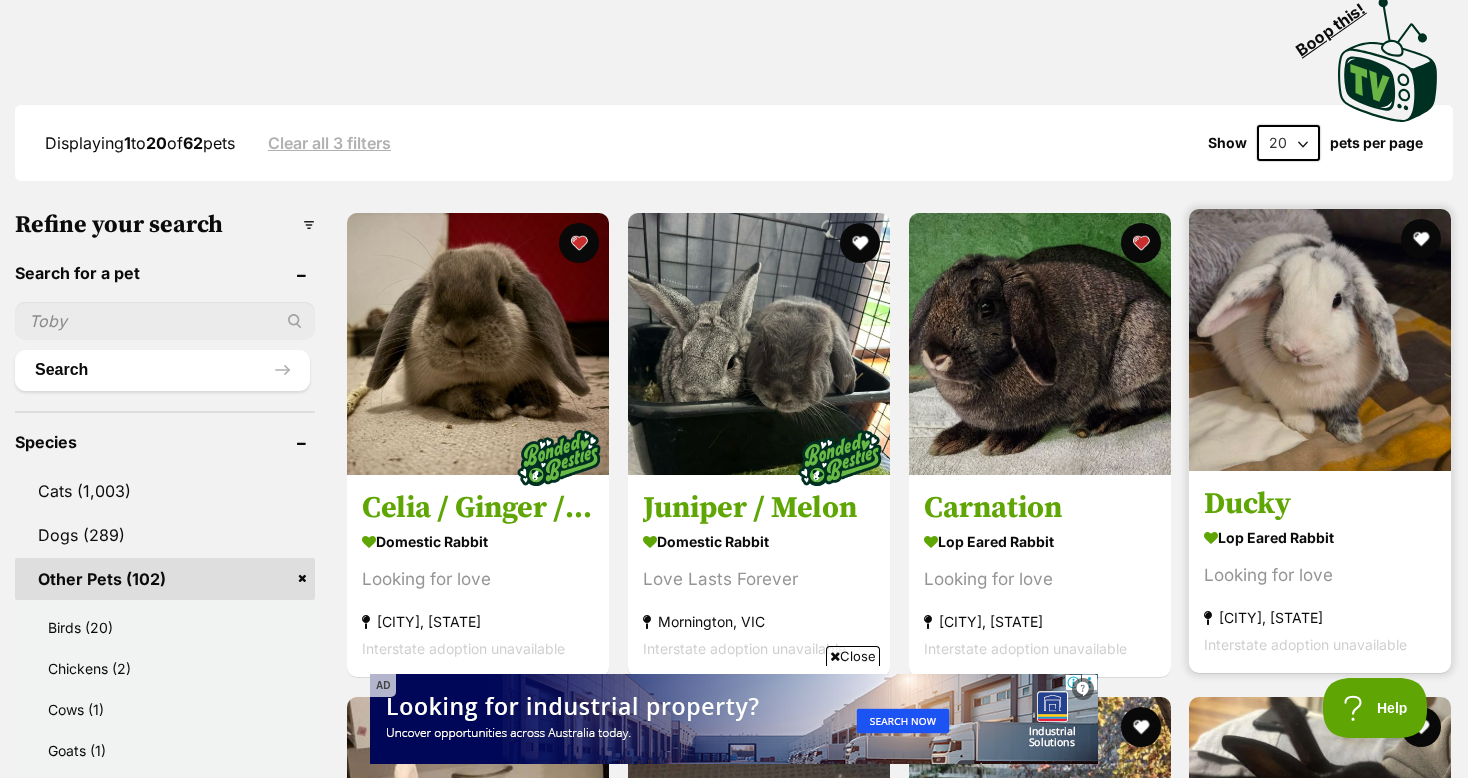 click at bounding box center [1320, 340] 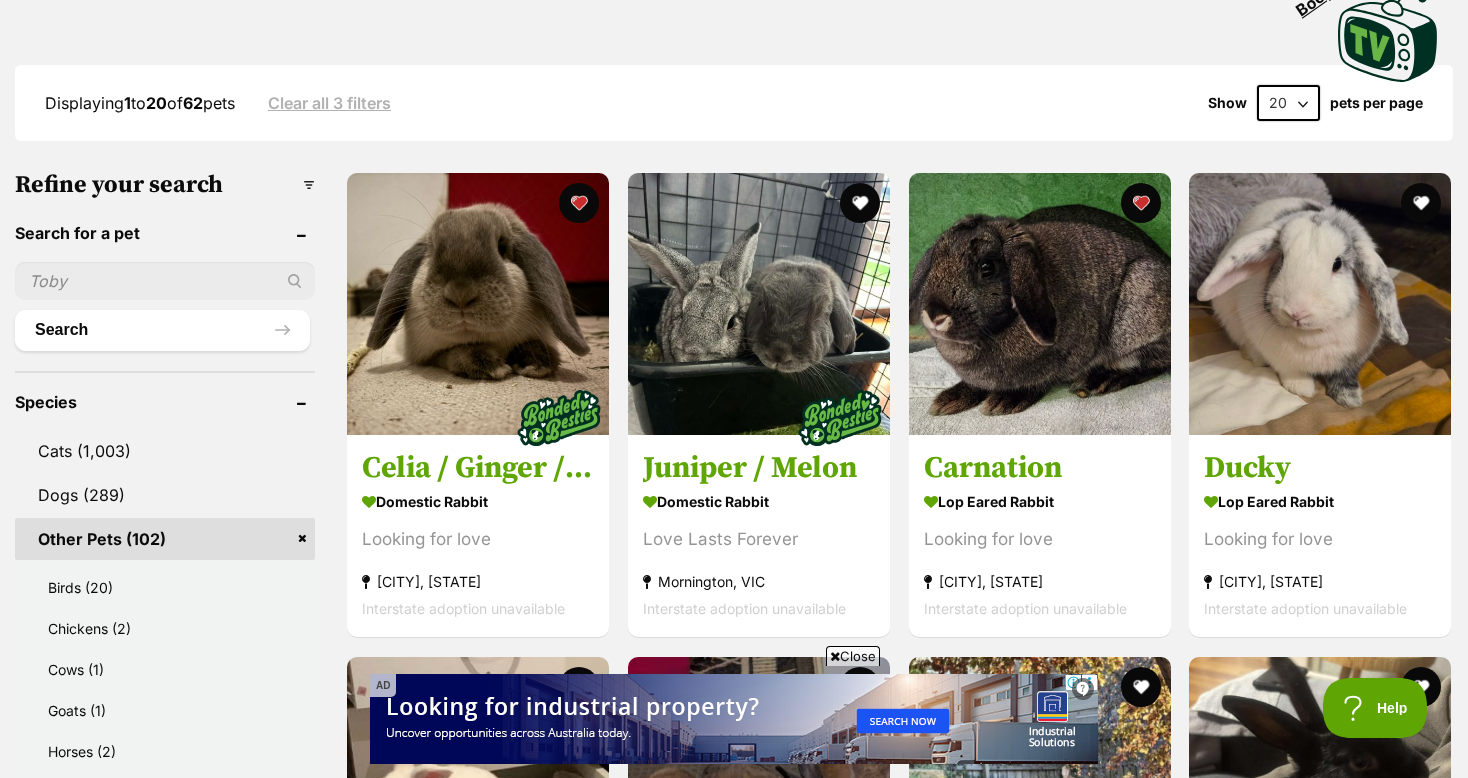 scroll, scrollTop: 520, scrollLeft: 0, axis: vertical 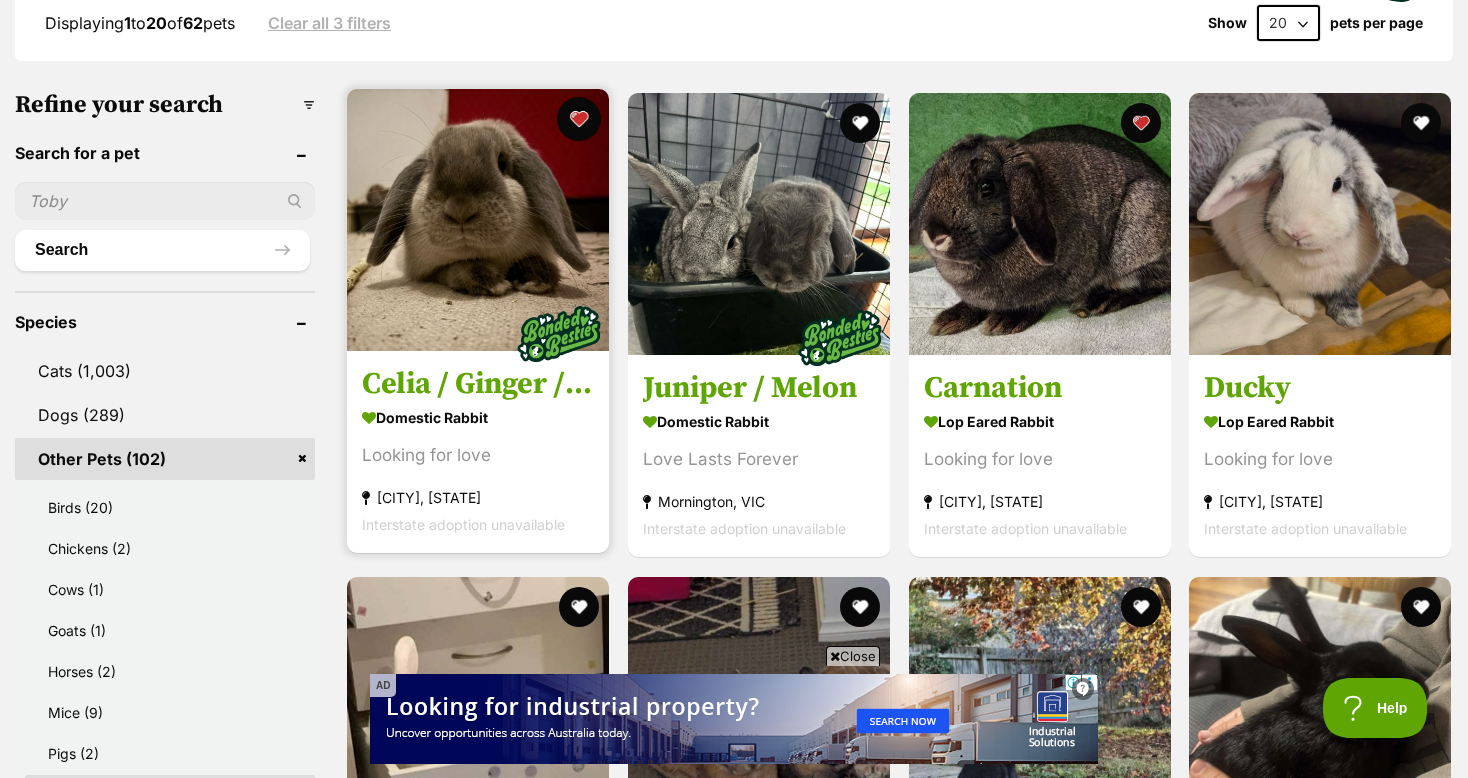 click at bounding box center [579, 119] 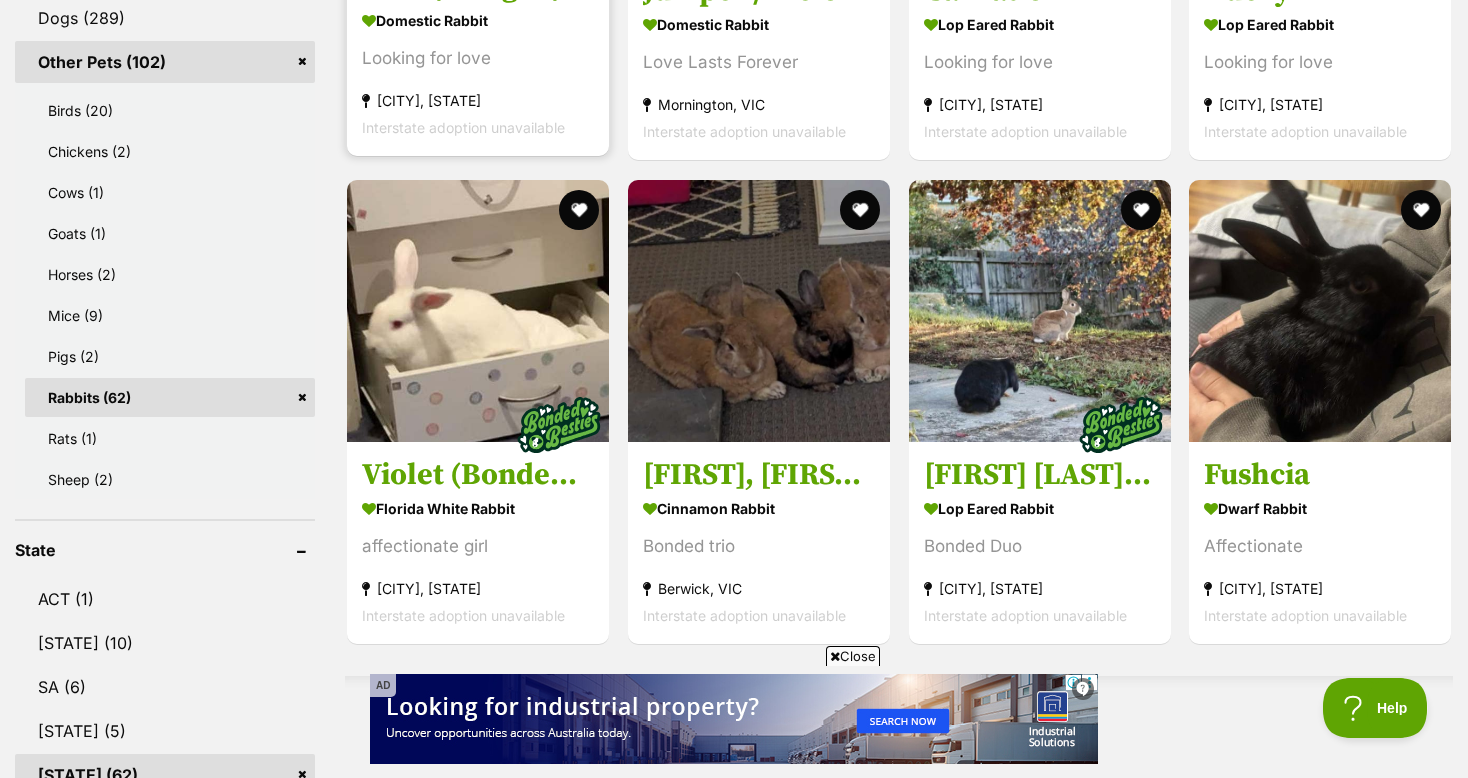 scroll, scrollTop: 960, scrollLeft: 0, axis: vertical 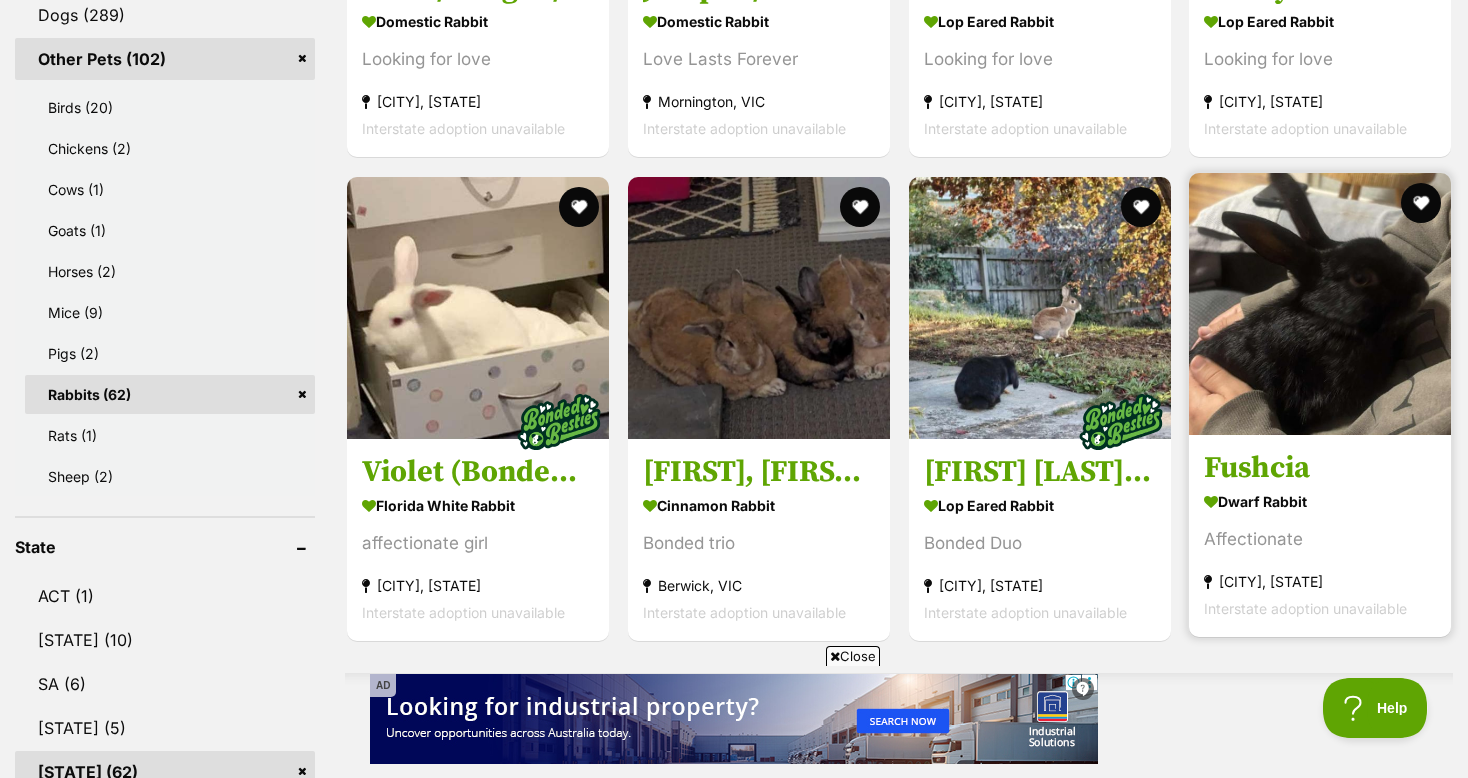 click at bounding box center (1320, 304) 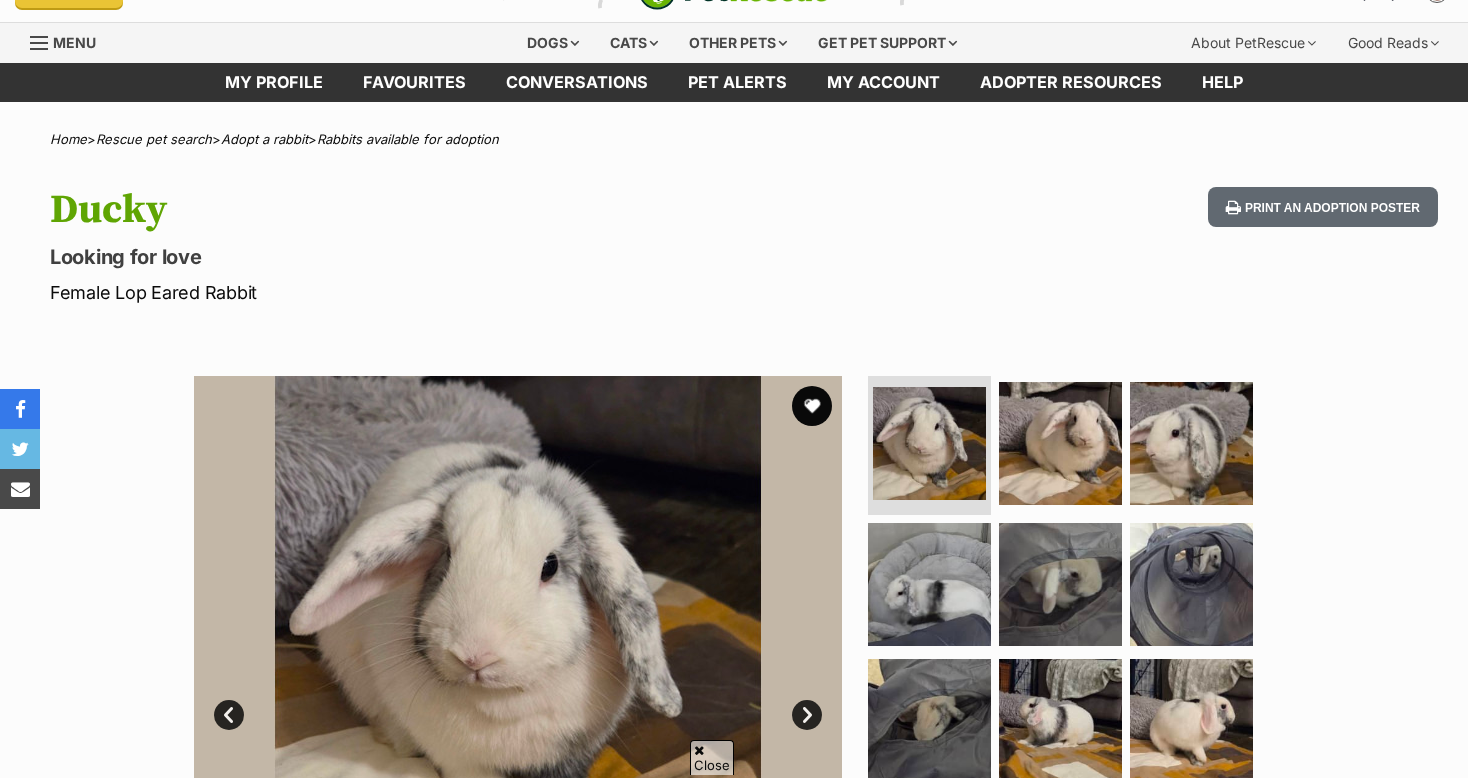 scroll, scrollTop: 104, scrollLeft: 0, axis: vertical 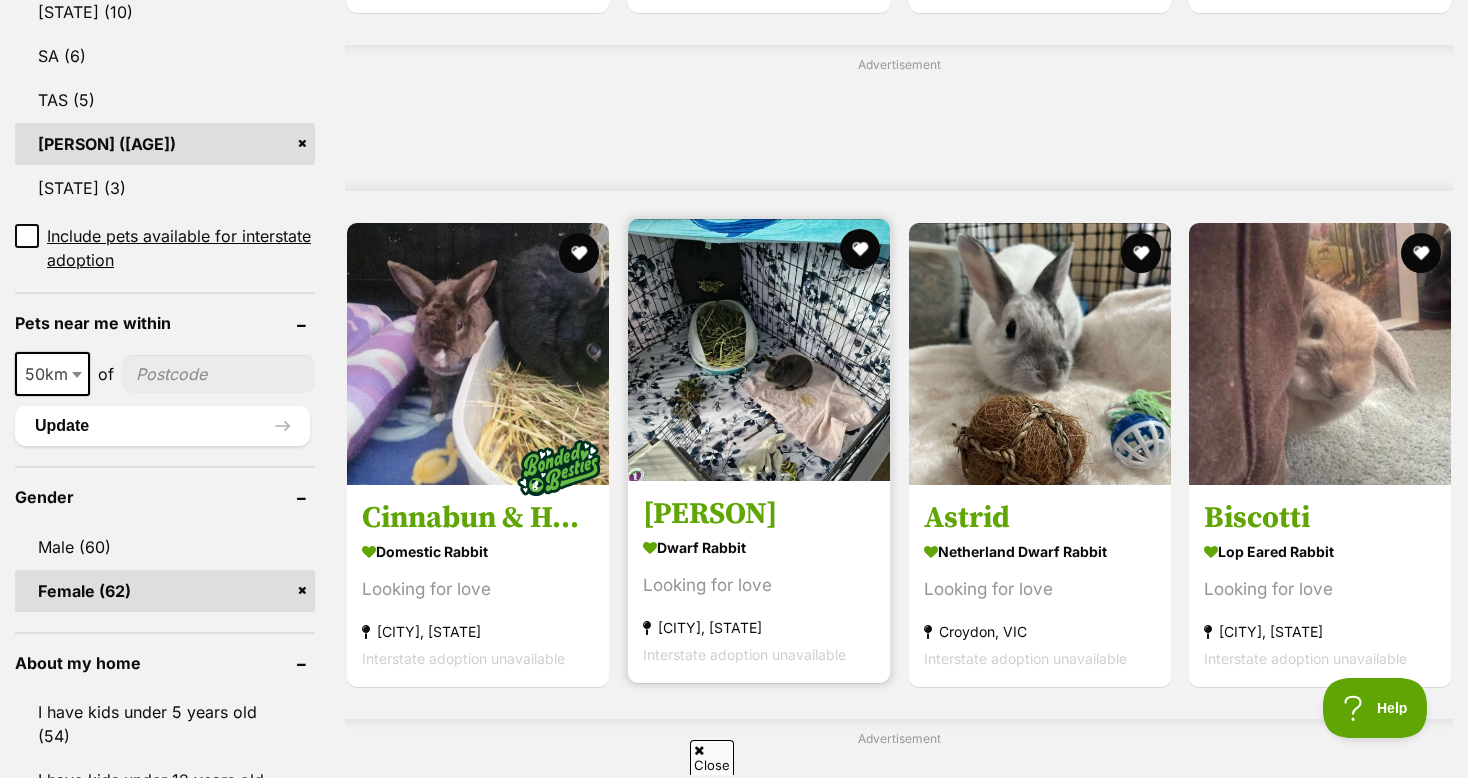 click at bounding box center [759, 350] 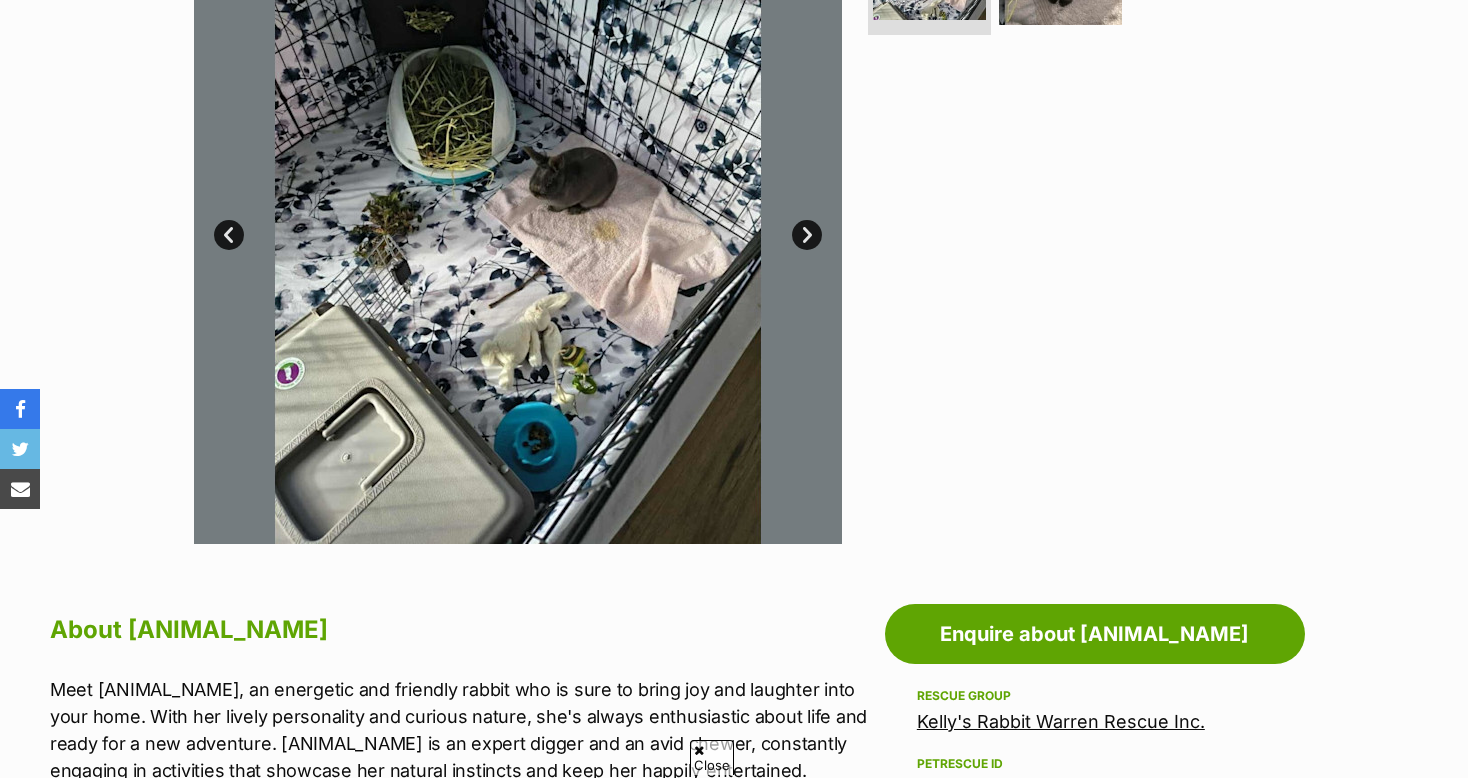 scroll, scrollTop: 920, scrollLeft: 0, axis: vertical 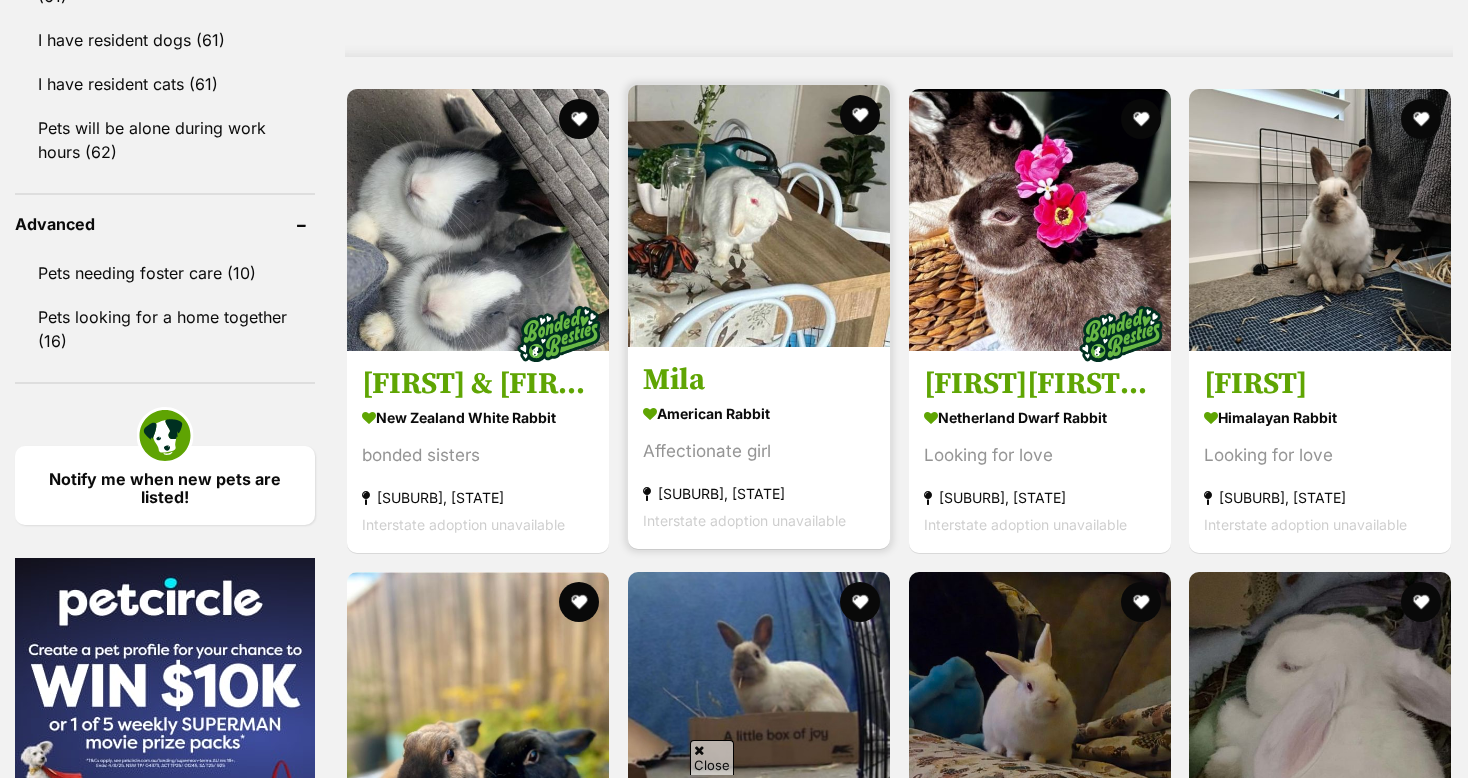 click at bounding box center (759, 216) 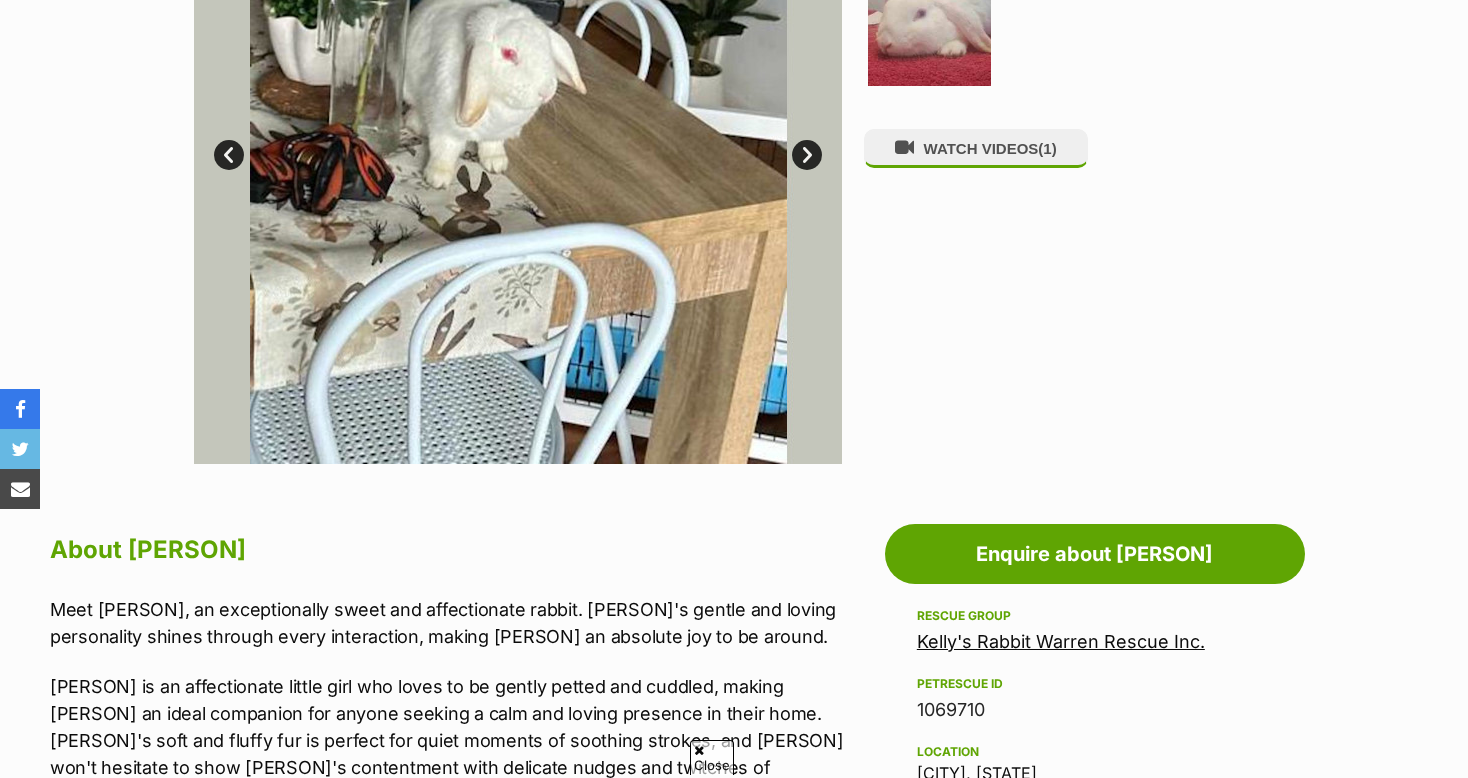 scroll, scrollTop: 640, scrollLeft: 0, axis: vertical 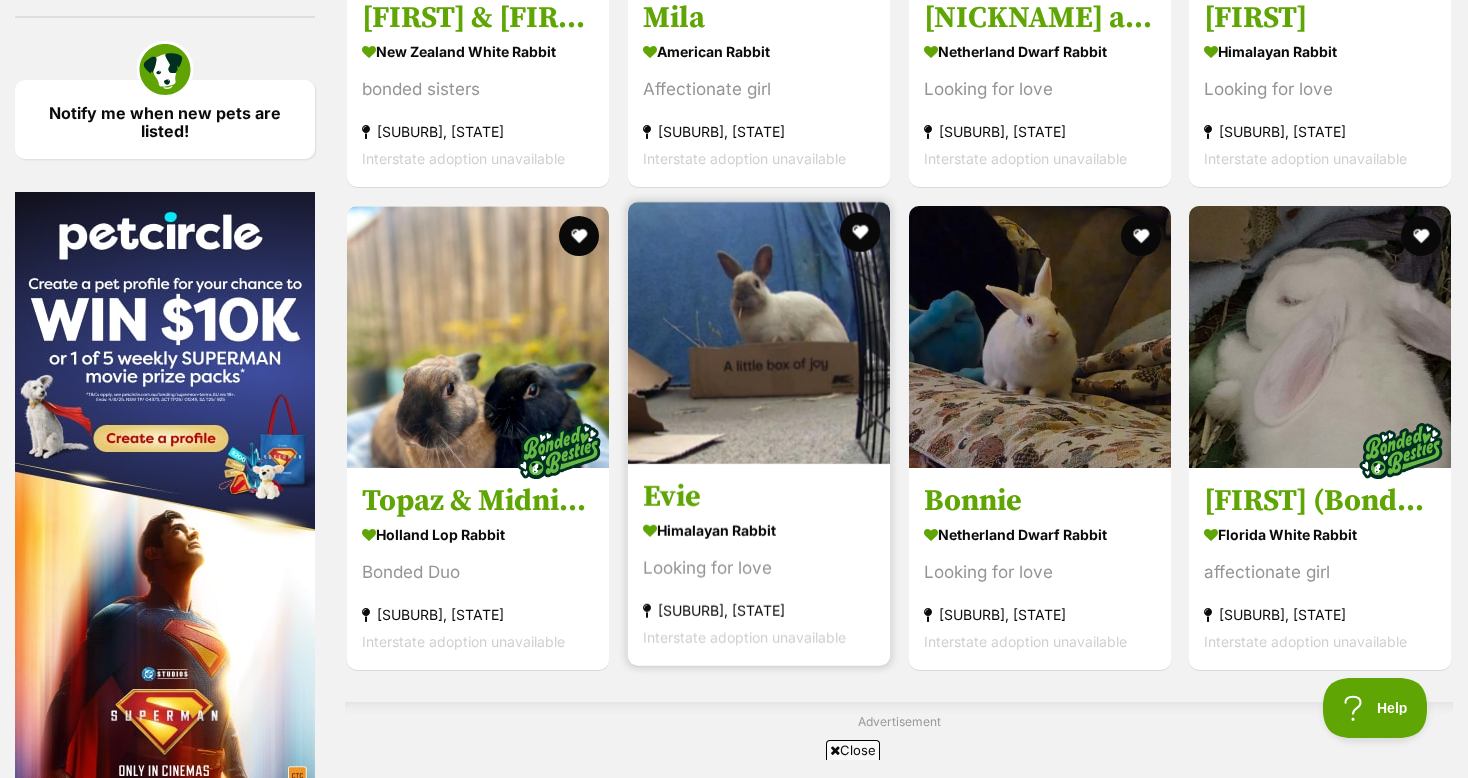 click at bounding box center (759, 333) 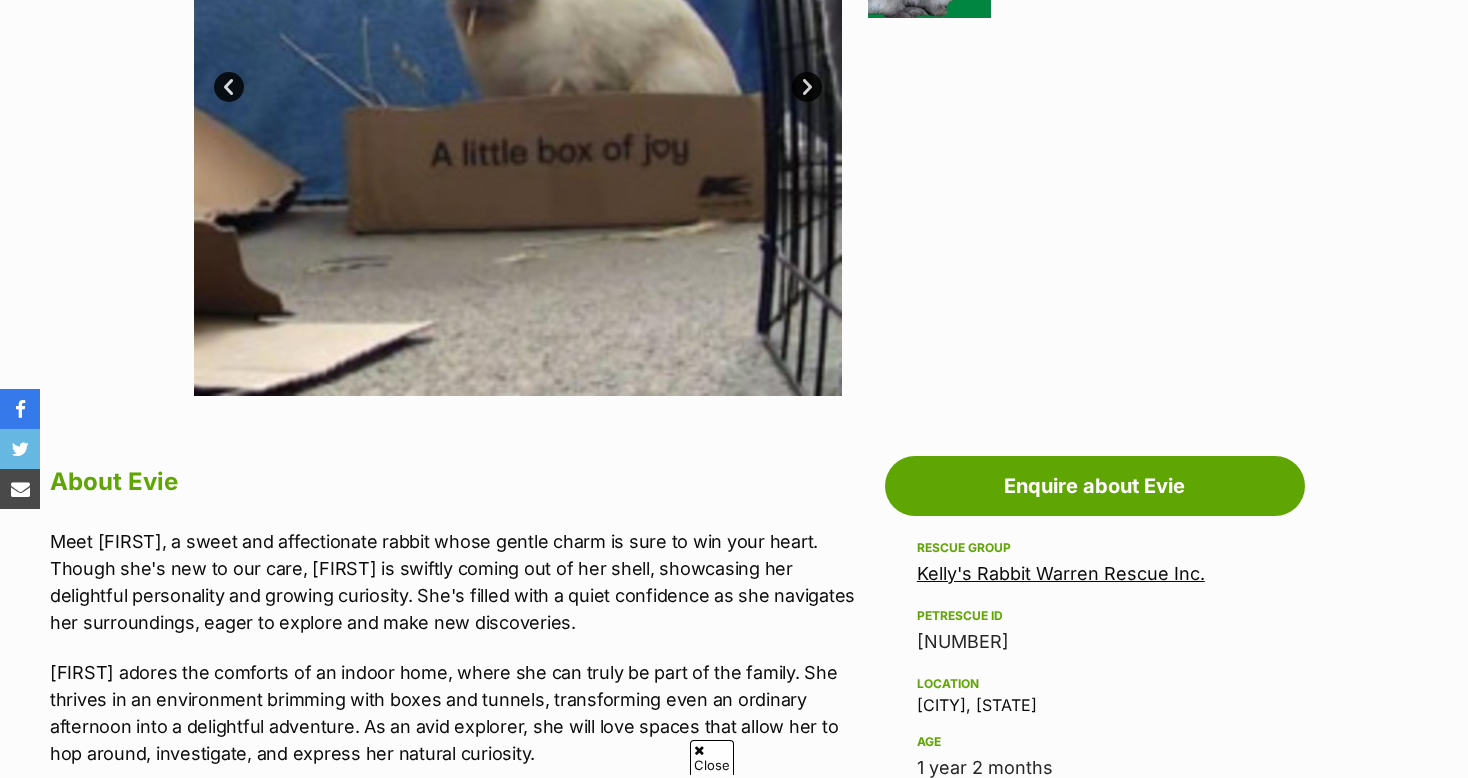 scroll, scrollTop: 880, scrollLeft: 0, axis: vertical 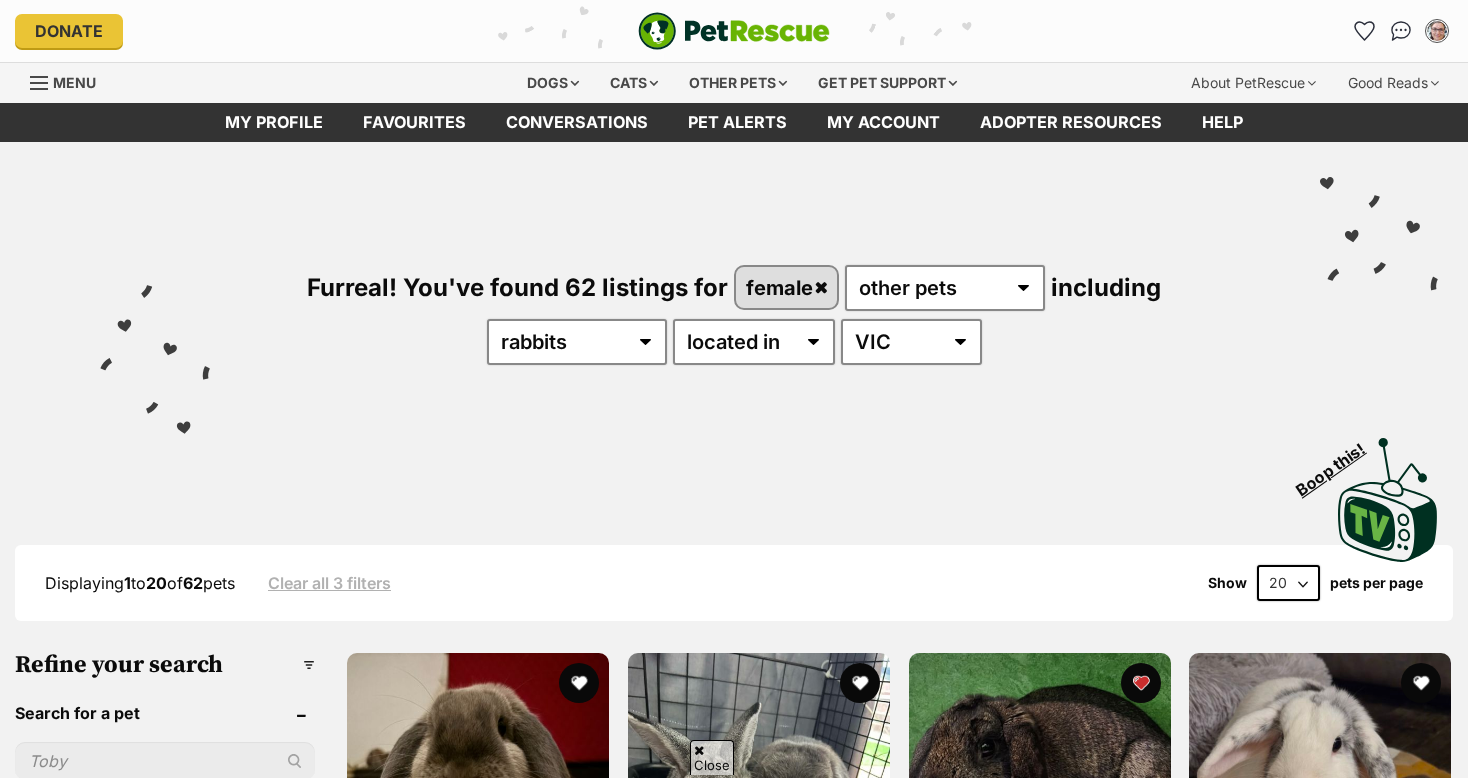 click at bounding box center [1040, 3095] 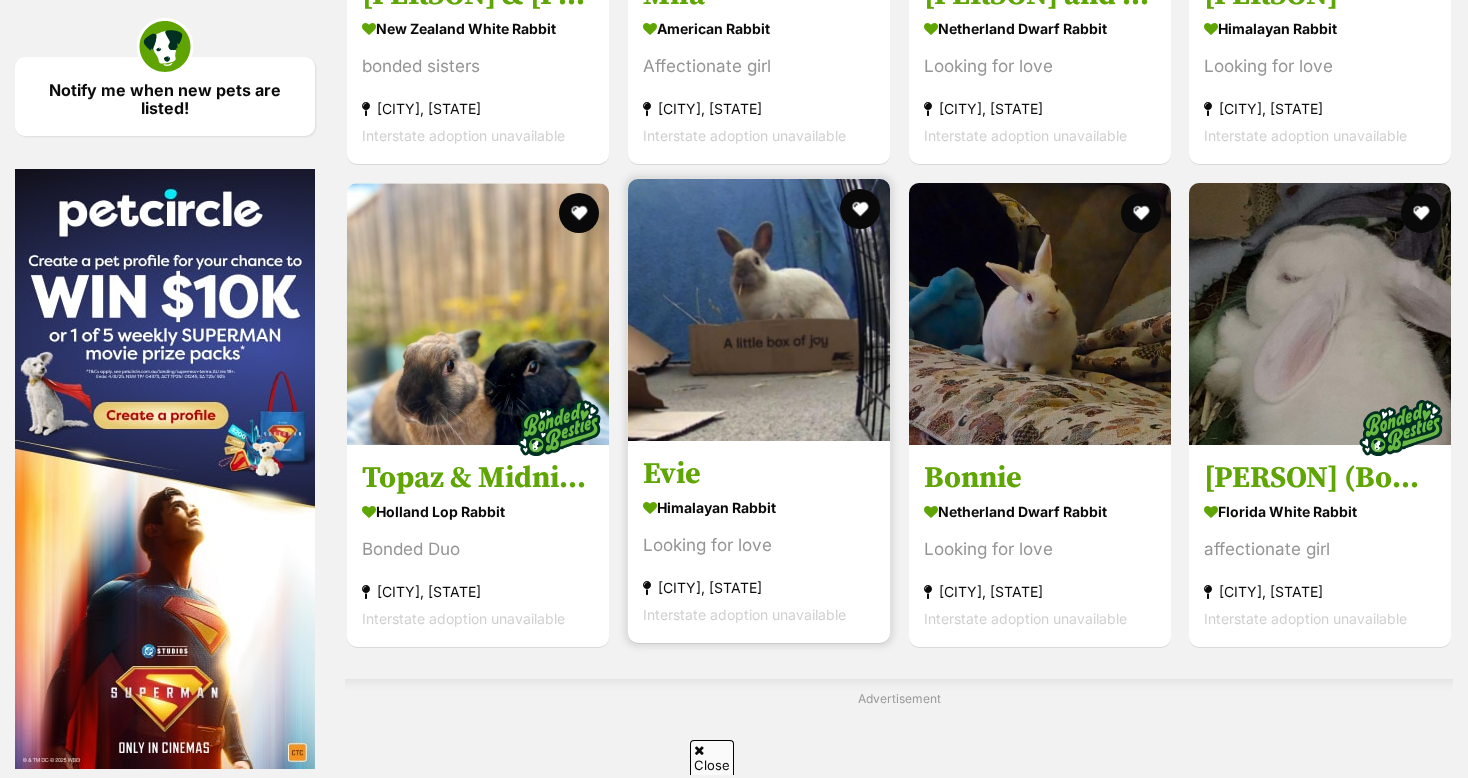 scroll, scrollTop: 2865, scrollLeft: 0, axis: vertical 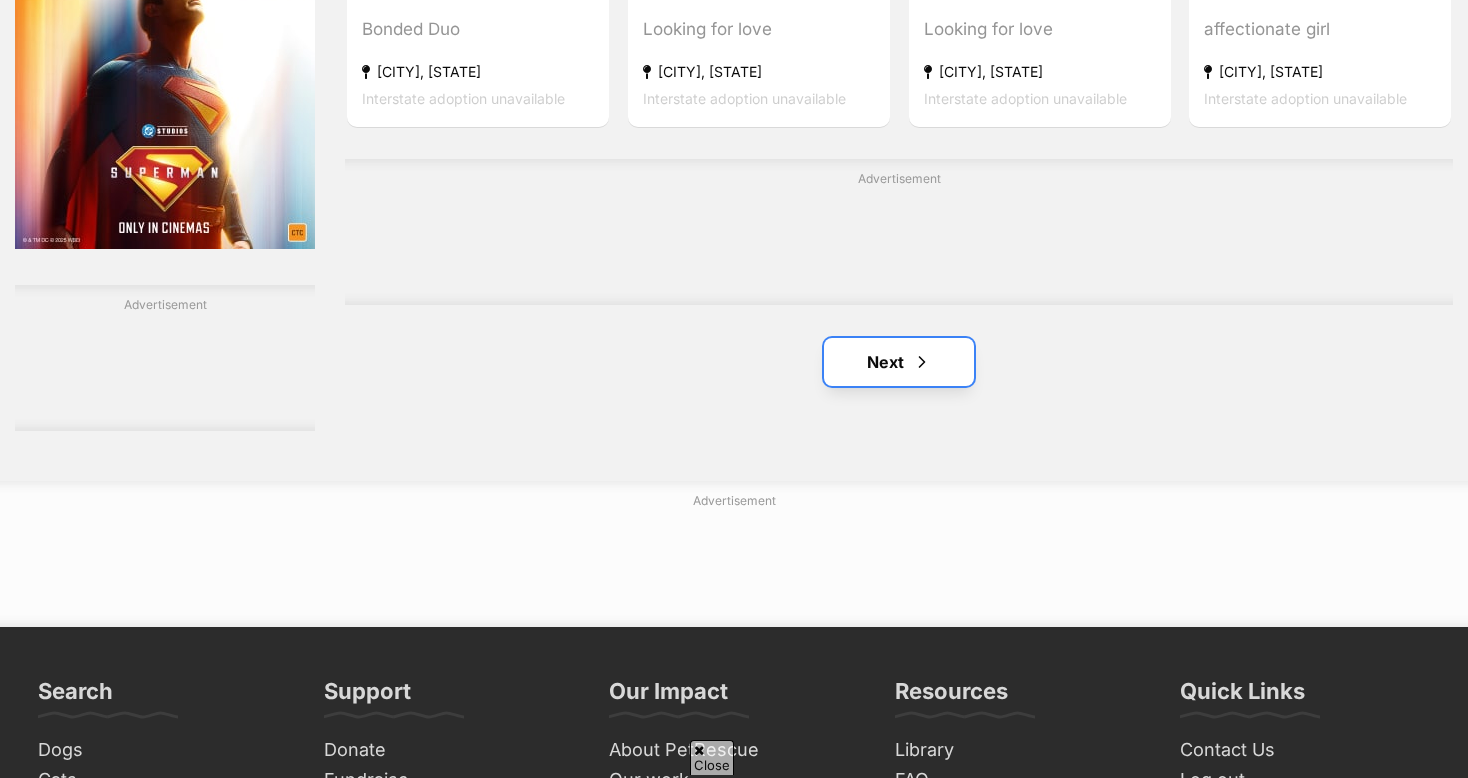 click on "Next" at bounding box center (899, 362) 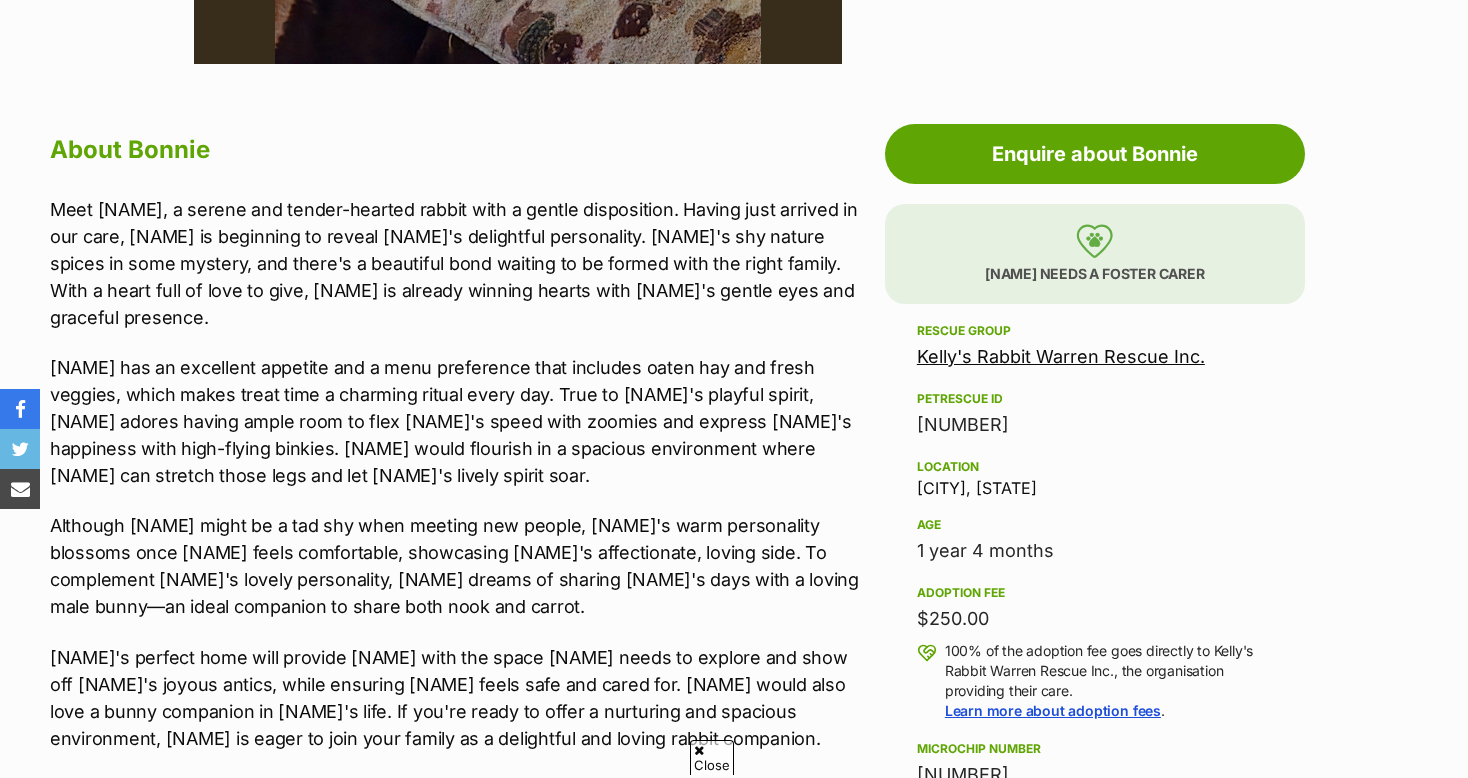 scroll, scrollTop: 1000, scrollLeft: 0, axis: vertical 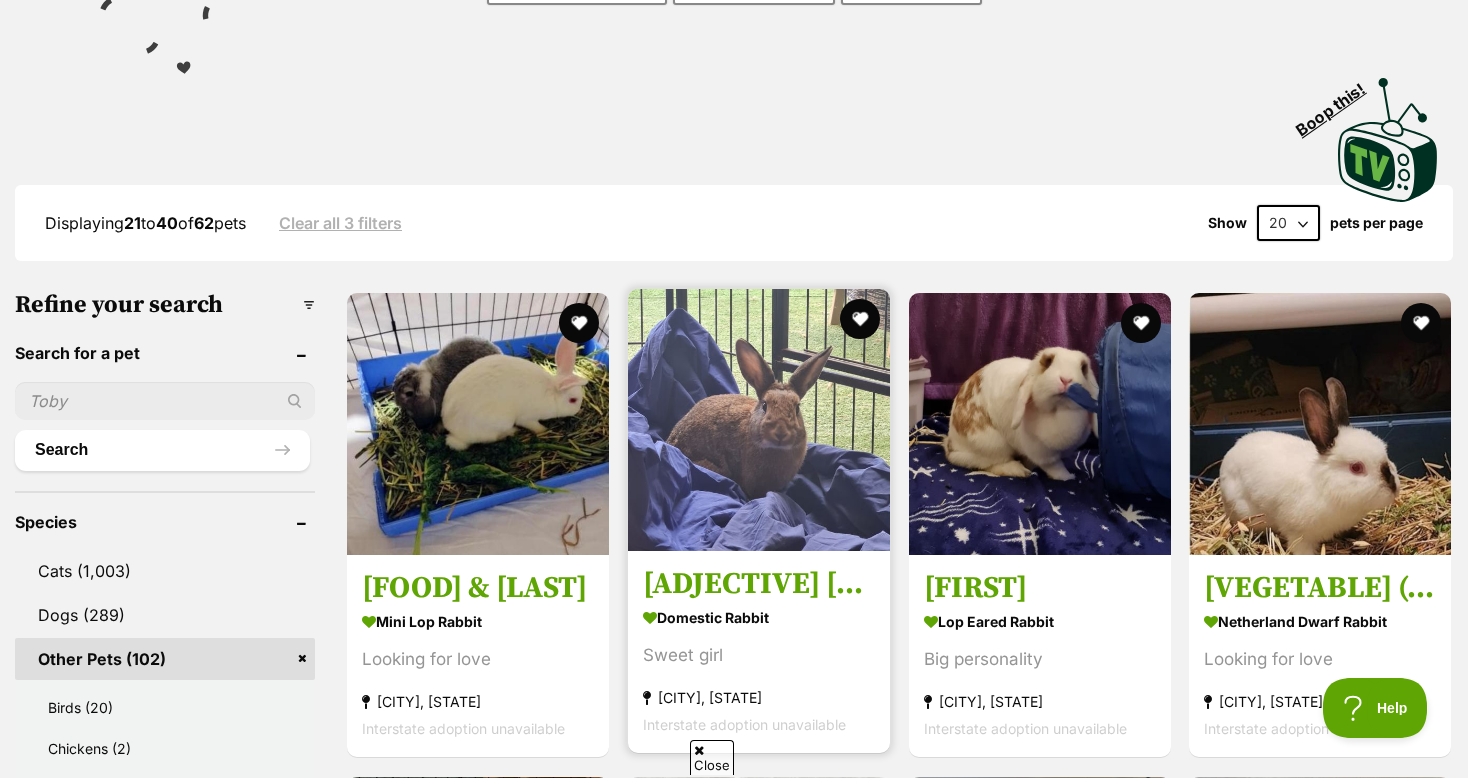 click at bounding box center [759, 420] 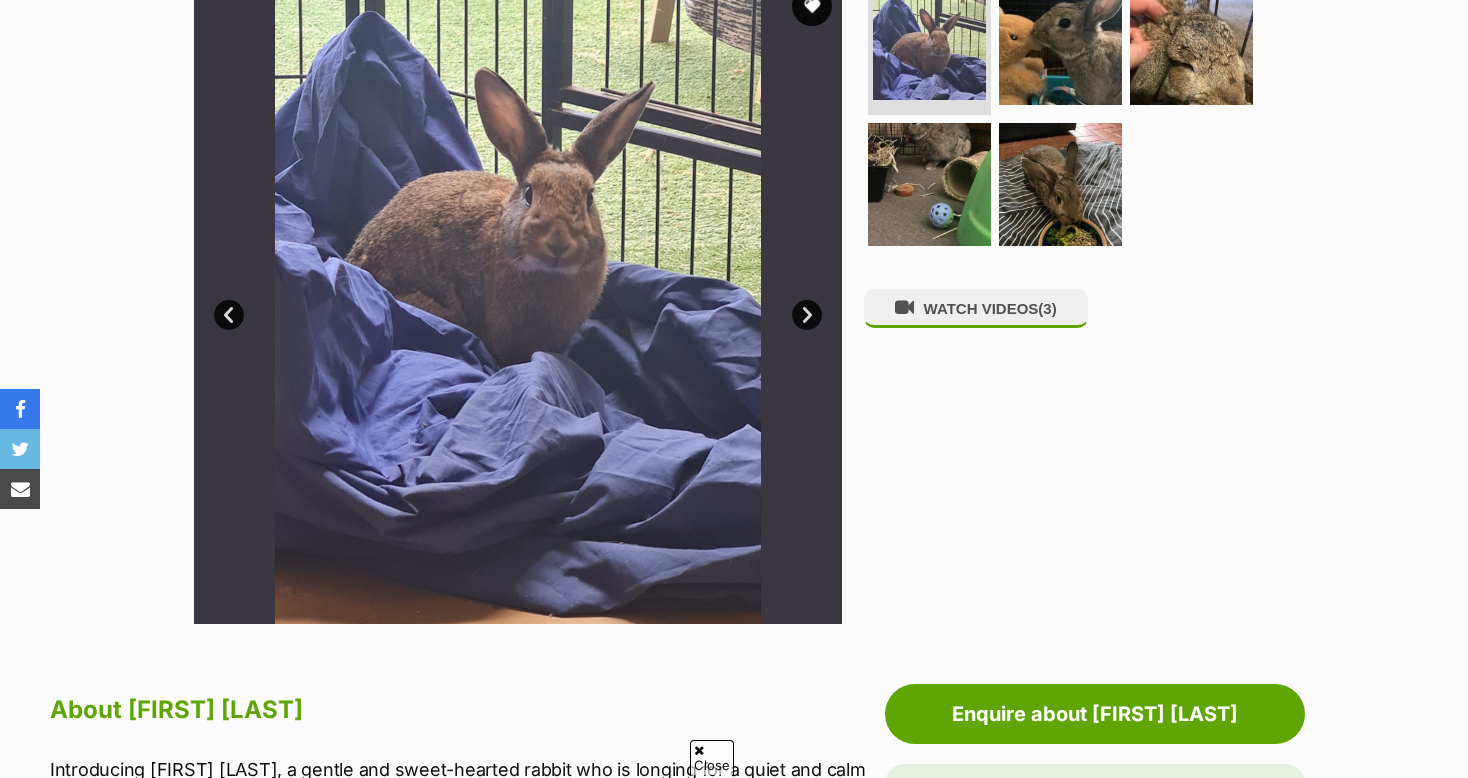 scroll, scrollTop: 664, scrollLeft: 0, axis: vertical 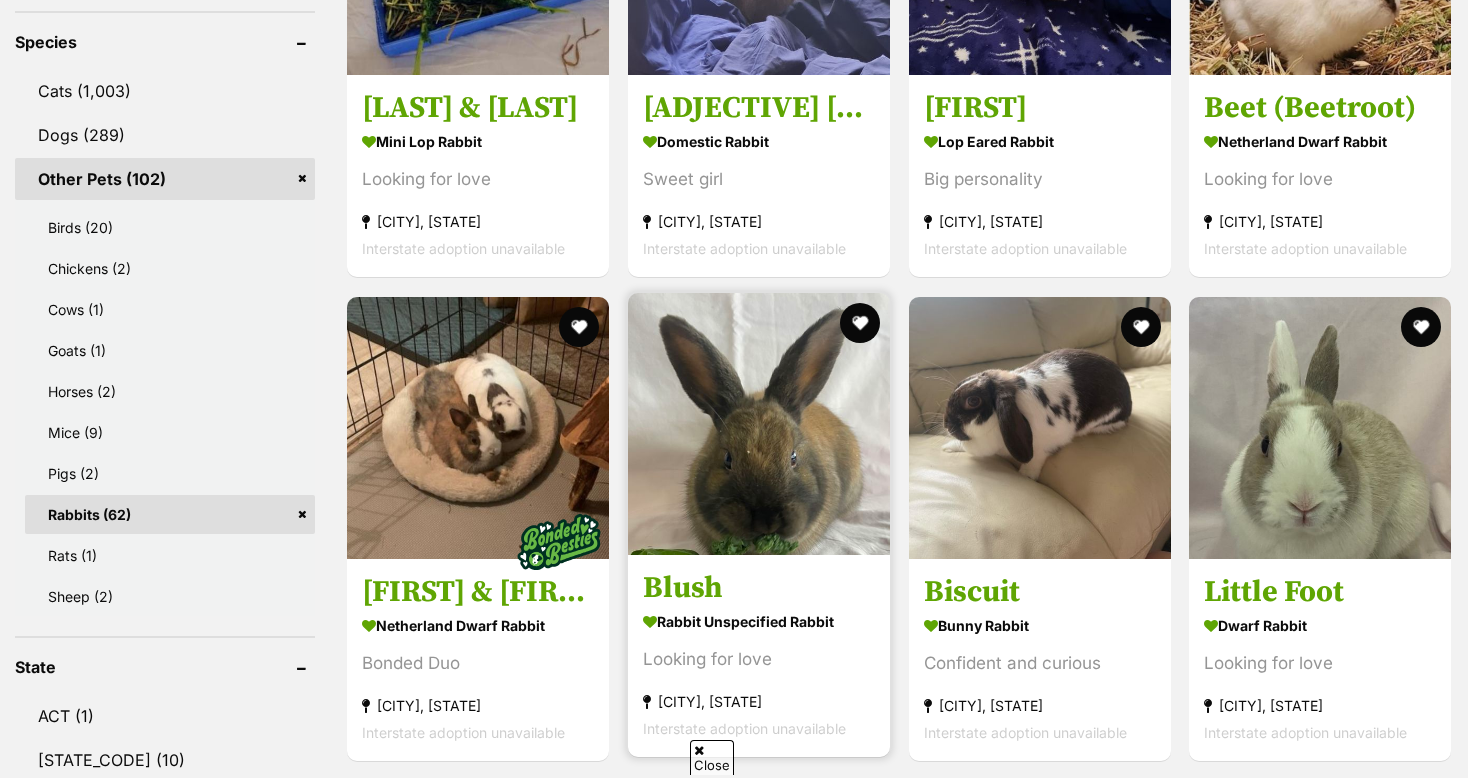 click at bounding box center (759, 424) 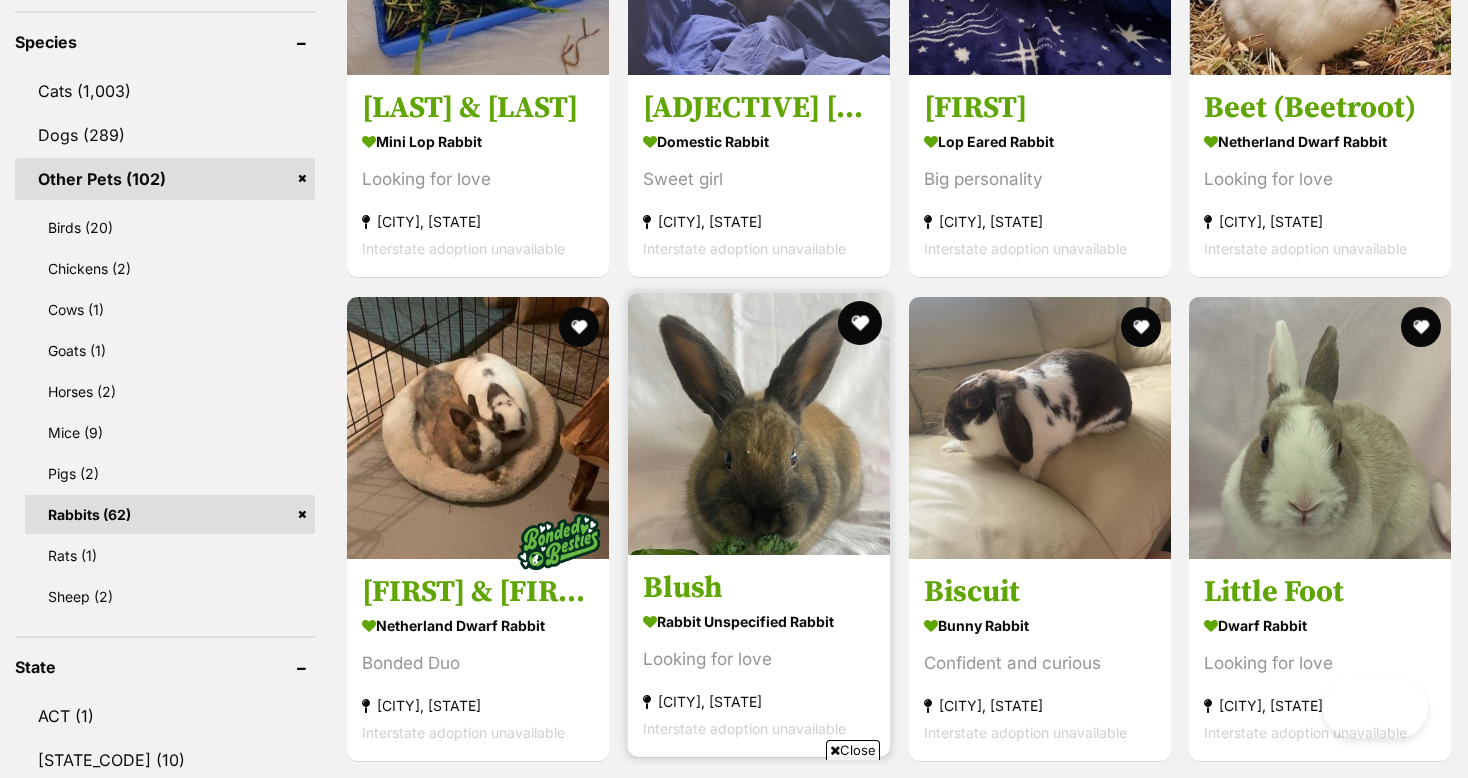 click at bounding box center (860, 323) 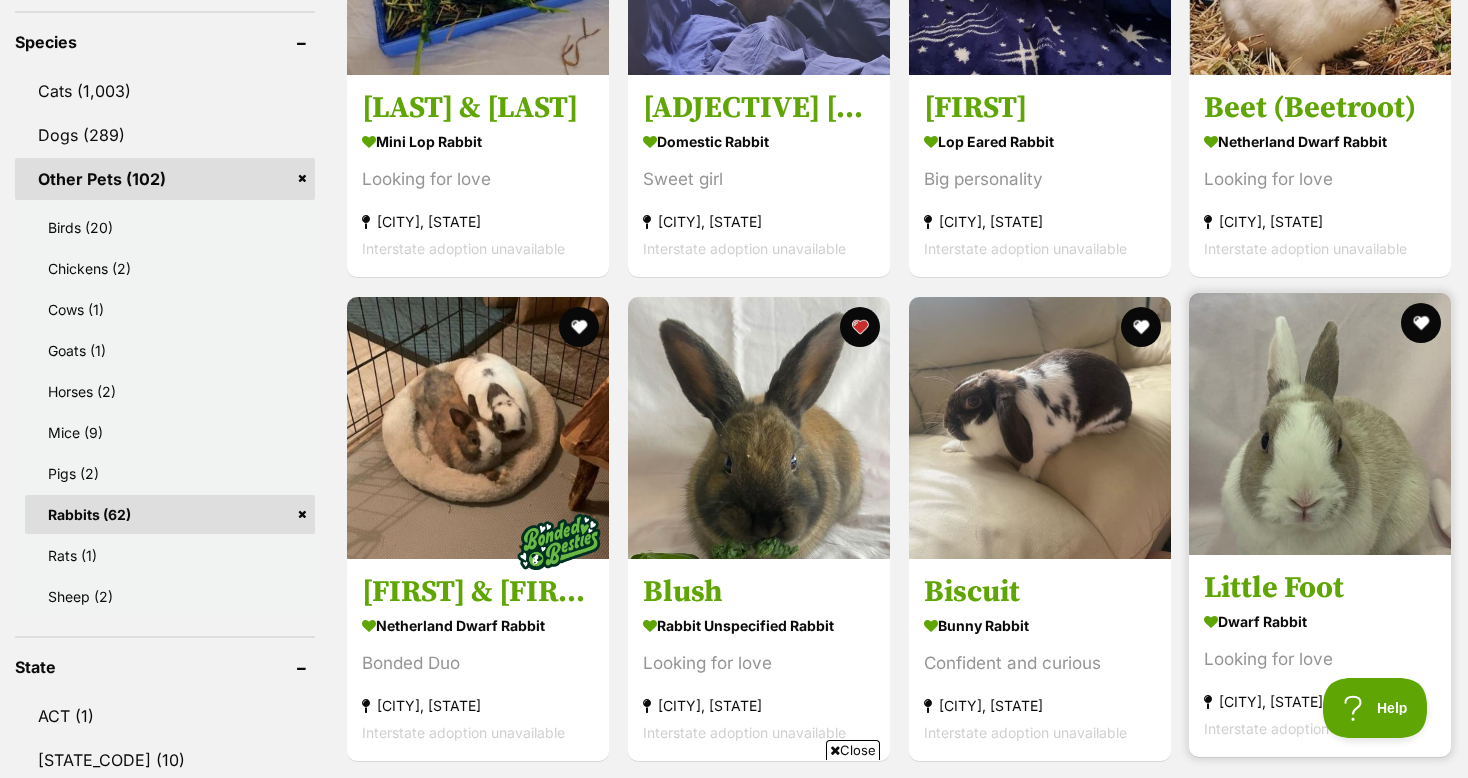 scroll, scrollTop: 0, scrollLeft: 0, axis: both 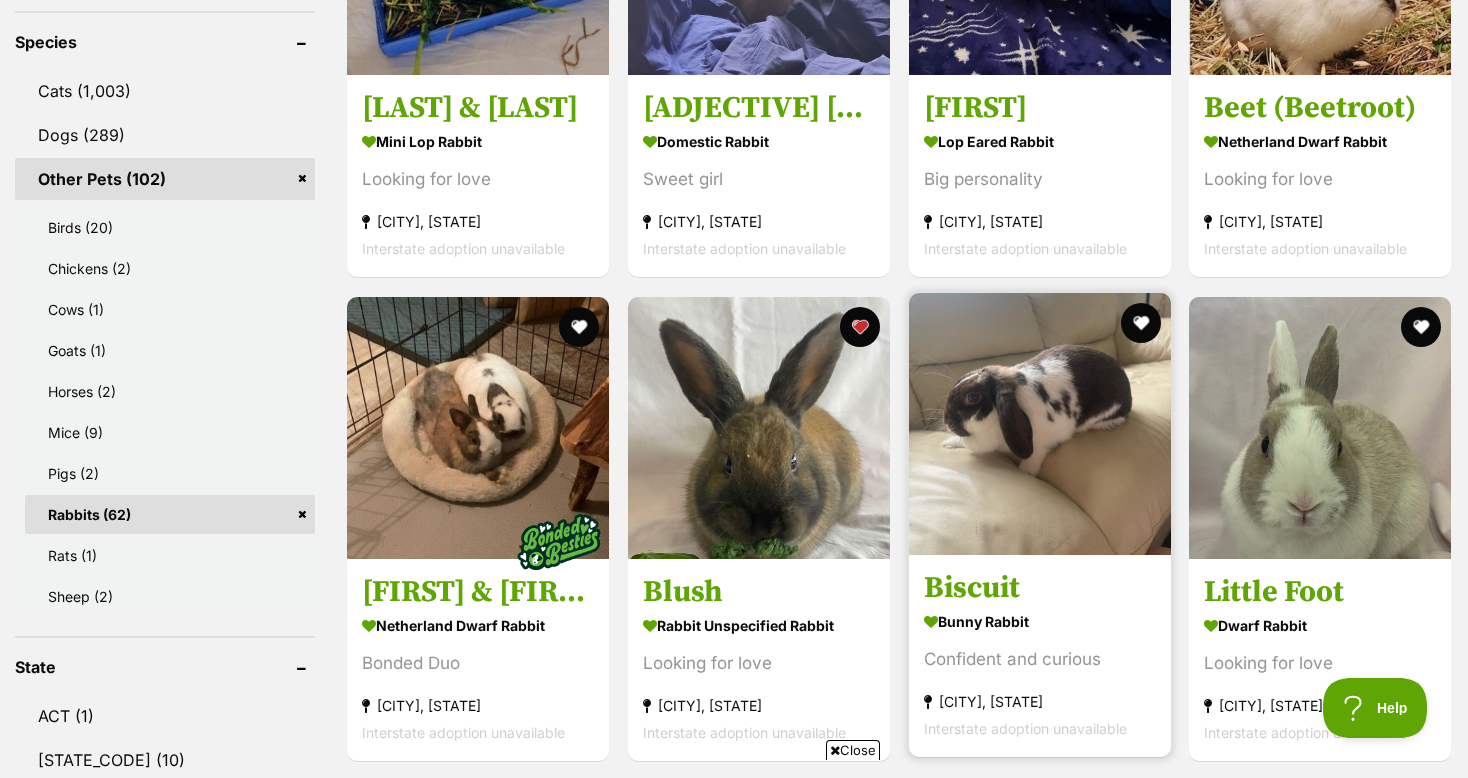 click at bounding box center [1040, 424] 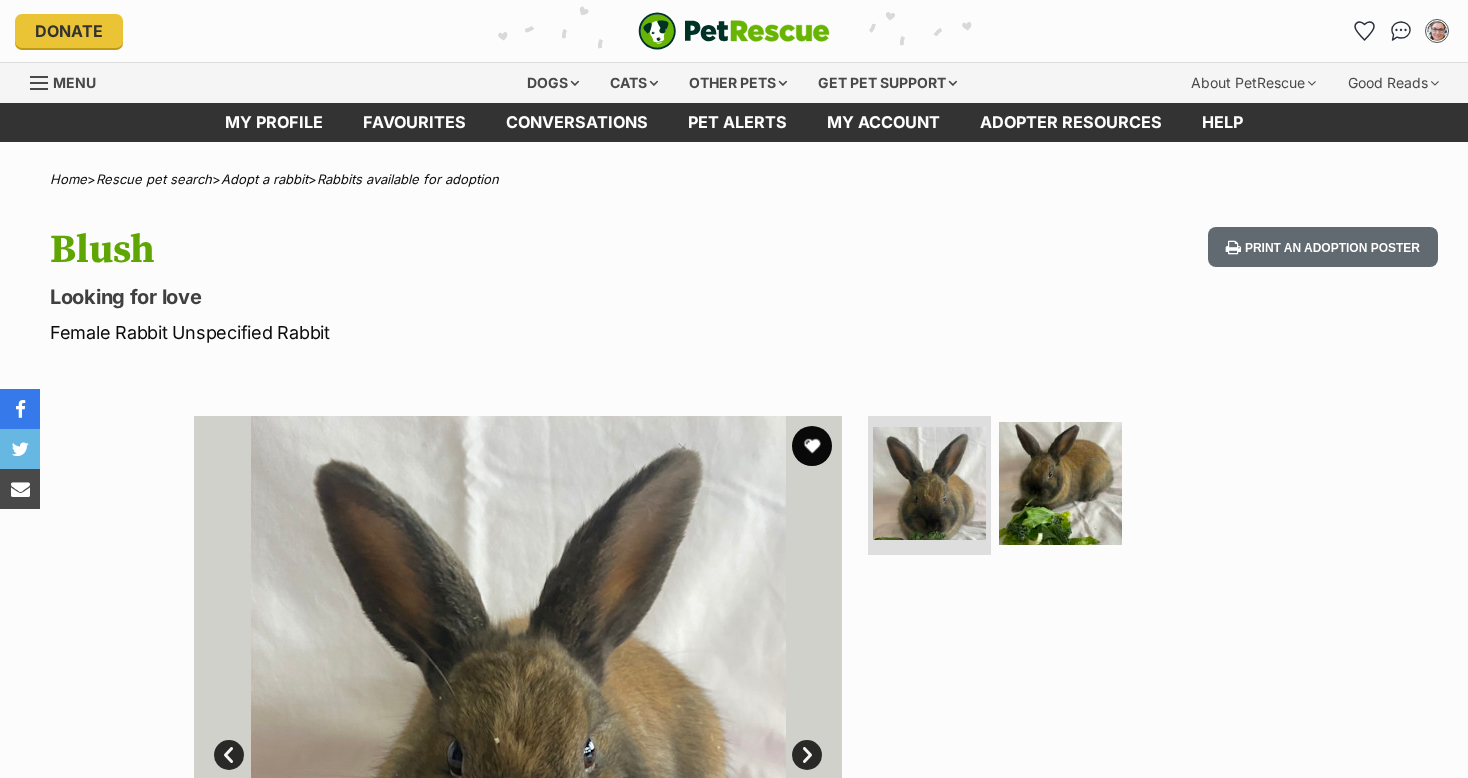 scroll, scrollTop: 0, scrollLeft: 0, axis: both 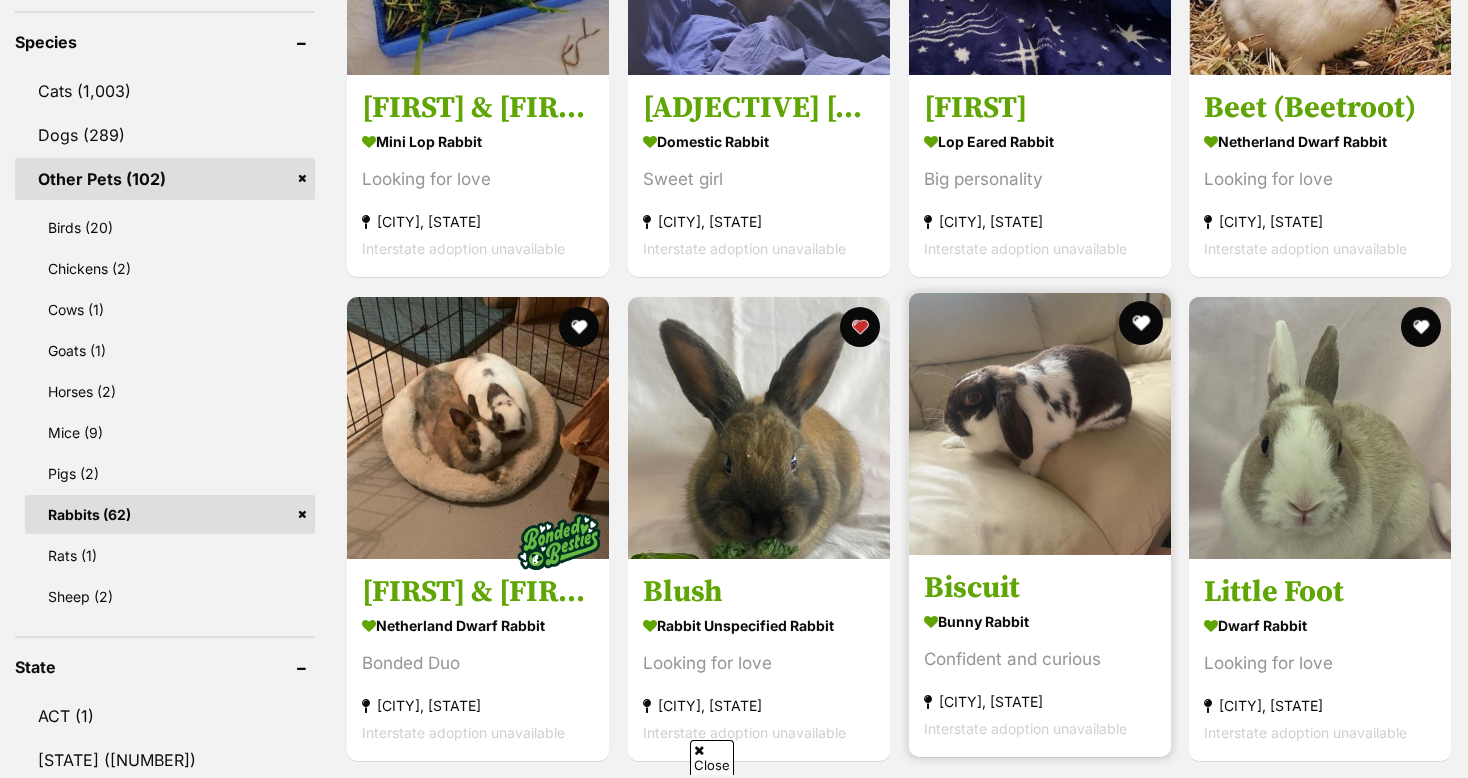 click at bounding box center (1140, 323) 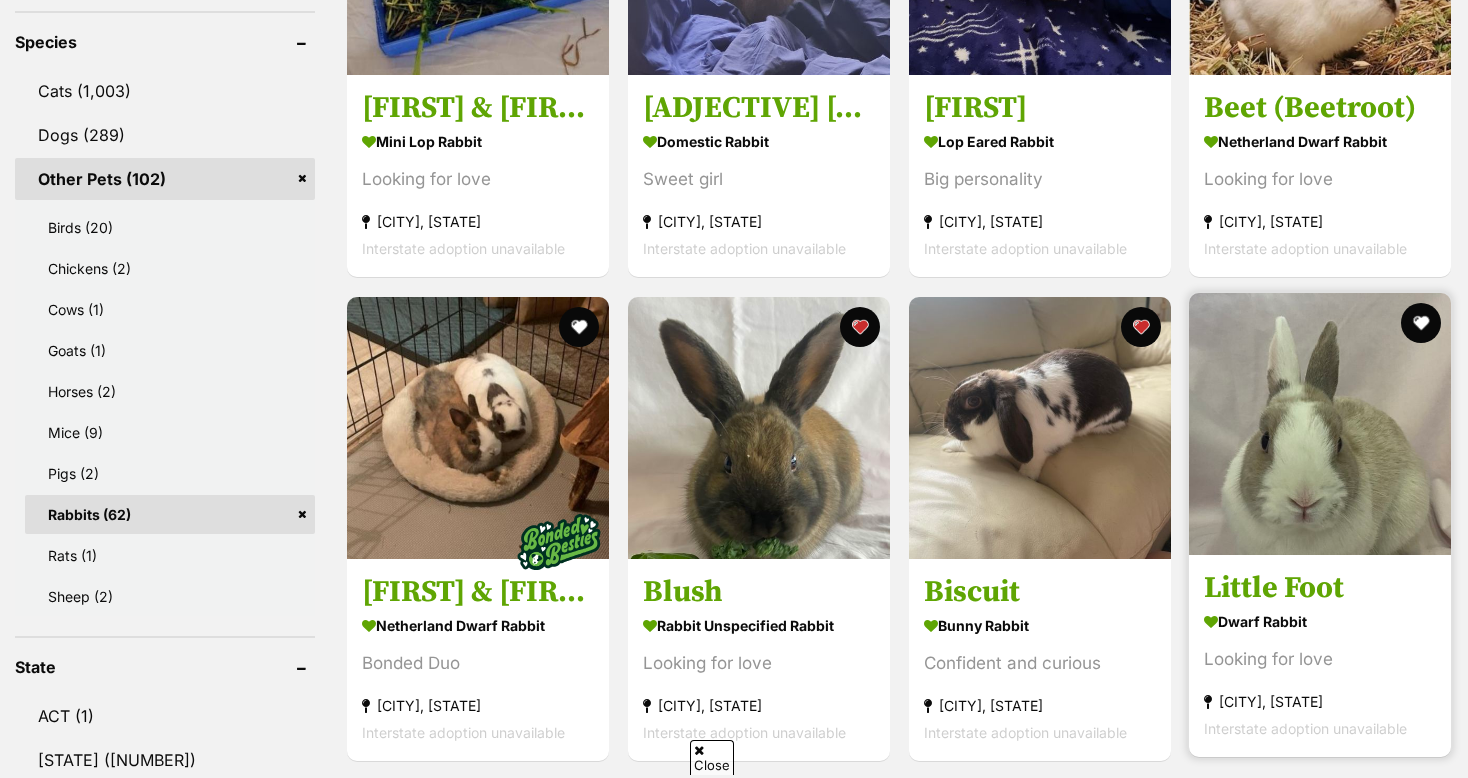 scroll, scrollTop: 0, scrollLeft: 0, axis: both 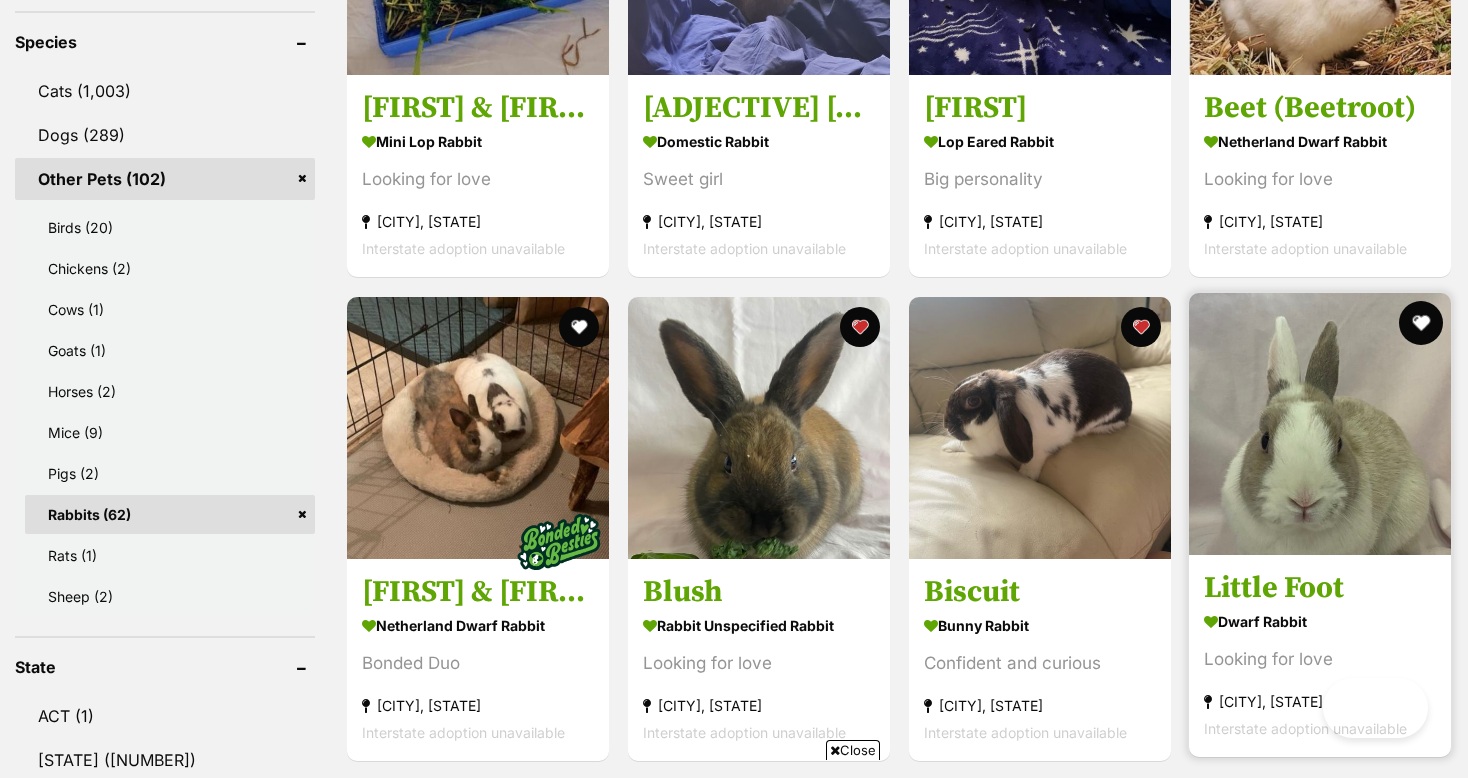 click at bounding box center [1421, 323] 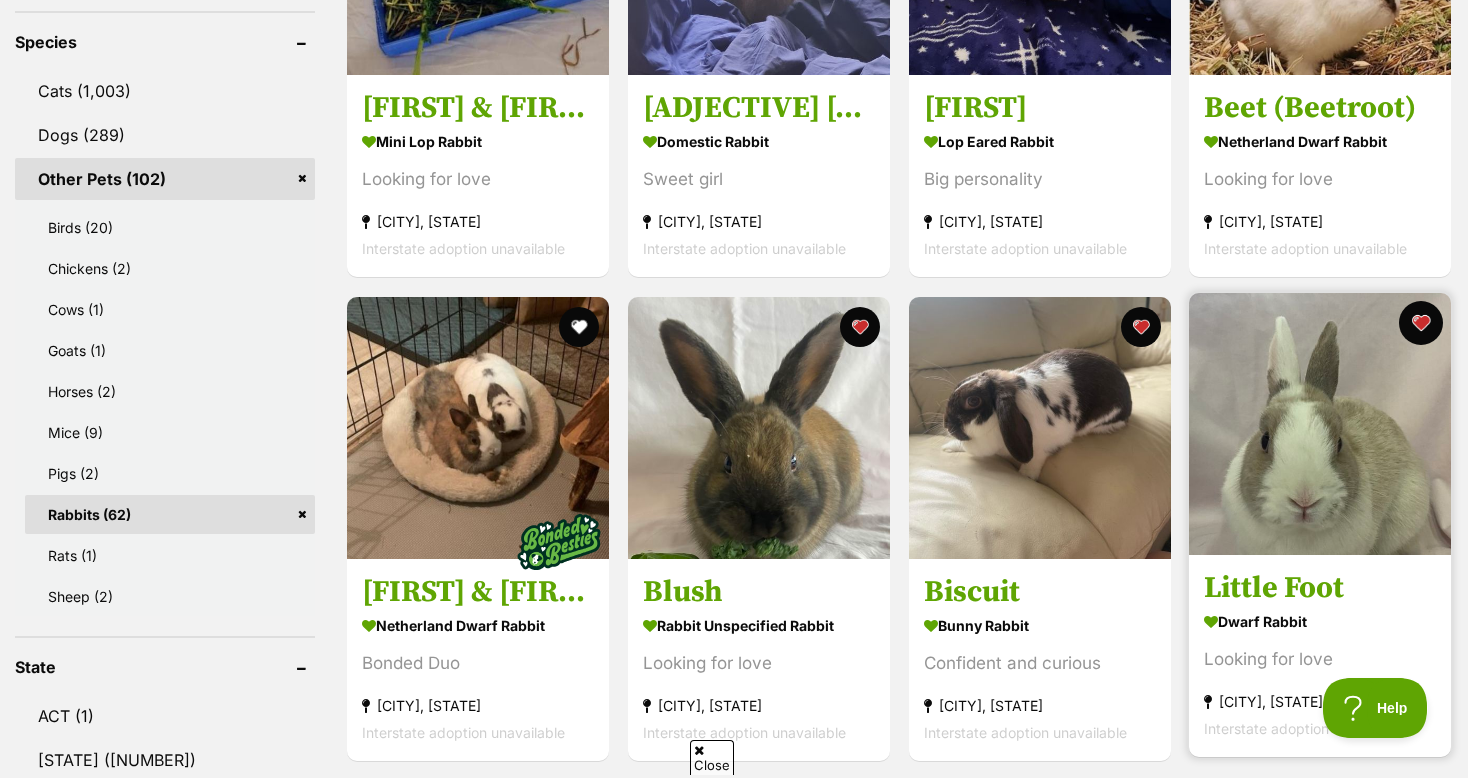 scroll, scrollTop: 0, scrollLeft: 0, axis: both 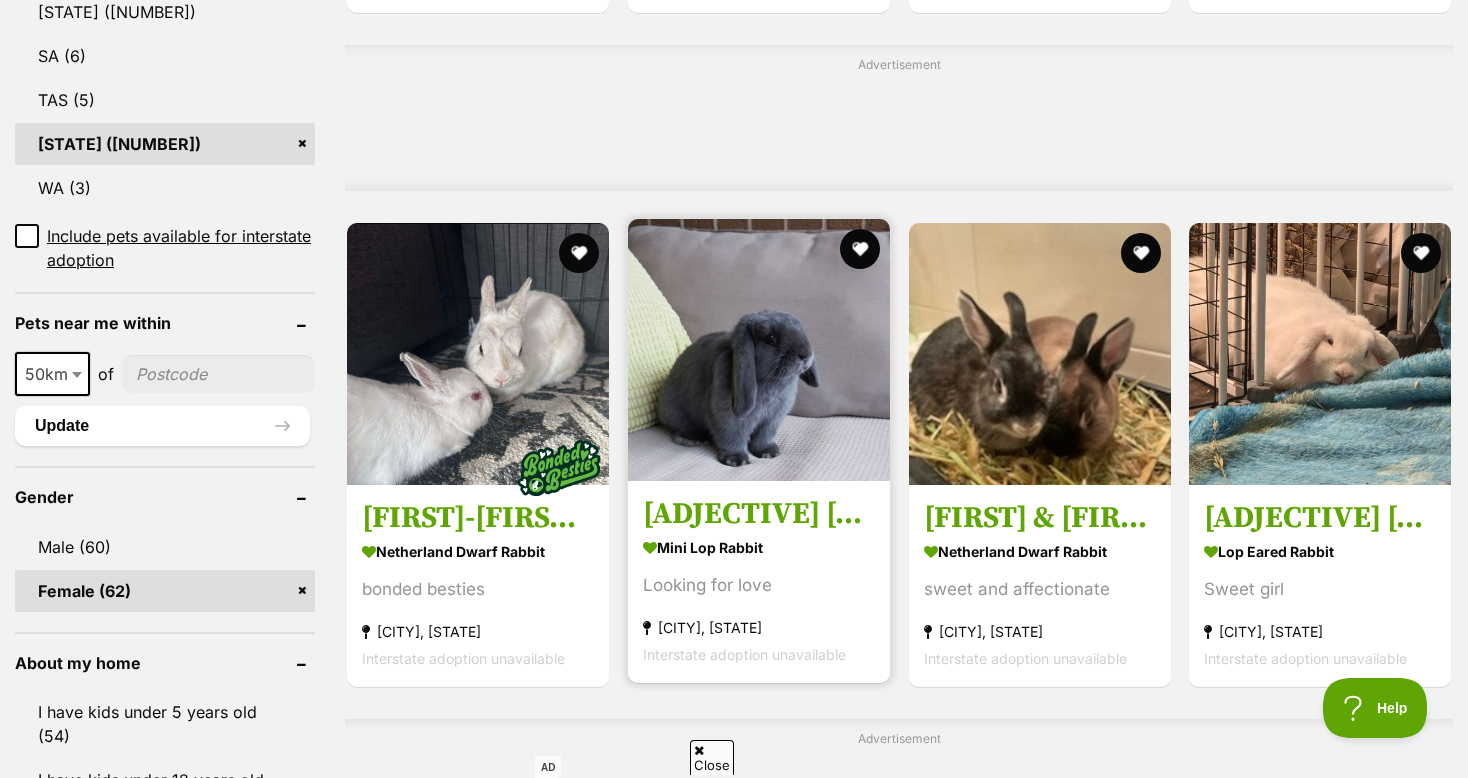 click at bounding box center (759, 350) 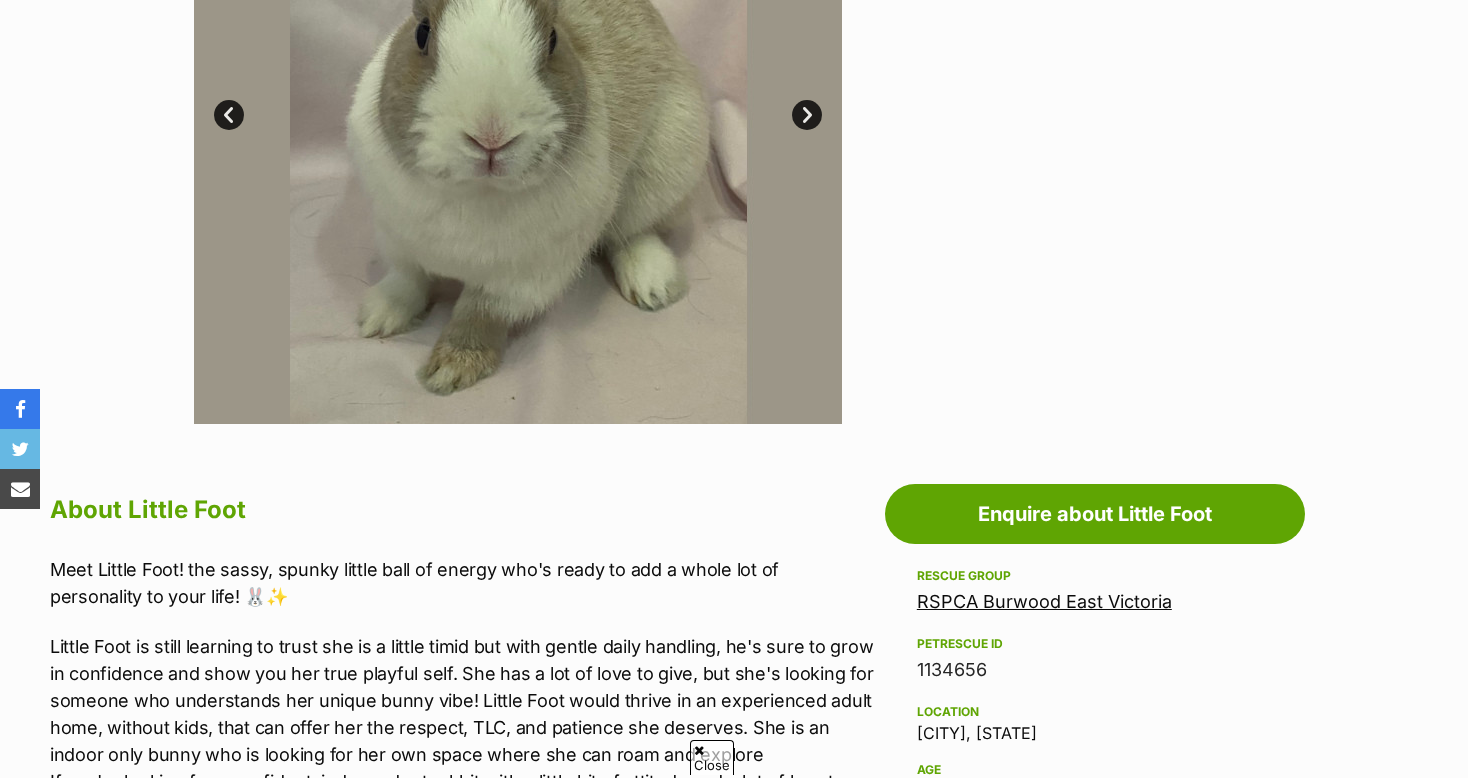 scroll, scrollTop: 680, scrollLeft: 0, axis: vertical 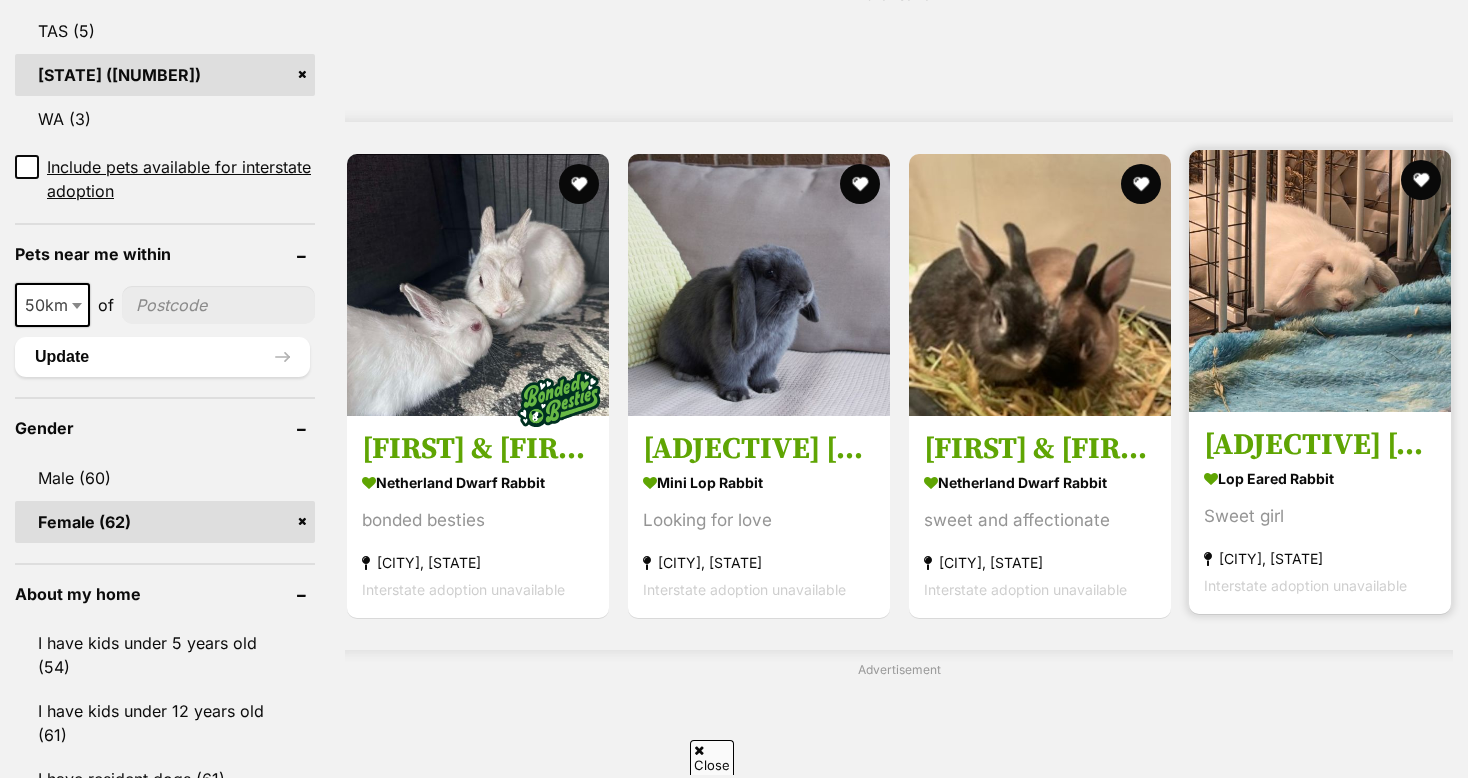 click at bounding box center (1320, 281) 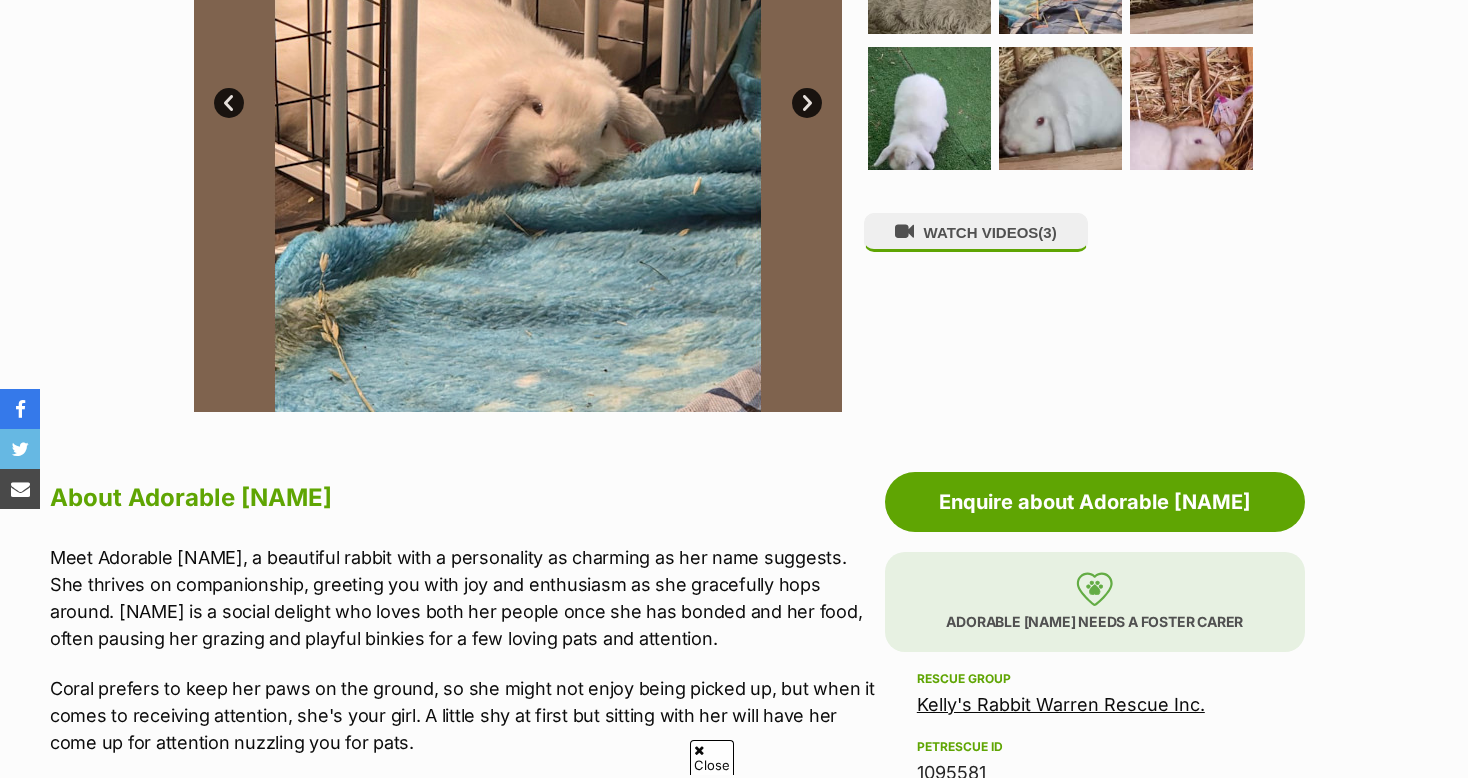 scroll, scrollTop: 920, scrollLeft: 0, axis: vertical 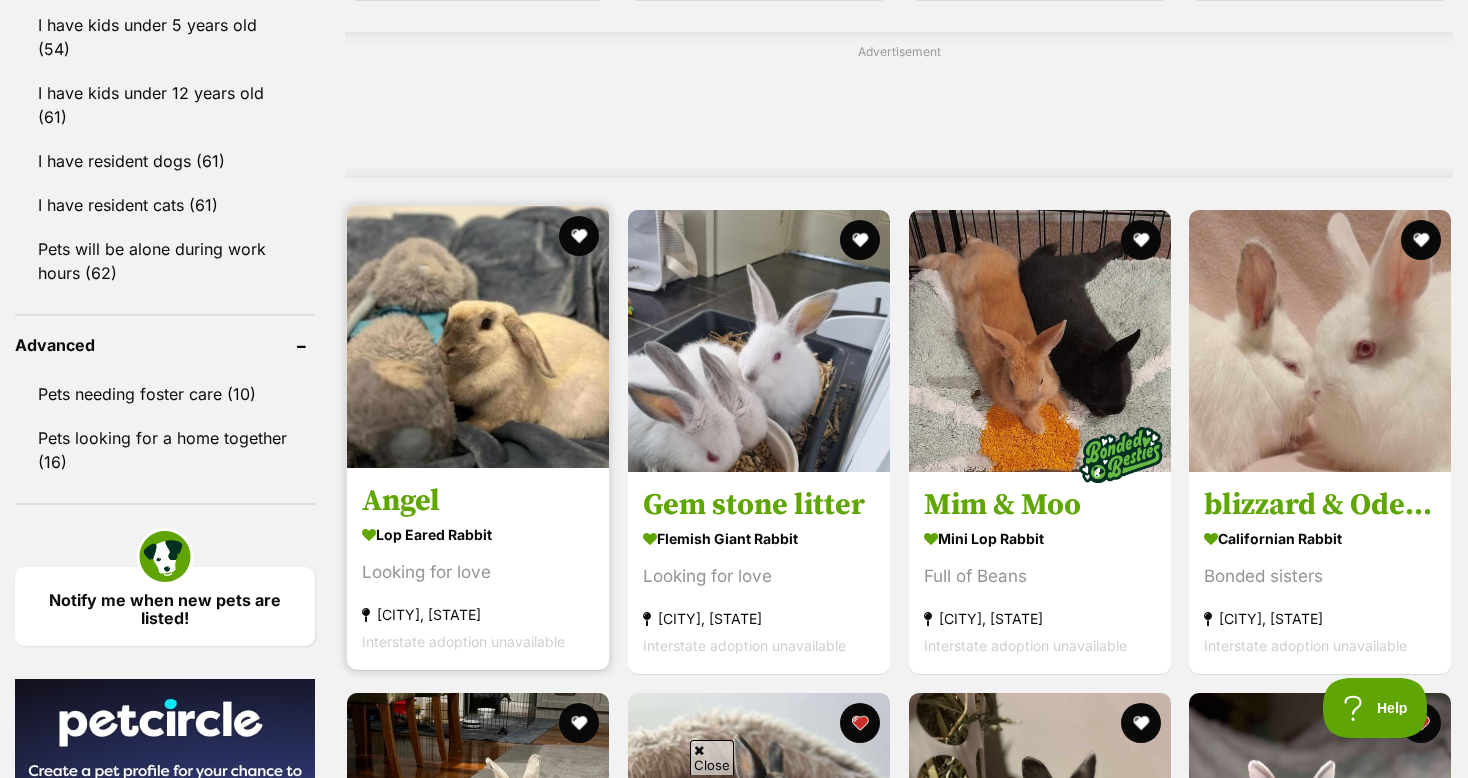 click at bounding box center [478, 337] 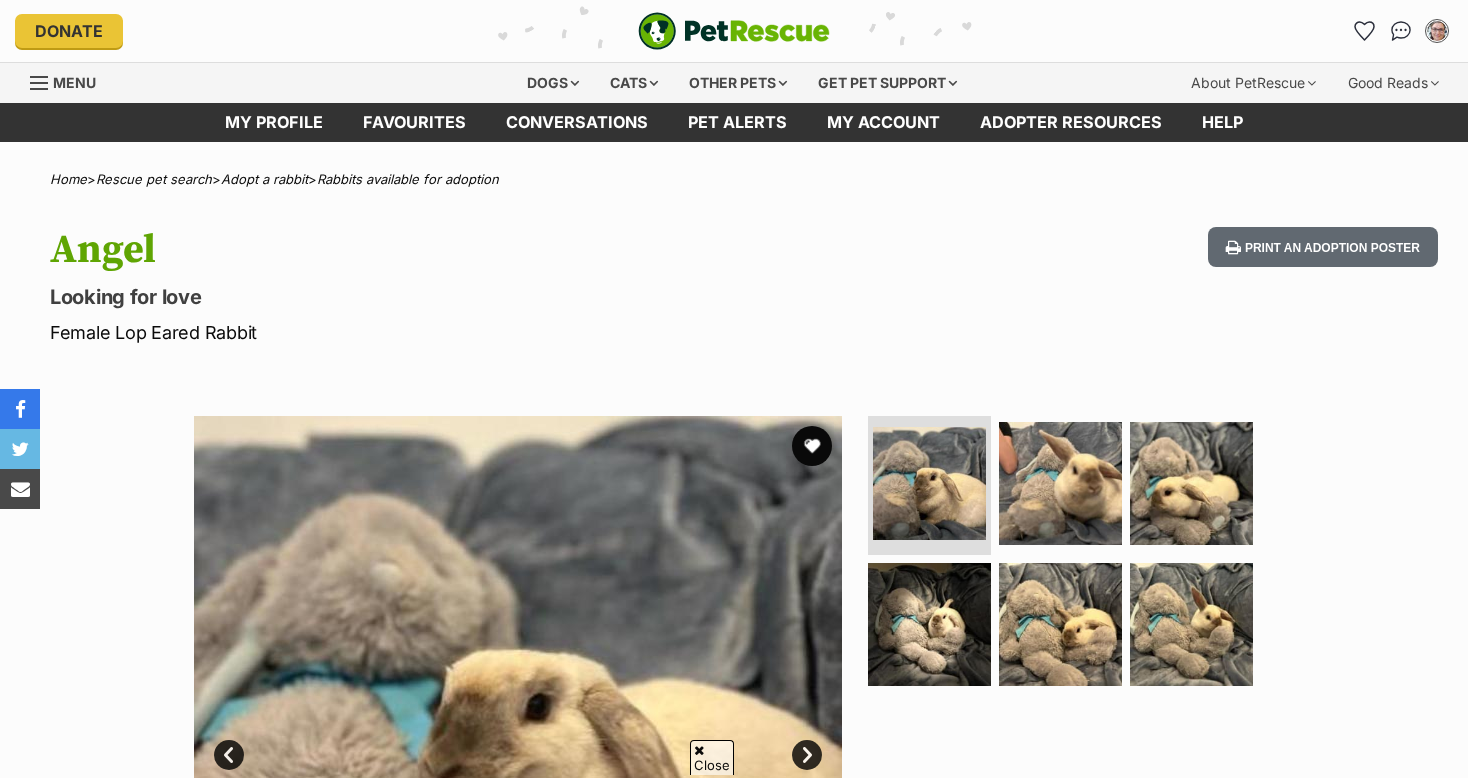 scroll, scrollTop: 160, scrollLeft: 0, axis: vertical 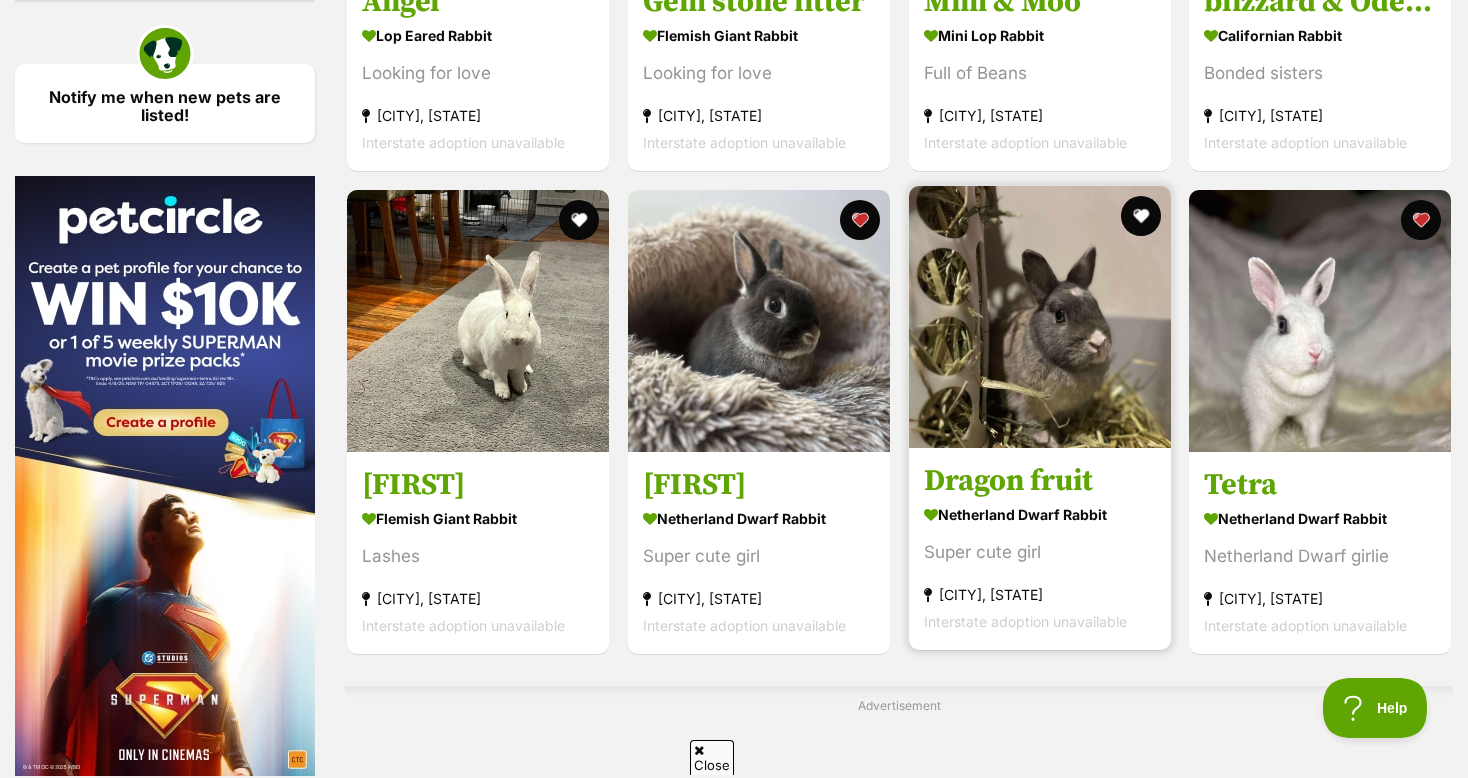 click at bounding box center (1040, 317) 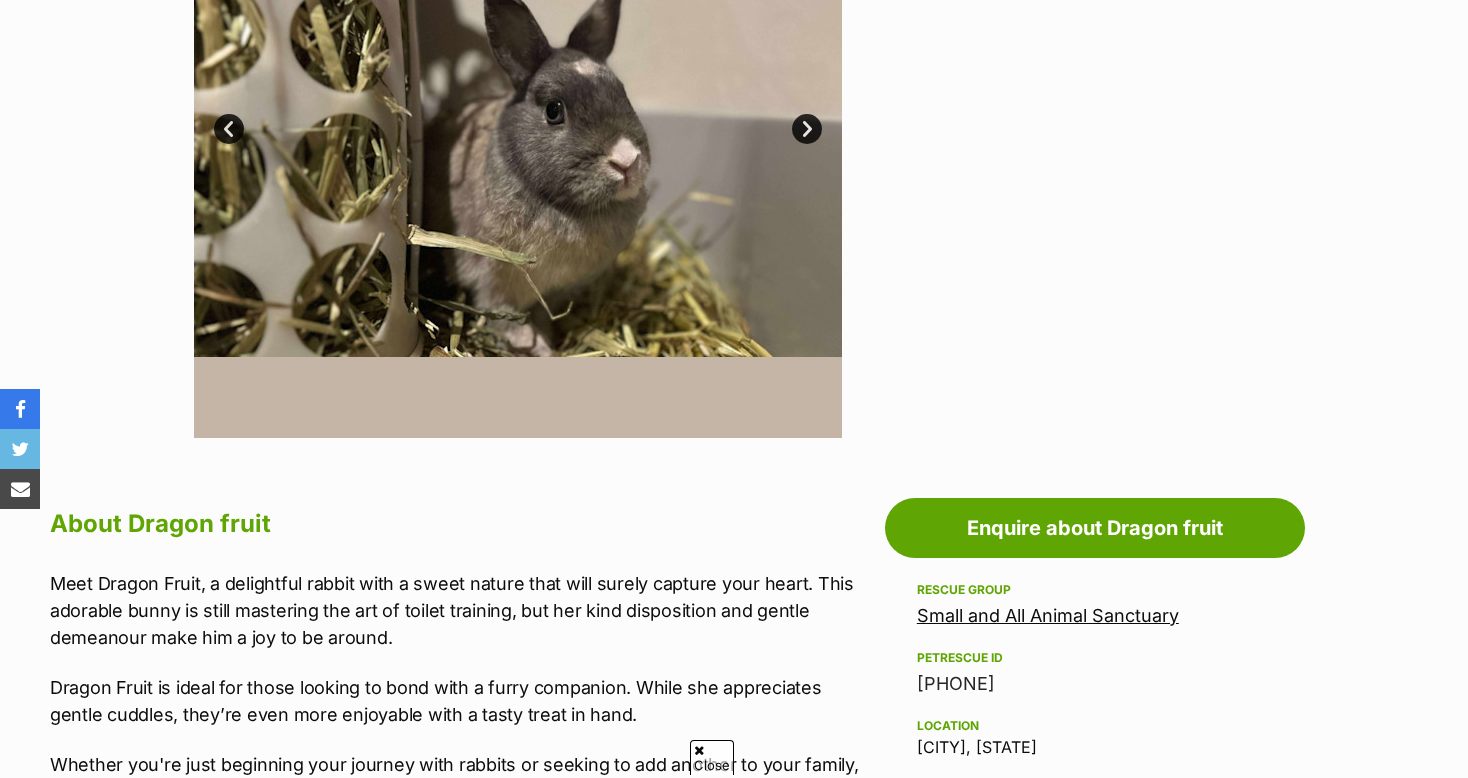 scroll, scrollTop: 960, scrollLeft: 0, axis: vertical 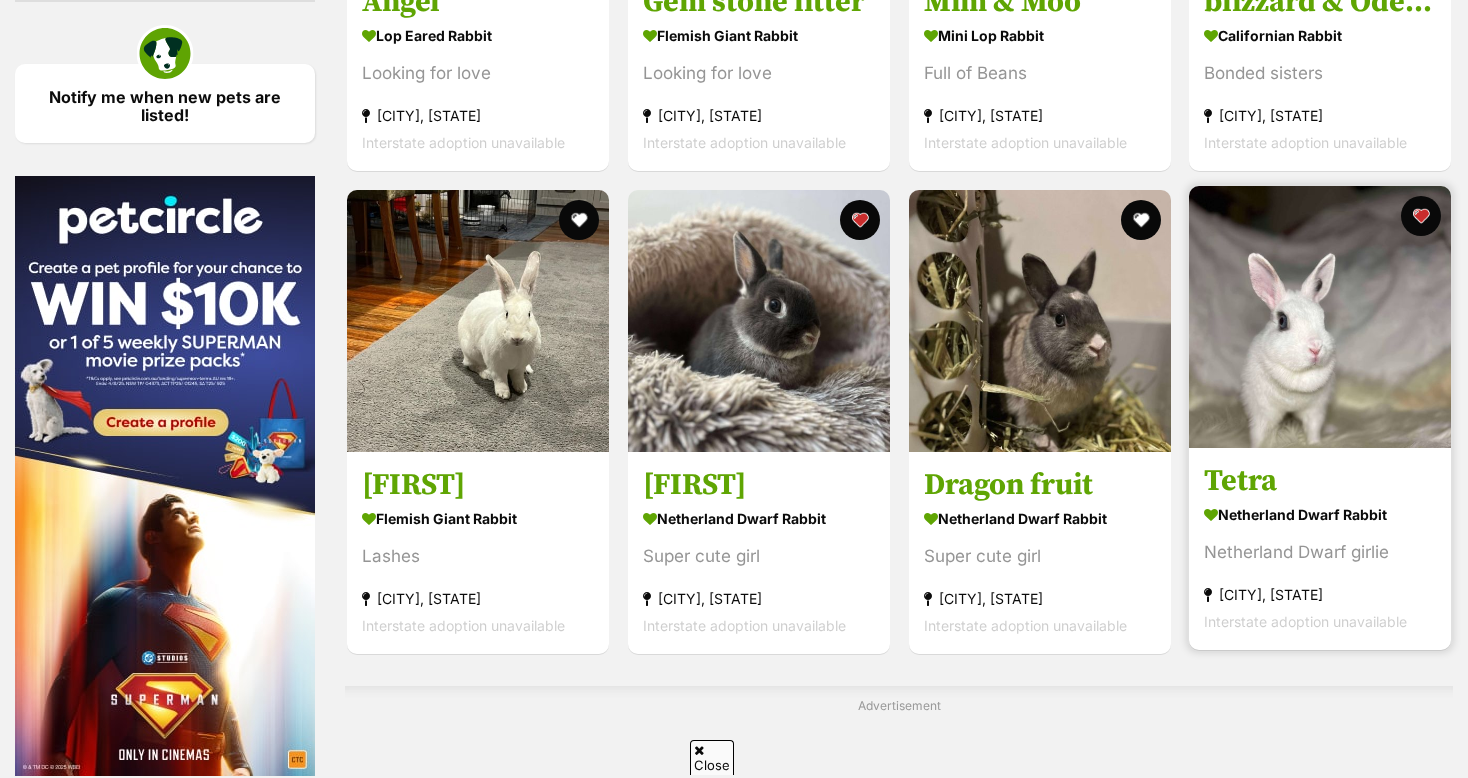 click at bounding box center [1320, 317] 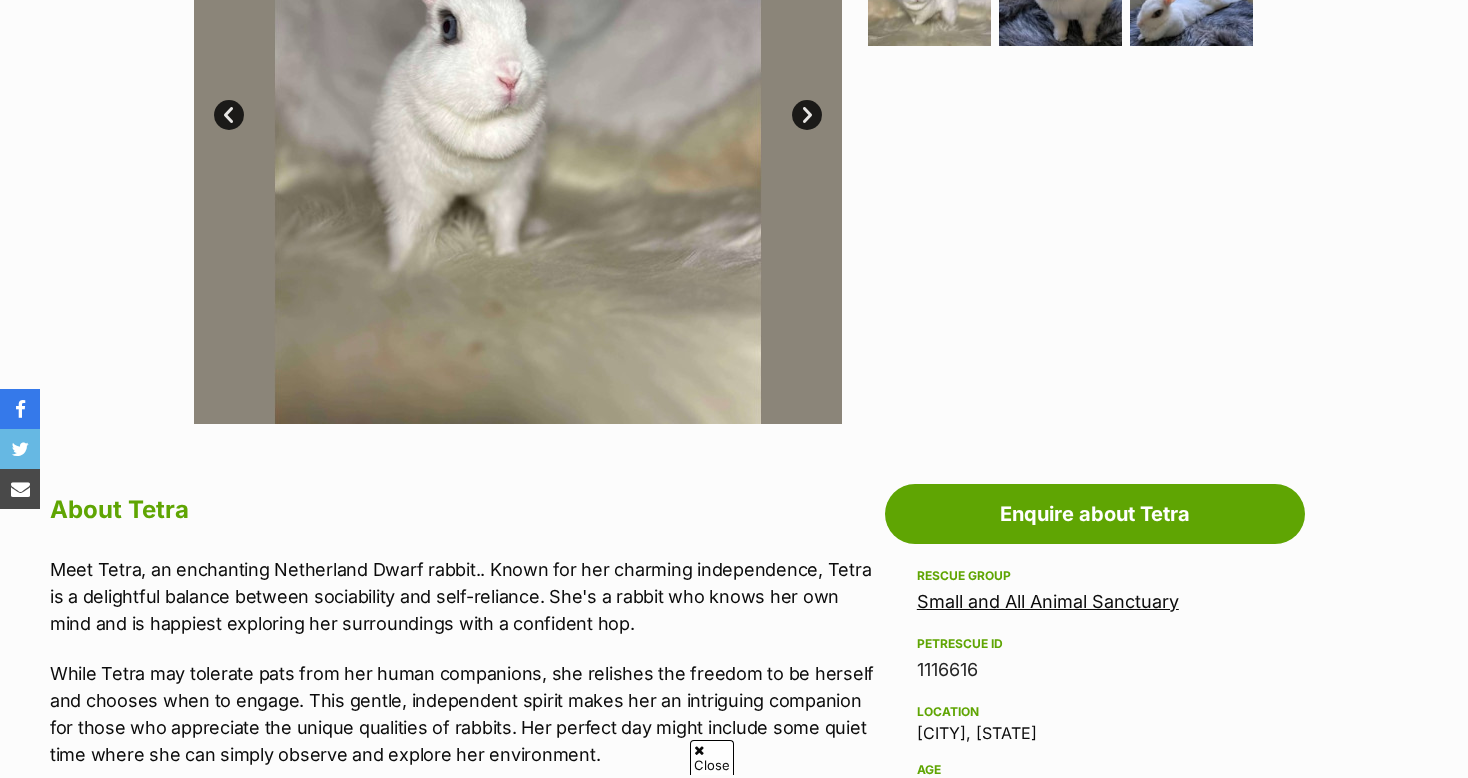scroll, scrollTop: 640, scrollLeft: 0, axis: vertical 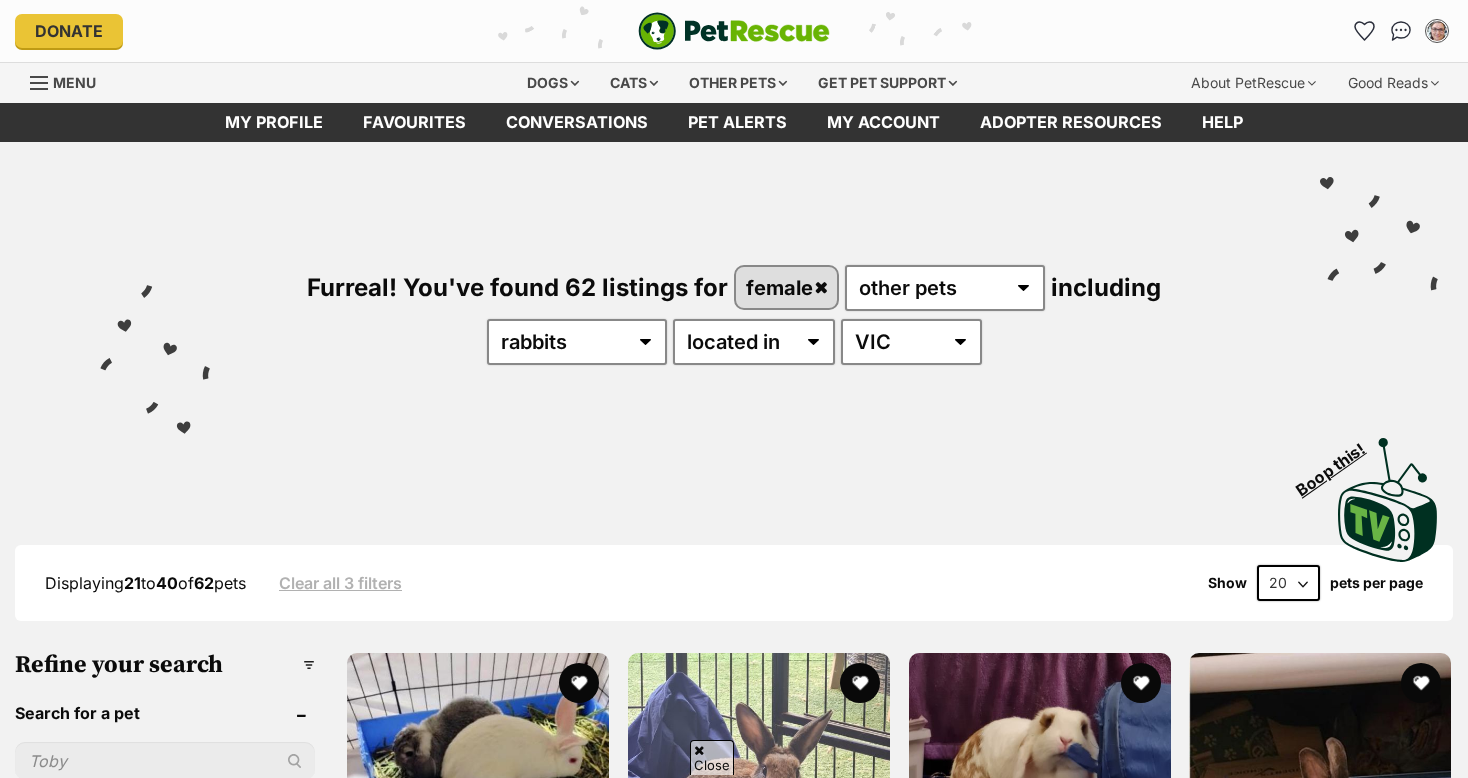 click at bounding box center (1140, 2994) 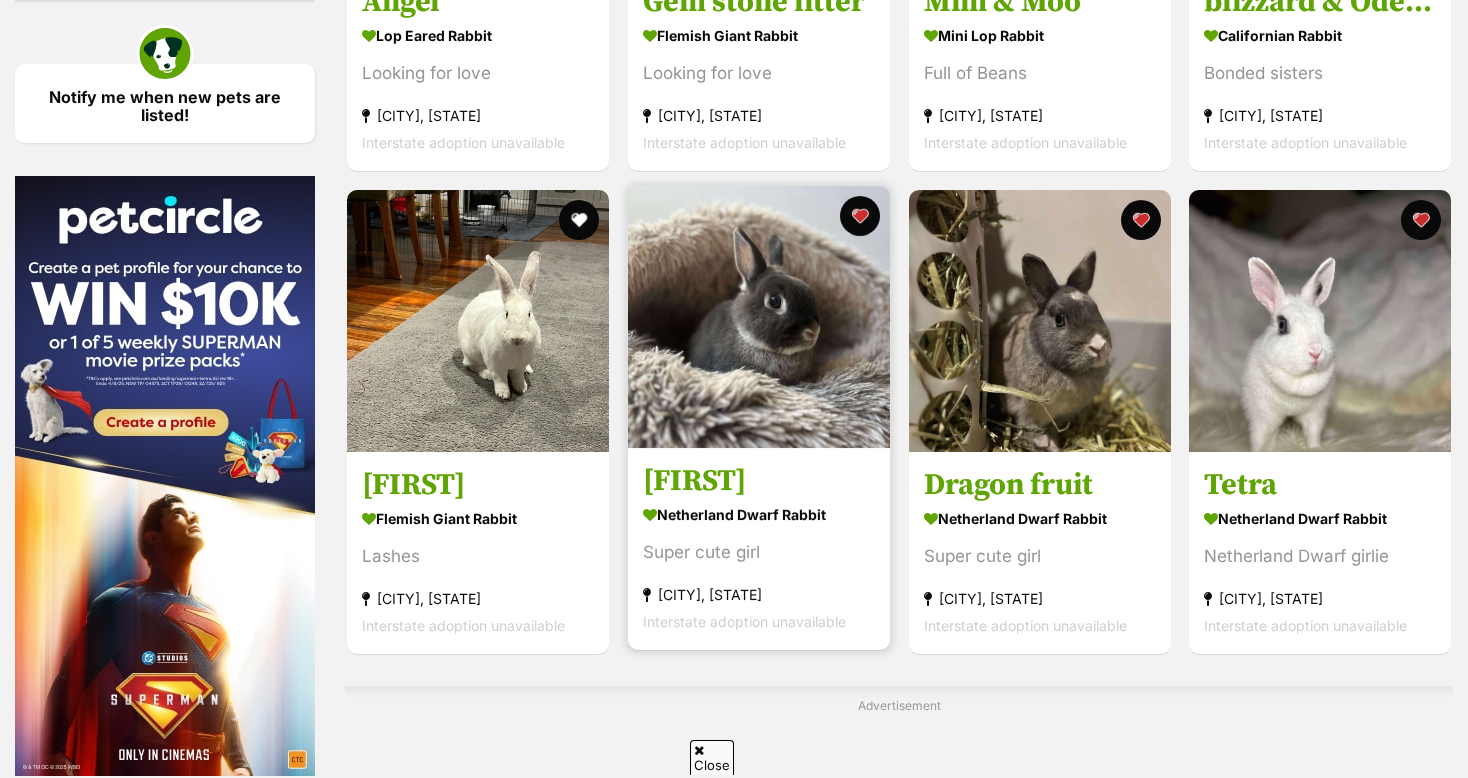 click at bounding box center [759, 317] 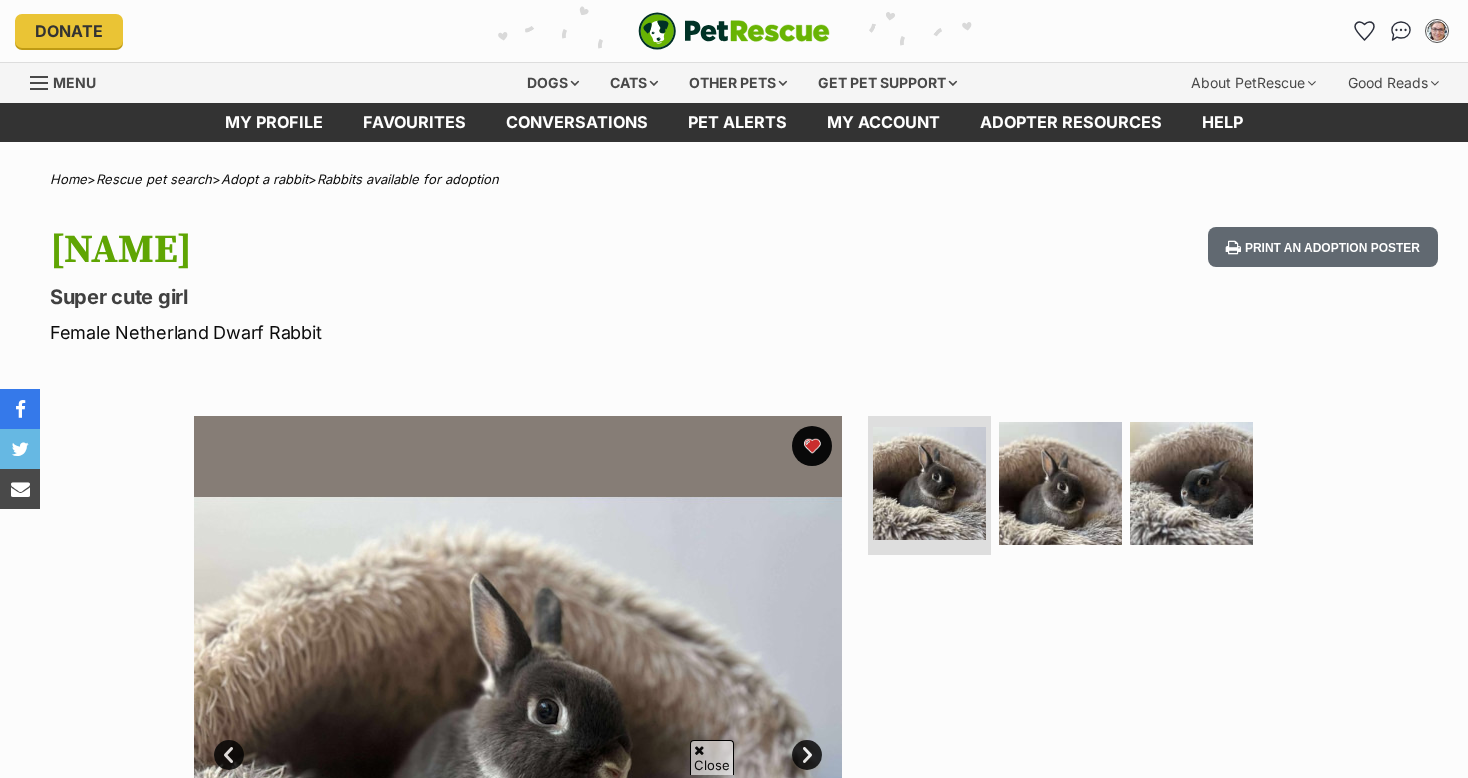 scroll, scrollTop: 240, scrollLeft: 0, axis: vertical 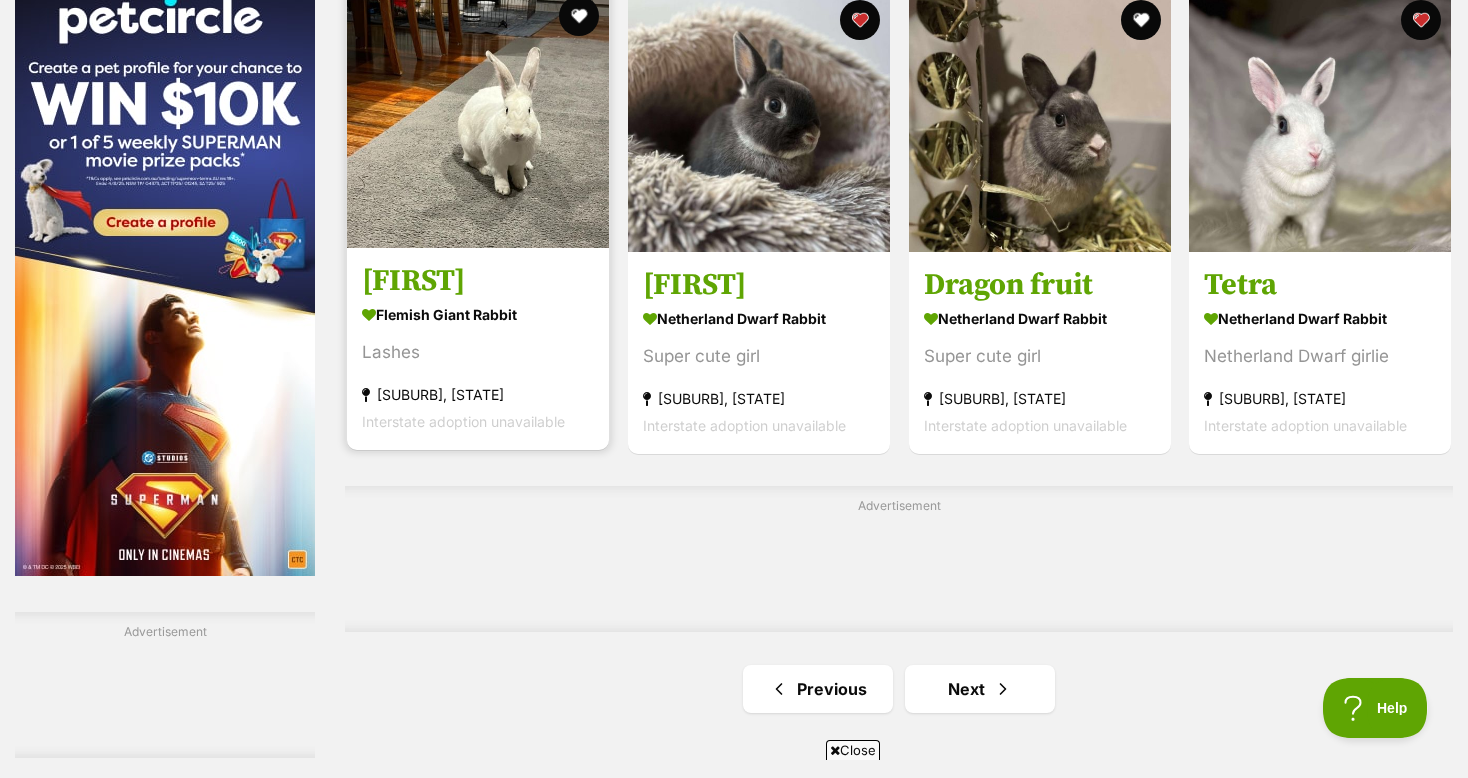 click at bounding box center [478, 117] 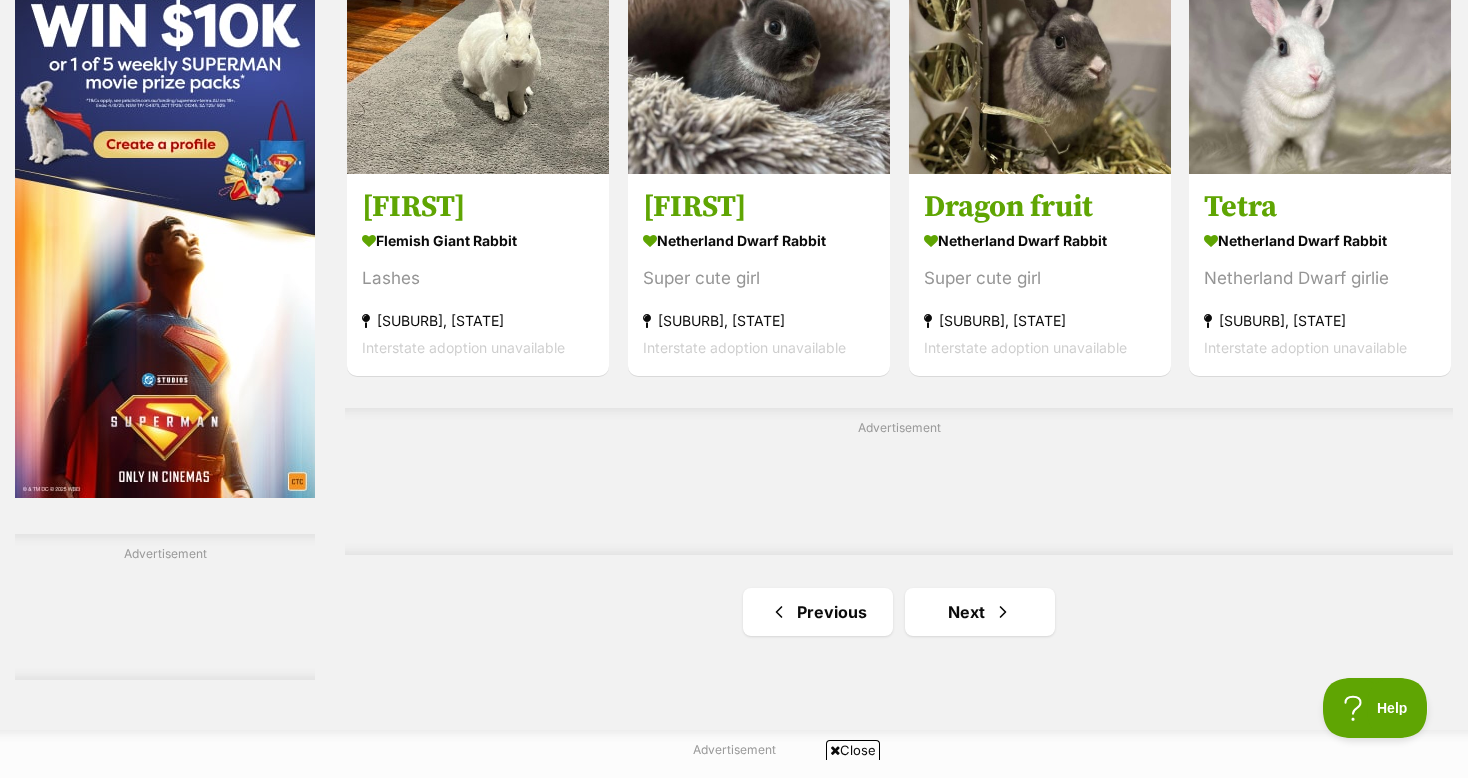 scroll, scrollTop: 3058, scrollLeft: 0, axis: vertical 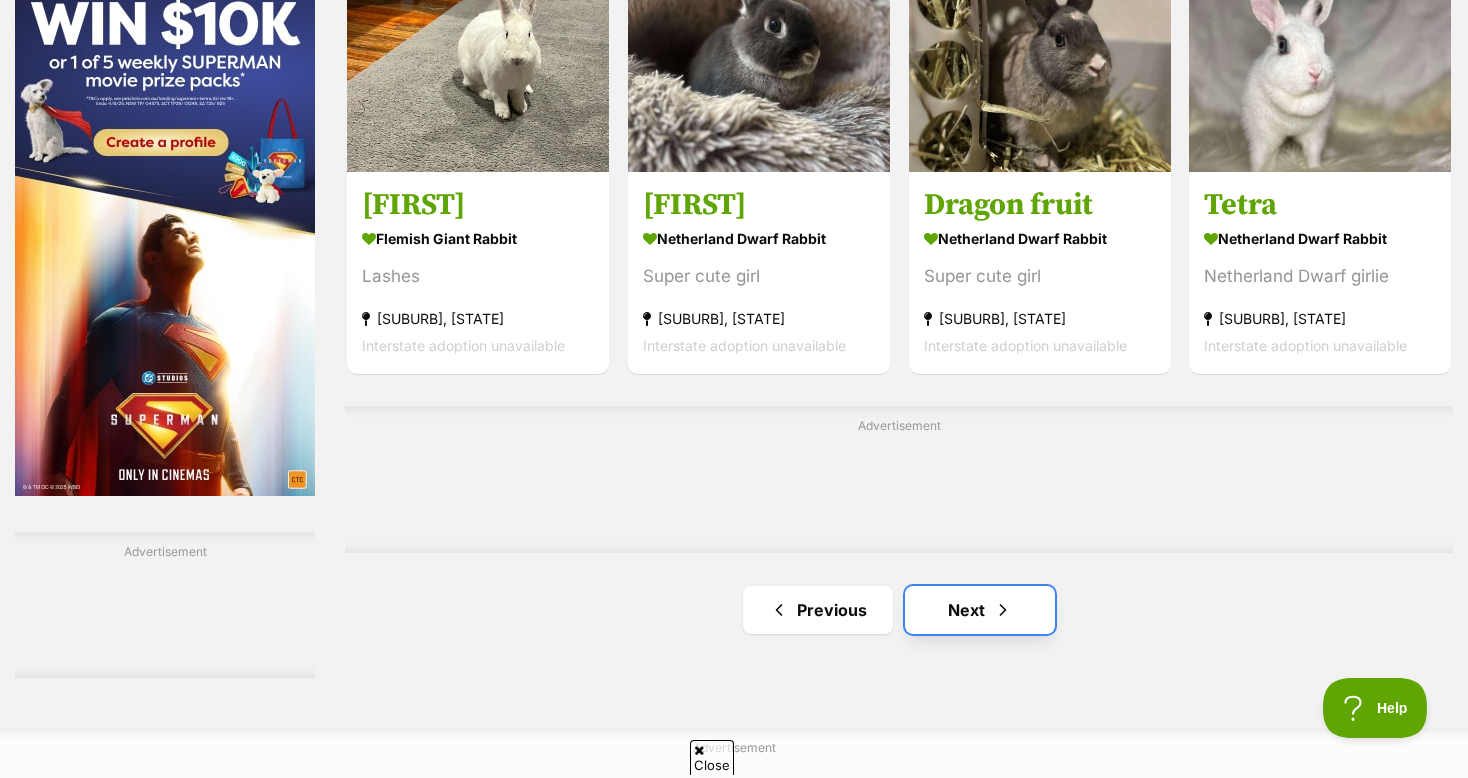 click on "Next" at bounding box center (980, 610) 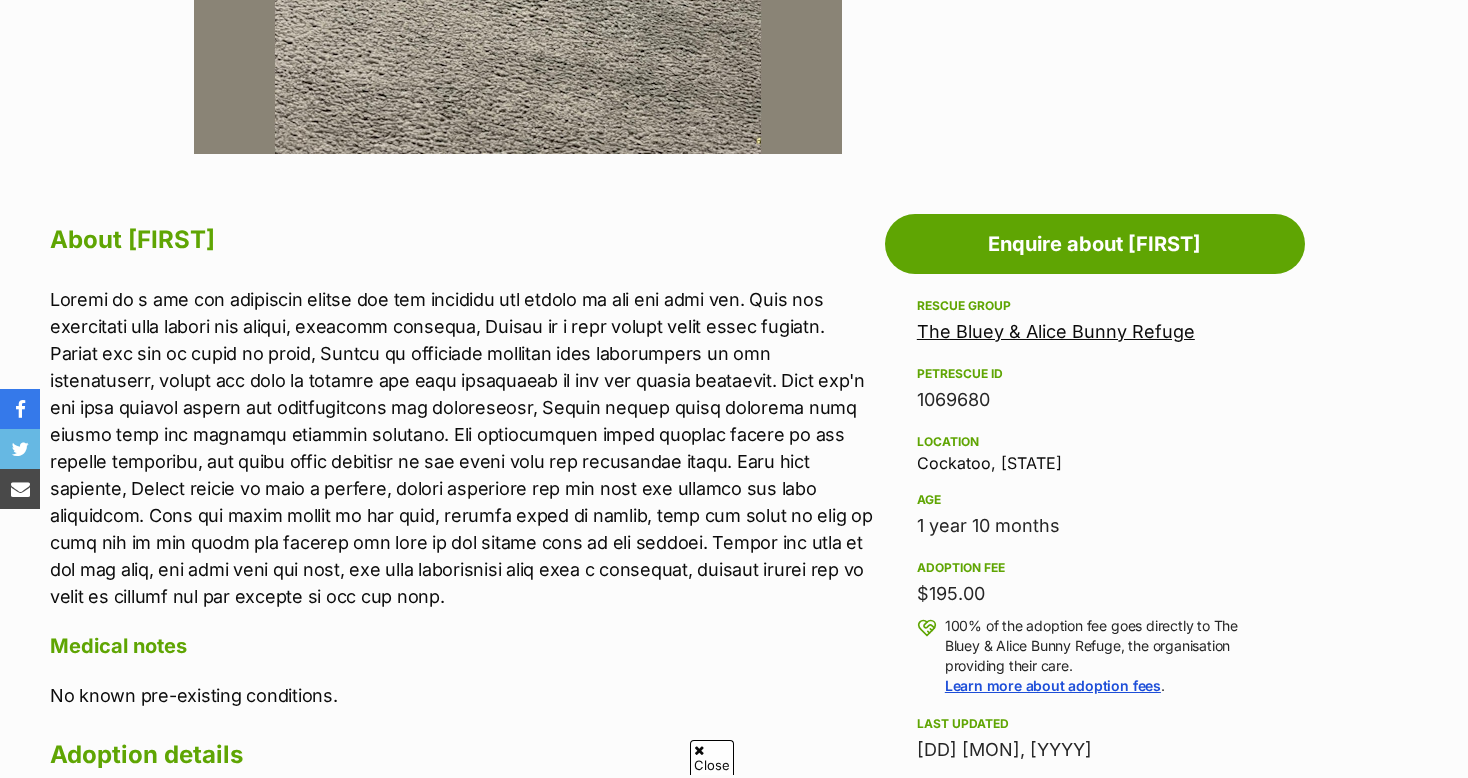 scroll, scrollTop: 960, scrollLeft: 0, axis: vertical 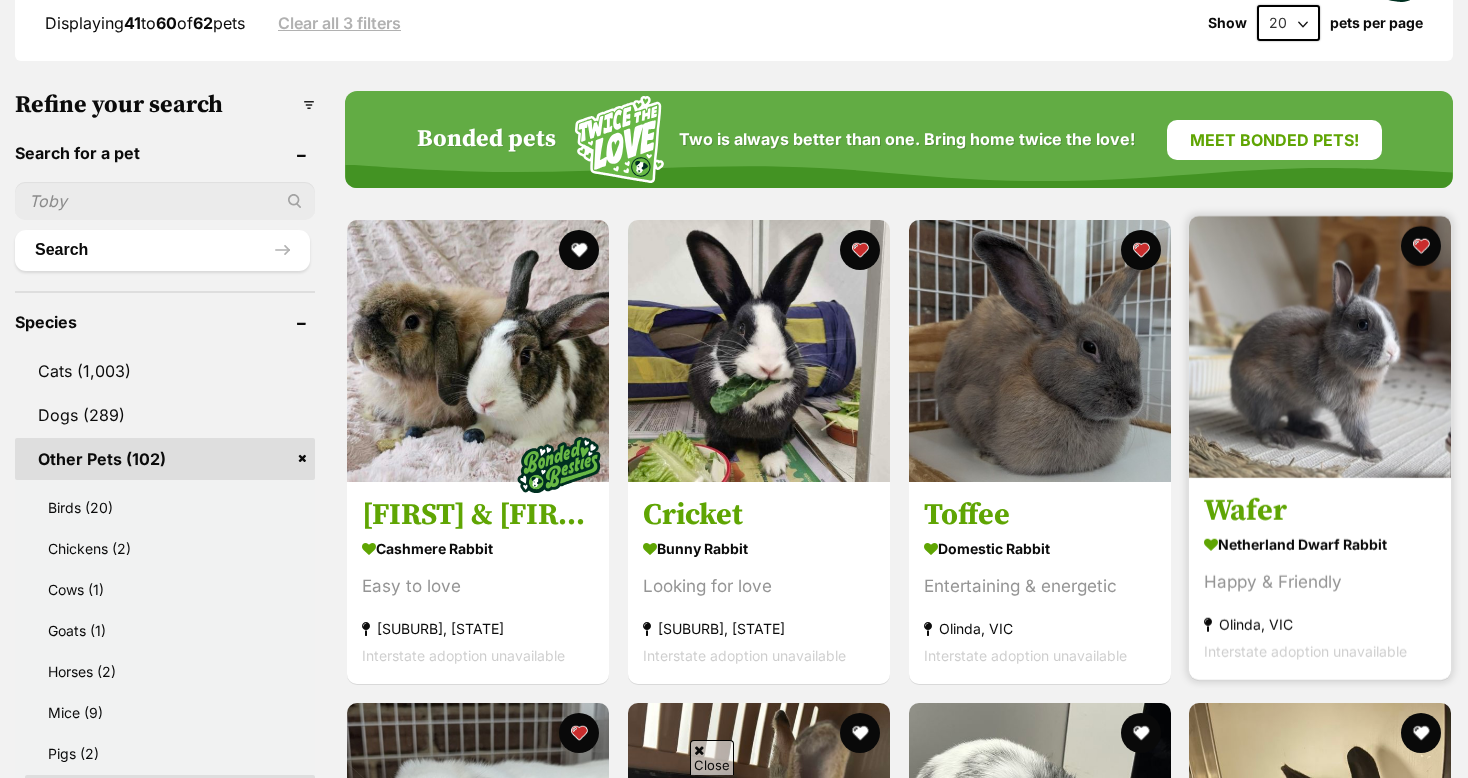 click at bounding box center [759, 351] 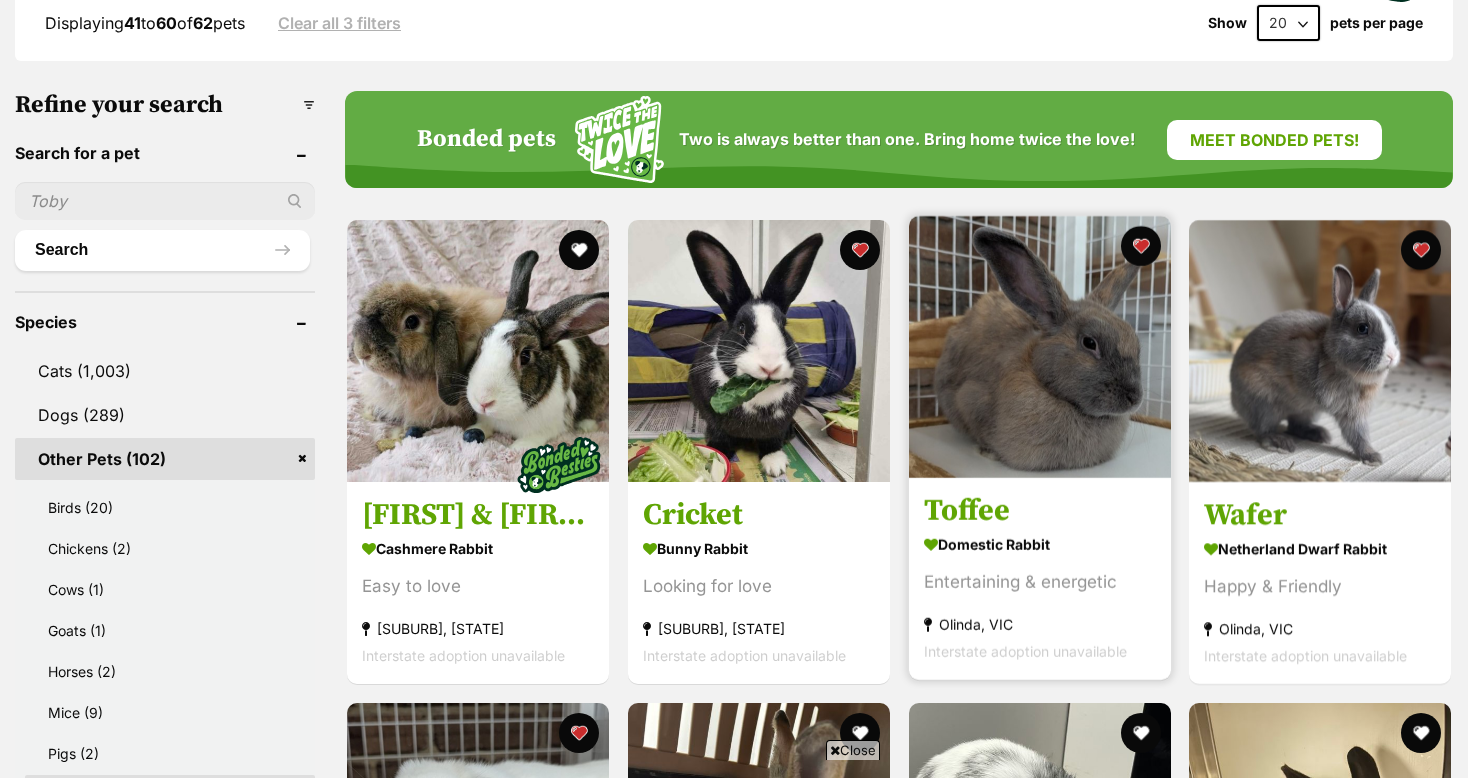 scroll, scrollTop: 0, scrollLeft: 0, axis: both 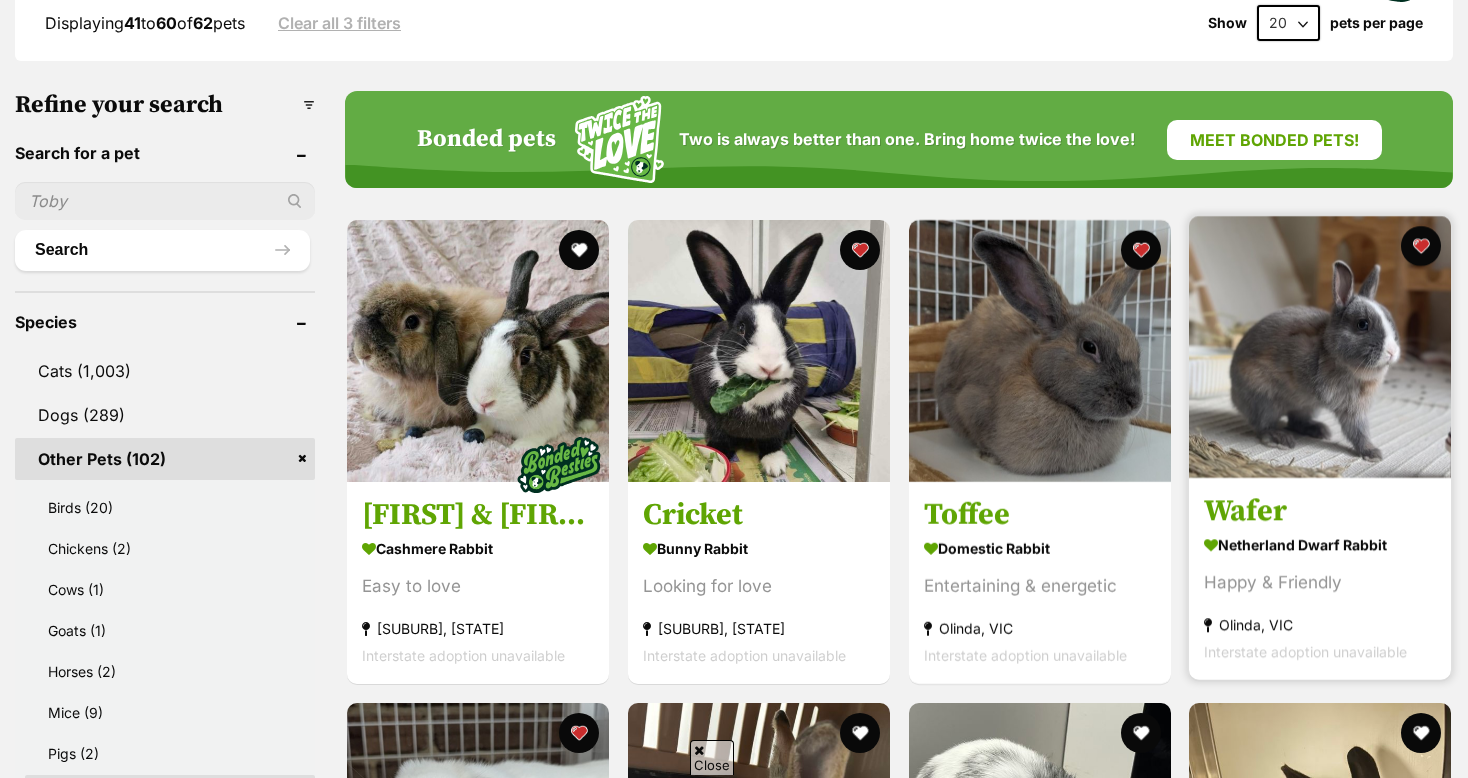 click at bounding box center (1320, 347) 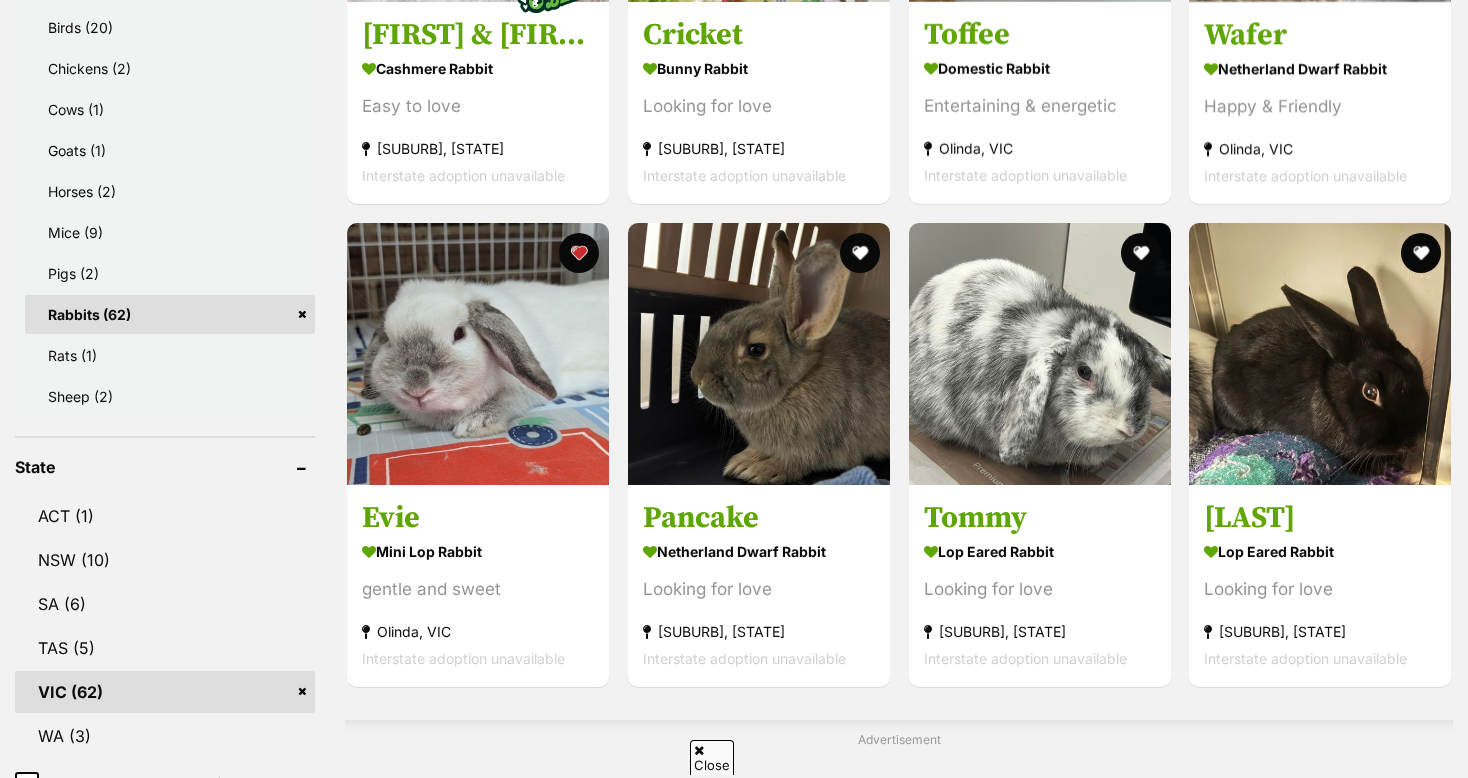 scroll, scrollTop: 1080, scrollLeft: 0, axis: vertical 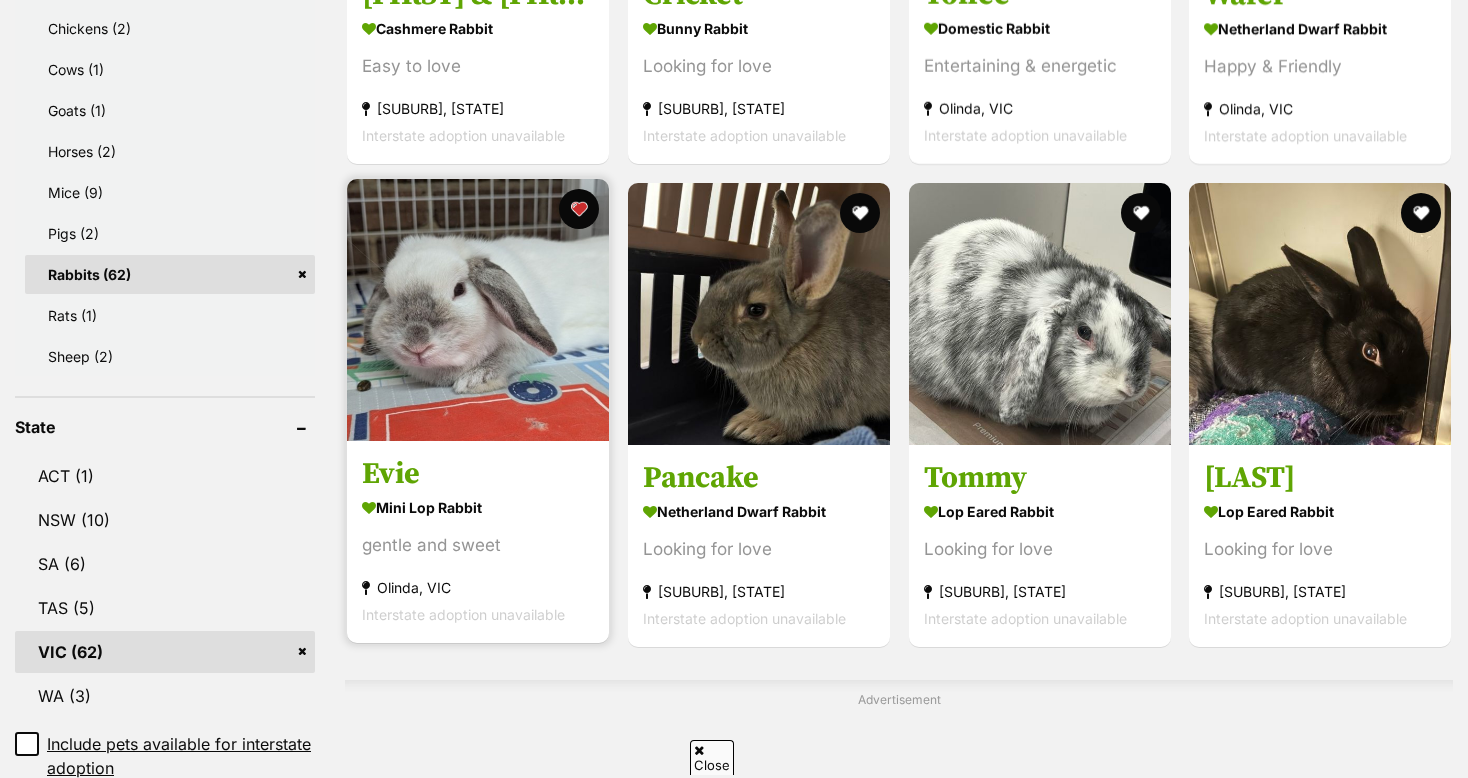 click at bounding box center [478, 310] 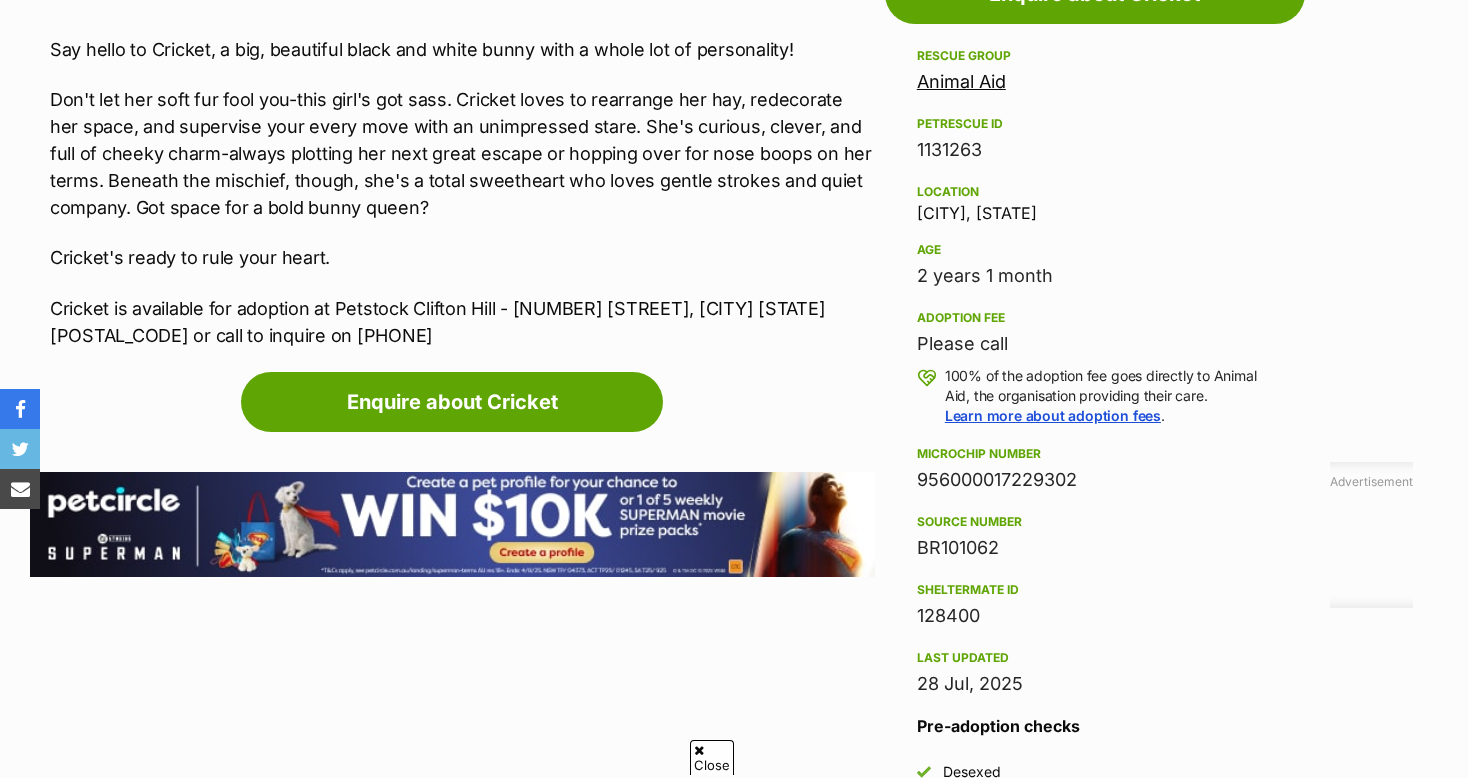 scroll, scrollTop: 1160, scrollLeft: 0, axis: vertical 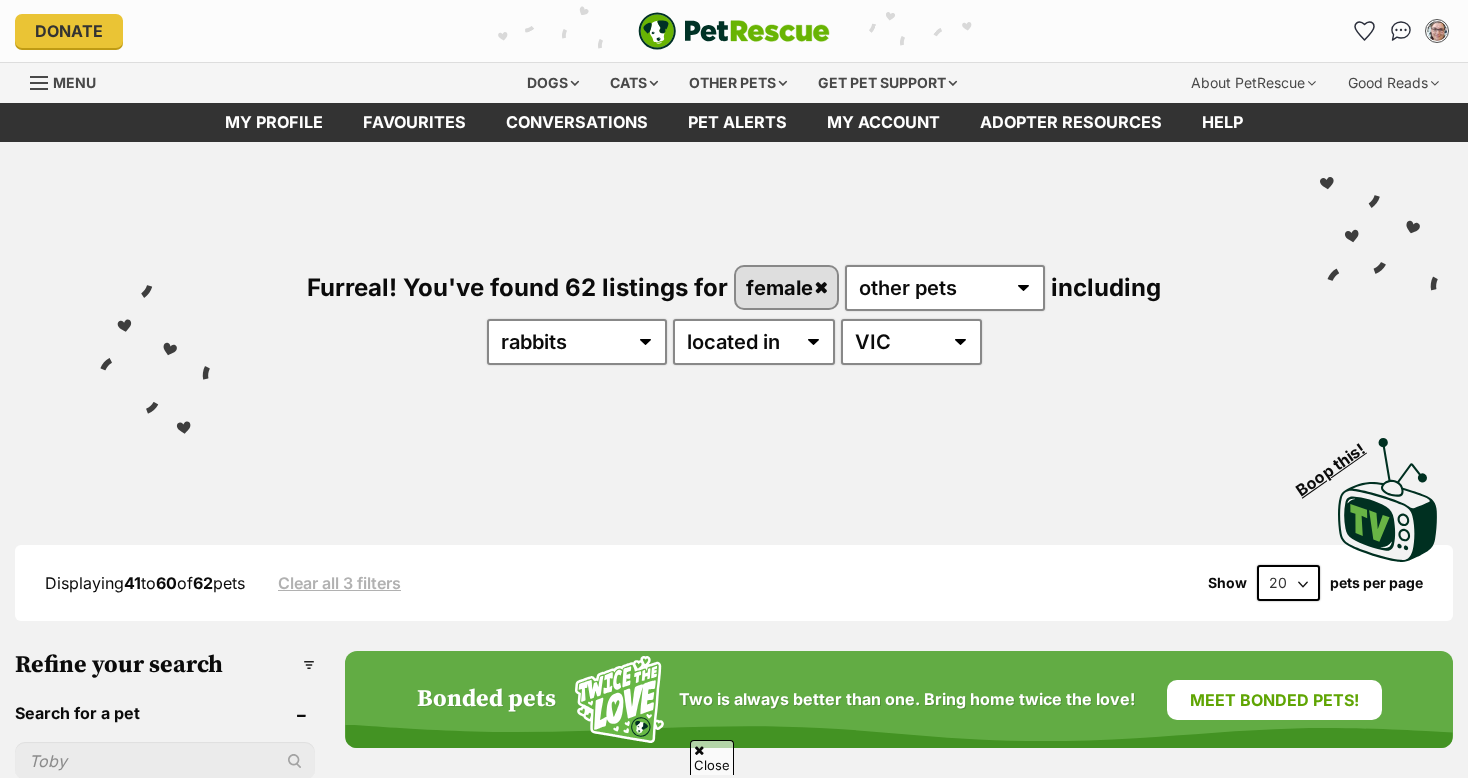 click at bounding box center (759, 1390) 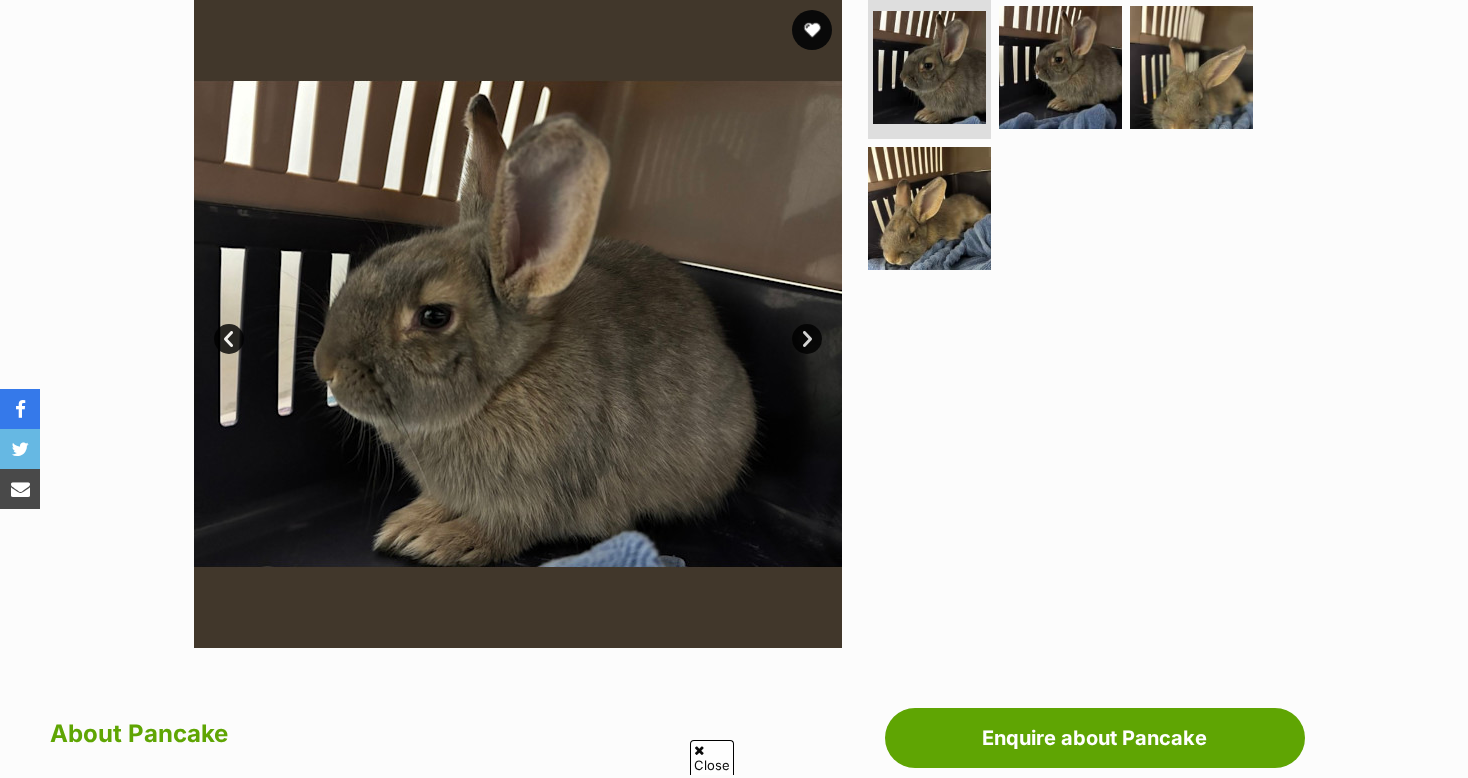 scroll, scrollTop: 520, scrollLeft: 0, axis: vertical 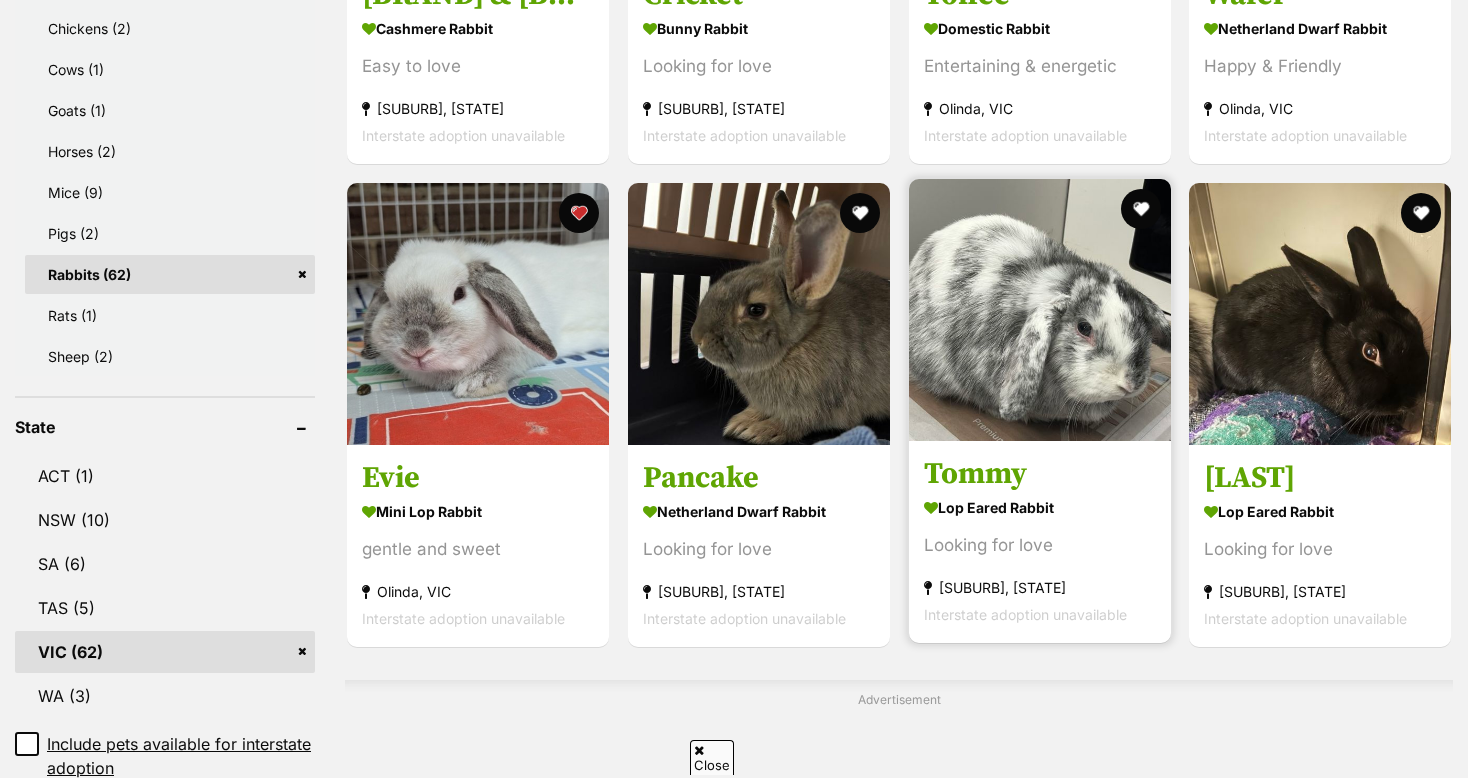 click at bounding box center [1040, 310] 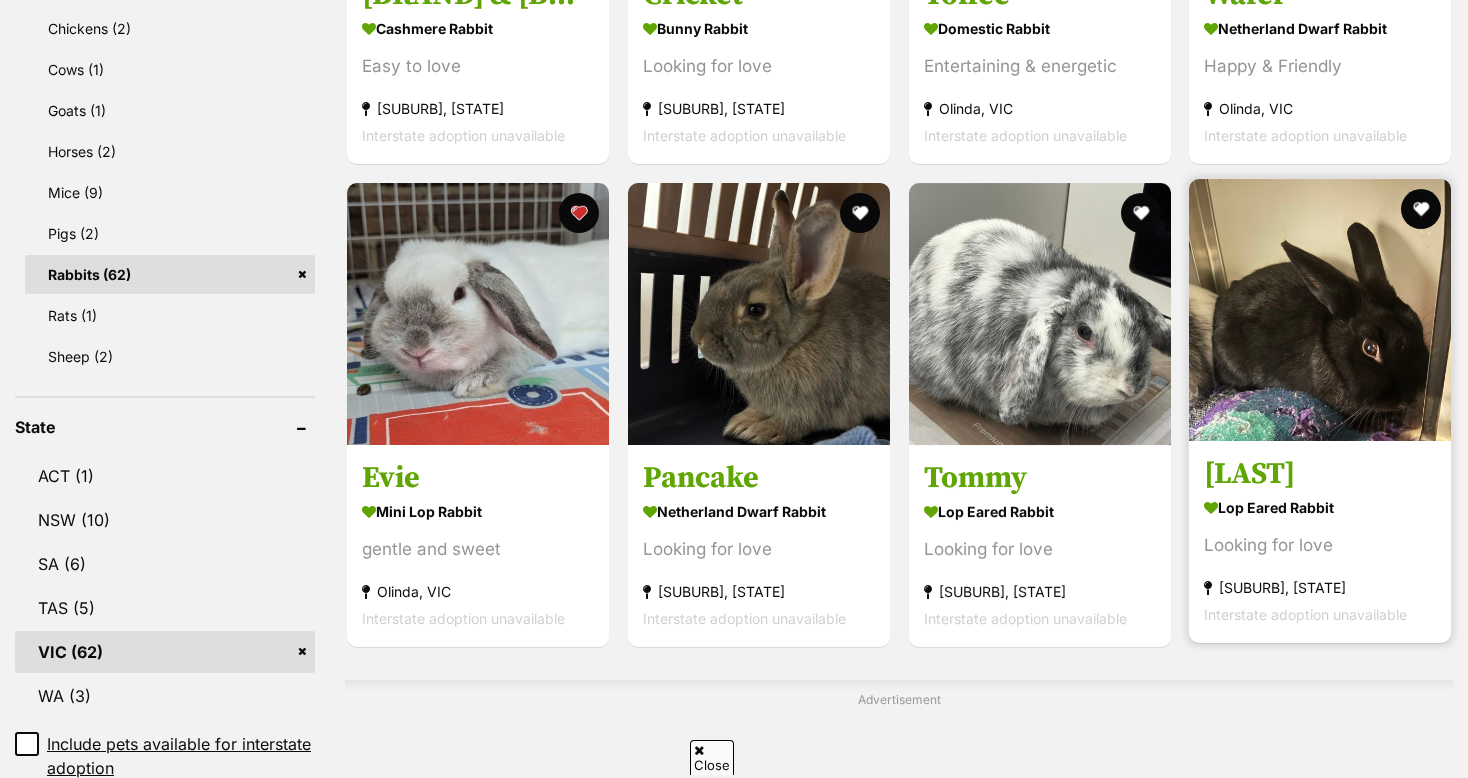 click at bounding box center [1320, 310] 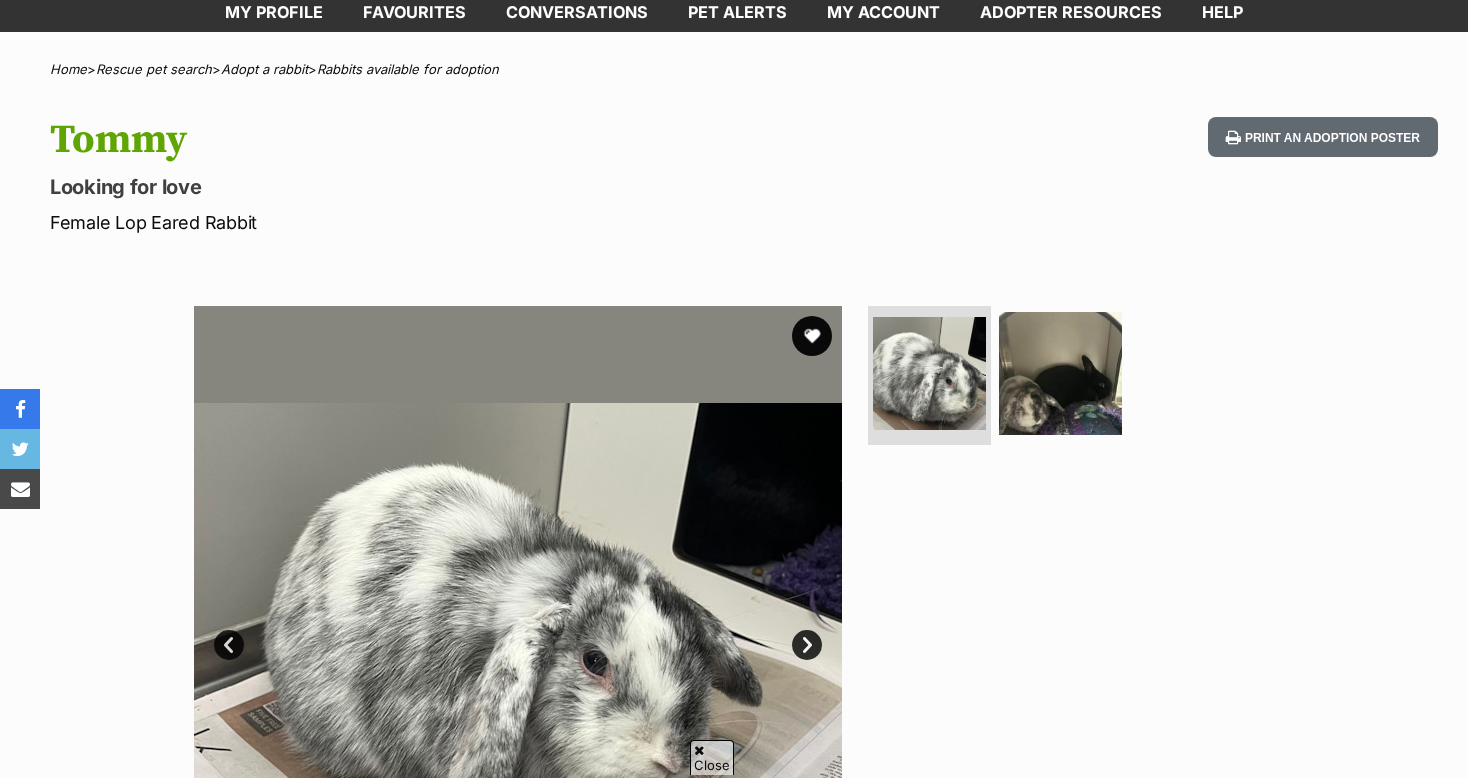 scroll, scrollTop: 575, scrollLeft: 0, axis: vertical 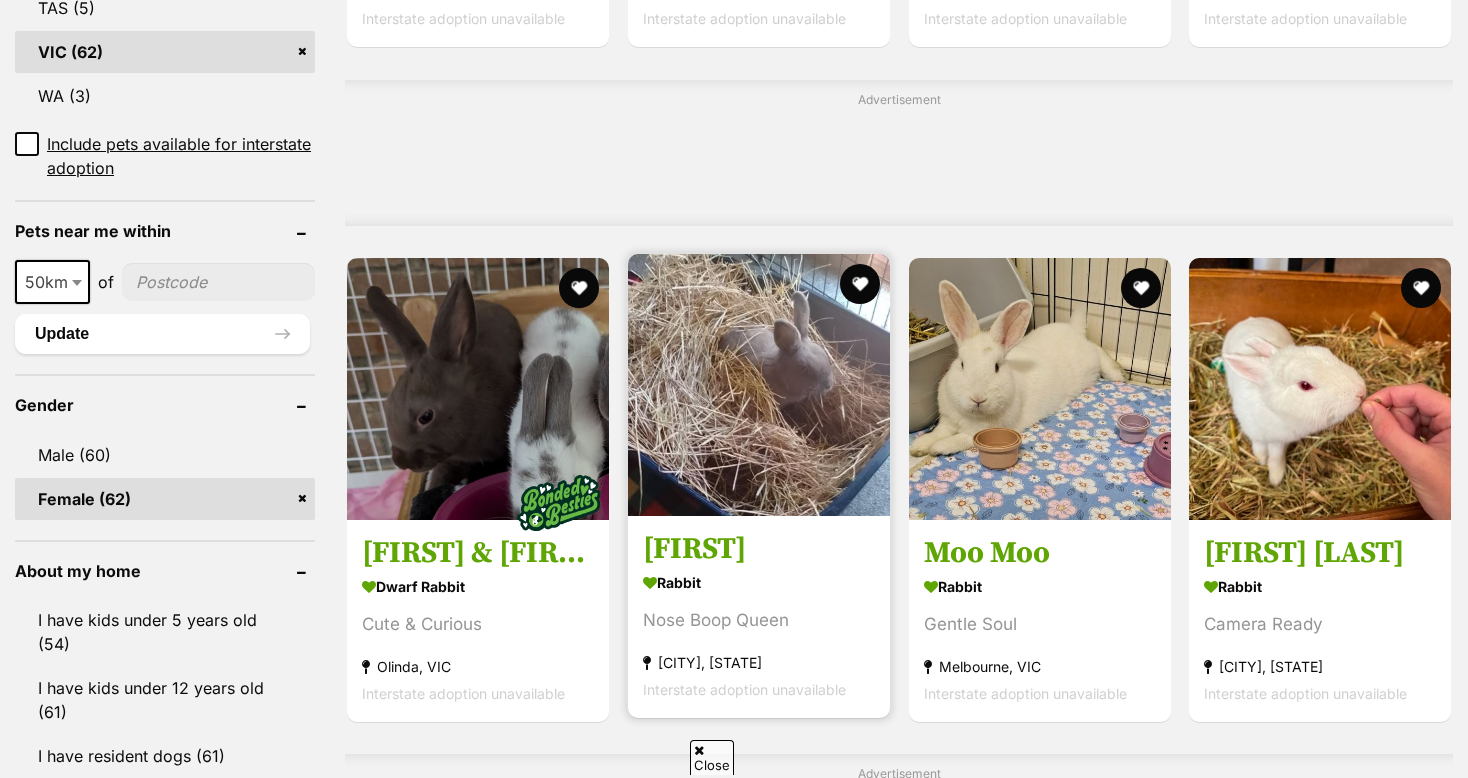 click at bounding box center [759, 385] 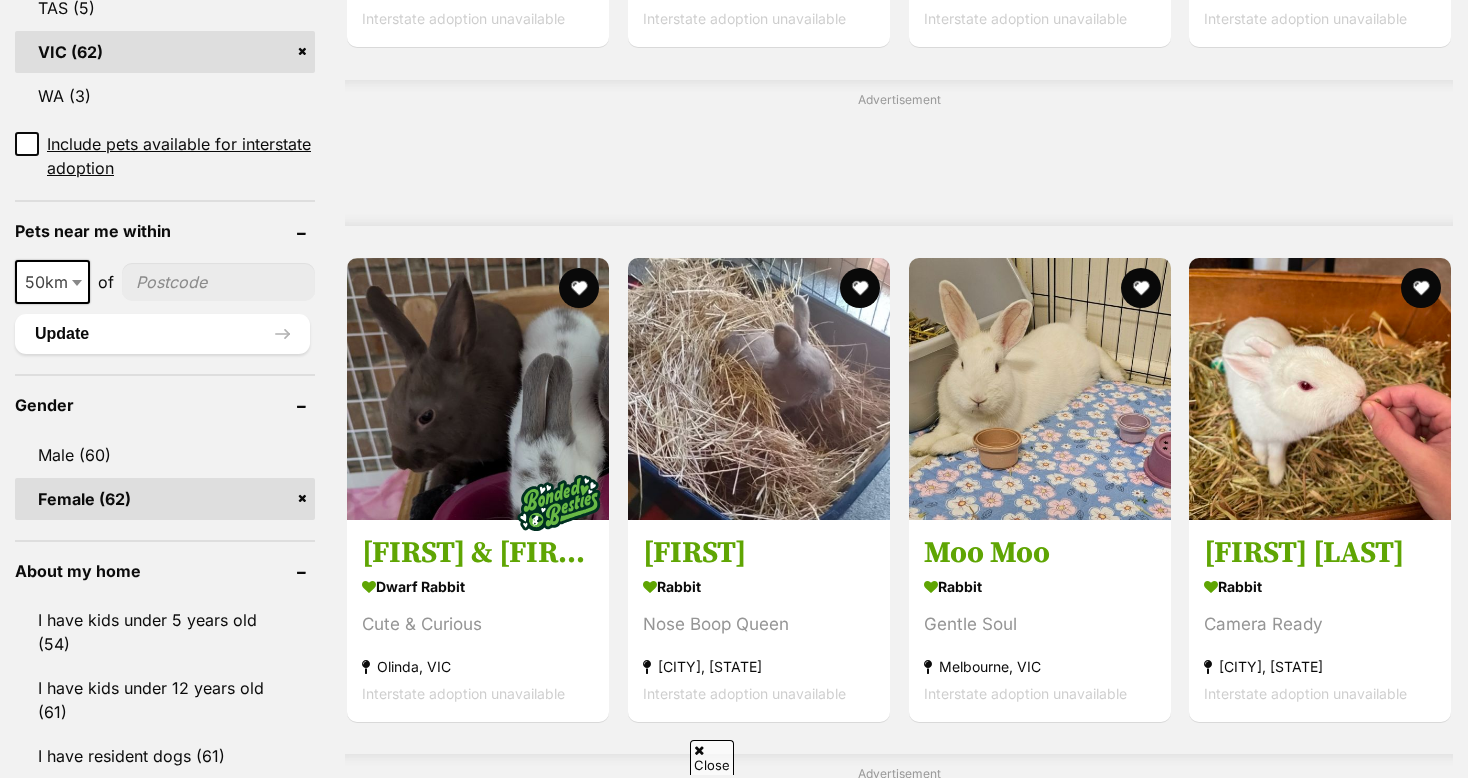 scroll, scrollTop: 0, scrollLeft: 0, axis: both 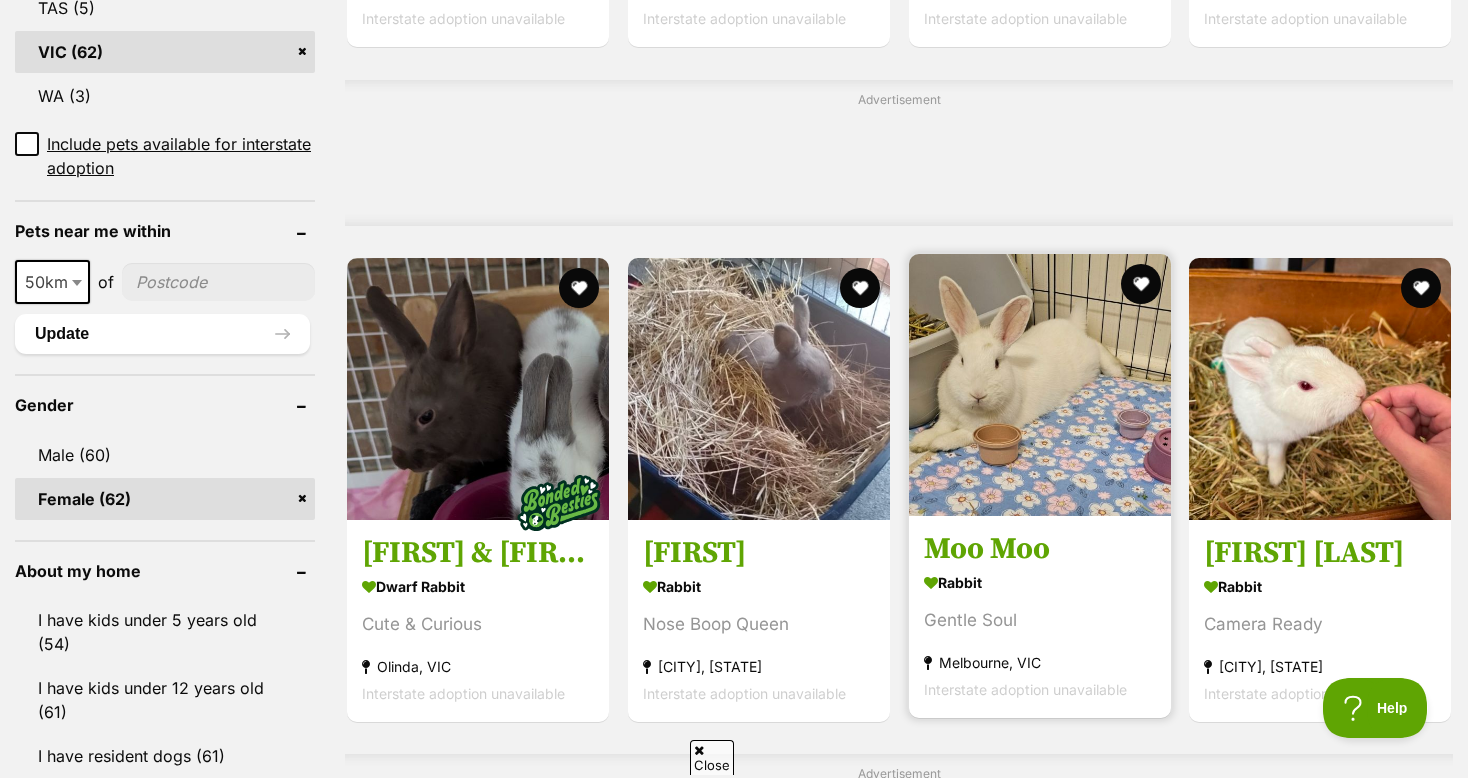 click at bounding box center [1040, 385] 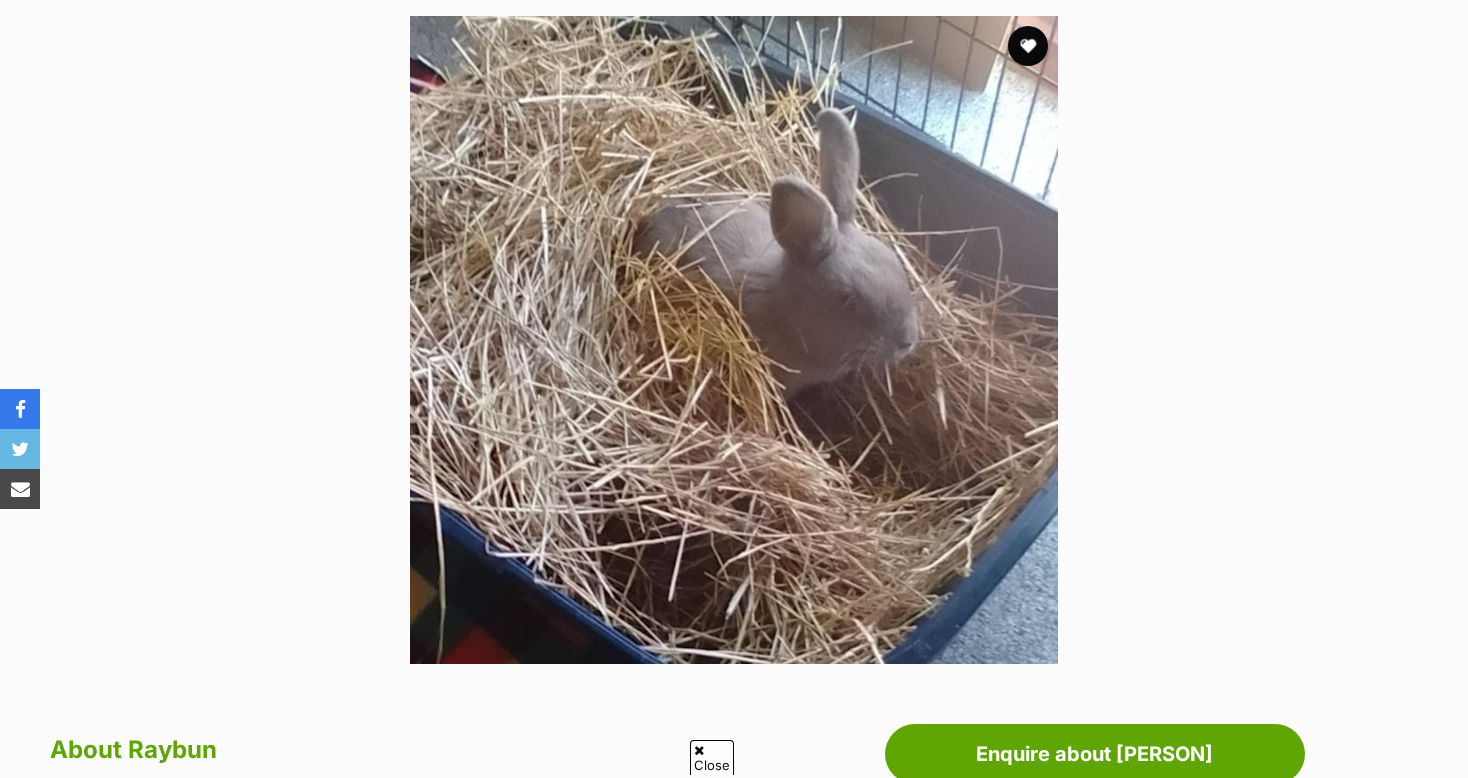 scroll, scrollTop: 520, scrollLeft: 0, axis: vertical 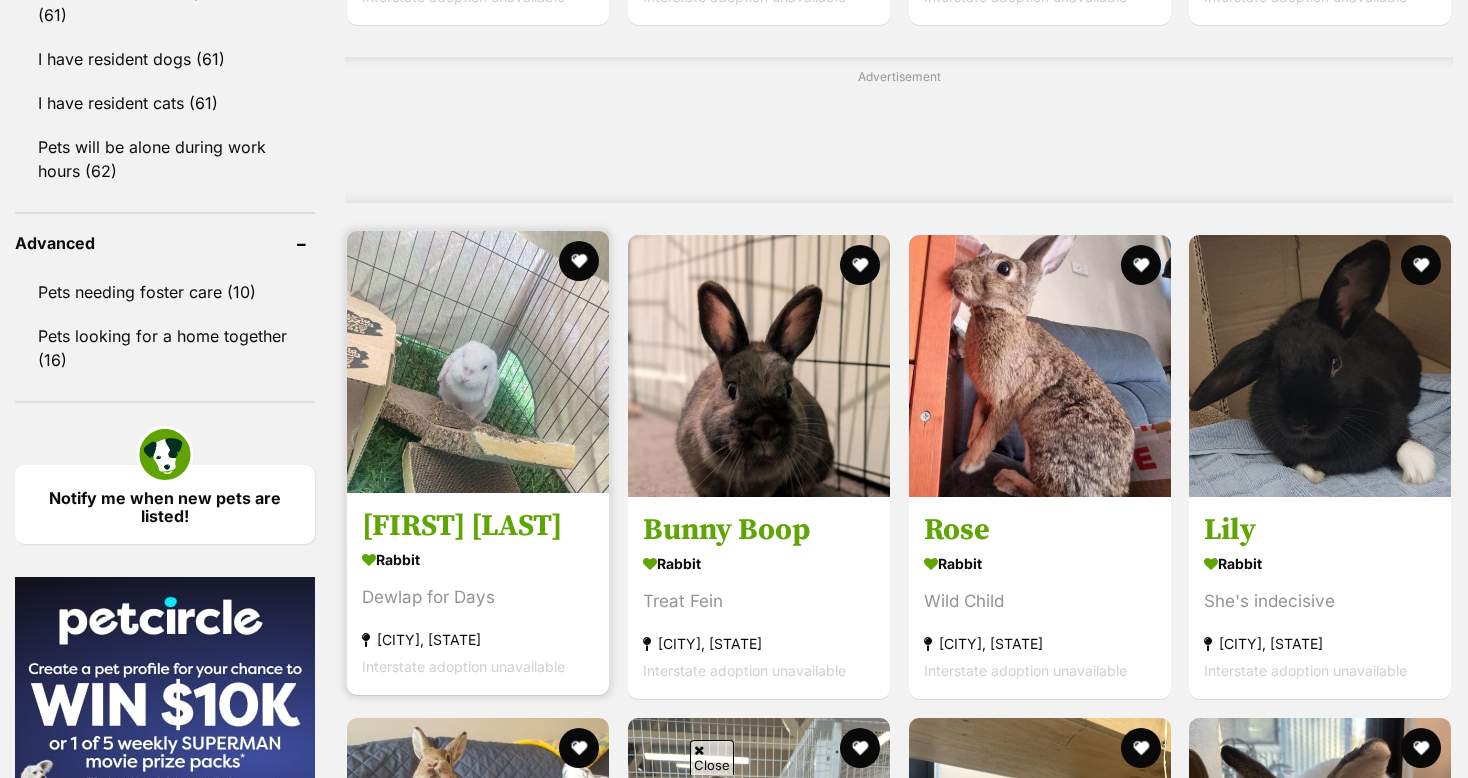 click at bounding box center (478, 362) 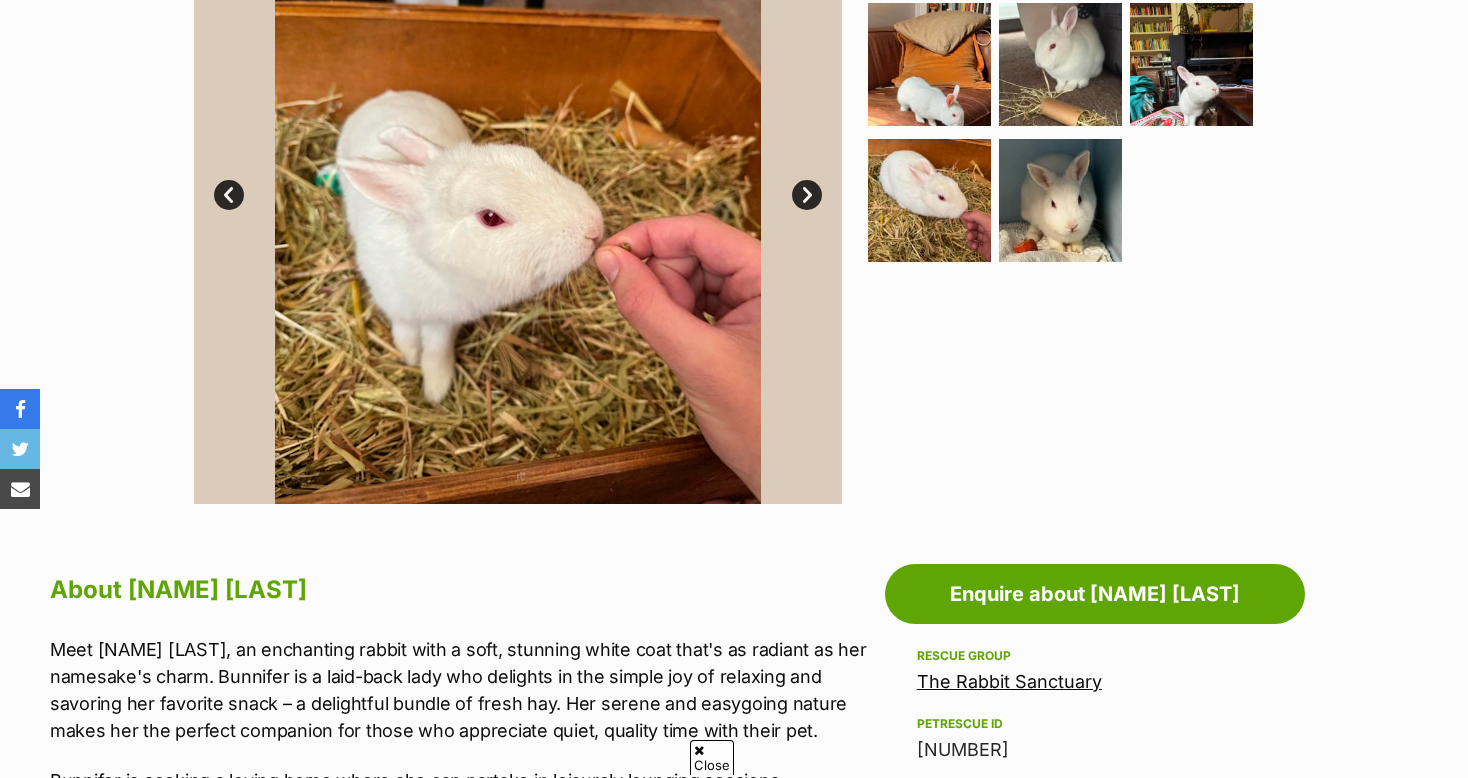 scroll, scrollTop: 600, scrollLeft: 0, axis: vertical 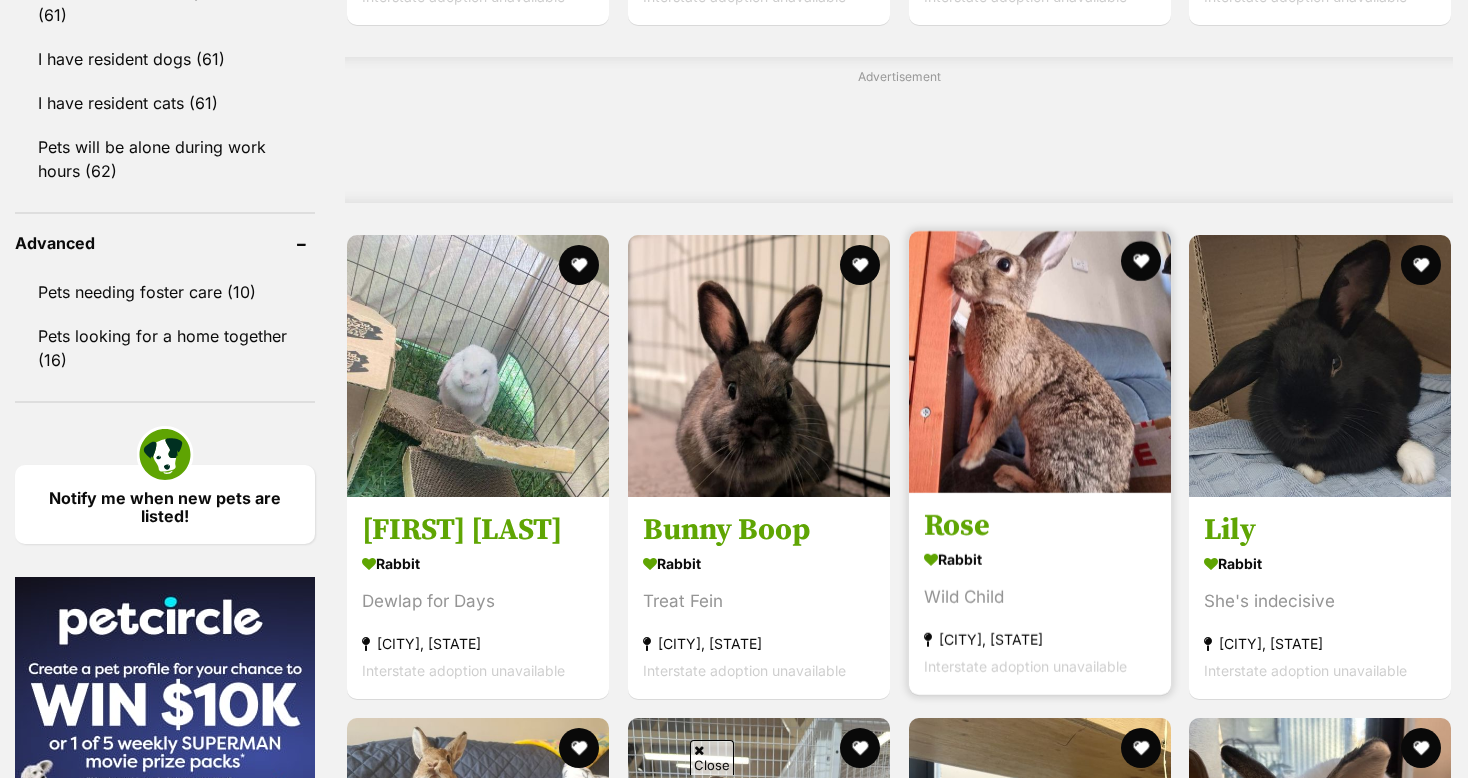 click at bounding box center (1040, 362) 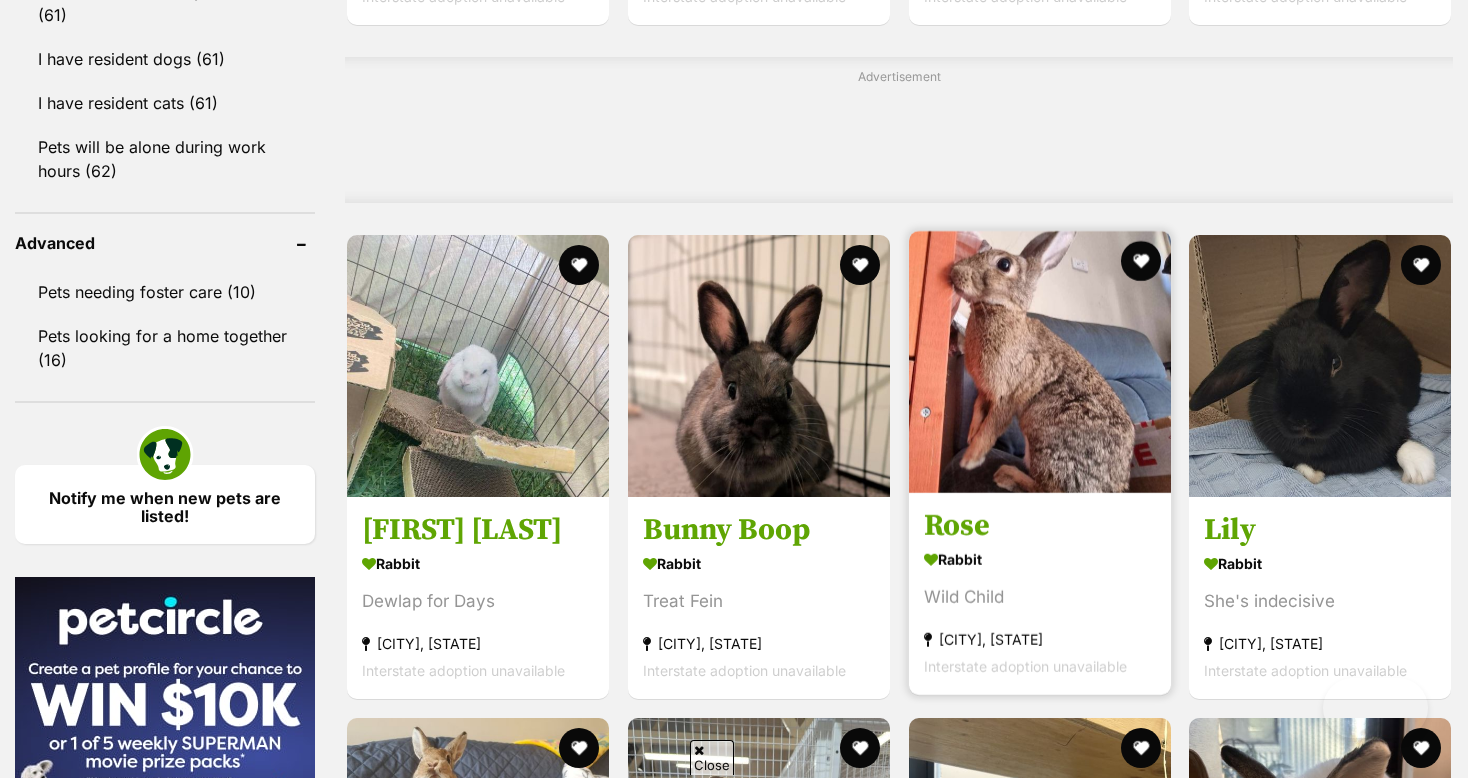 scroll, scrollTop: 0, scrollLeft: 0, axis: both 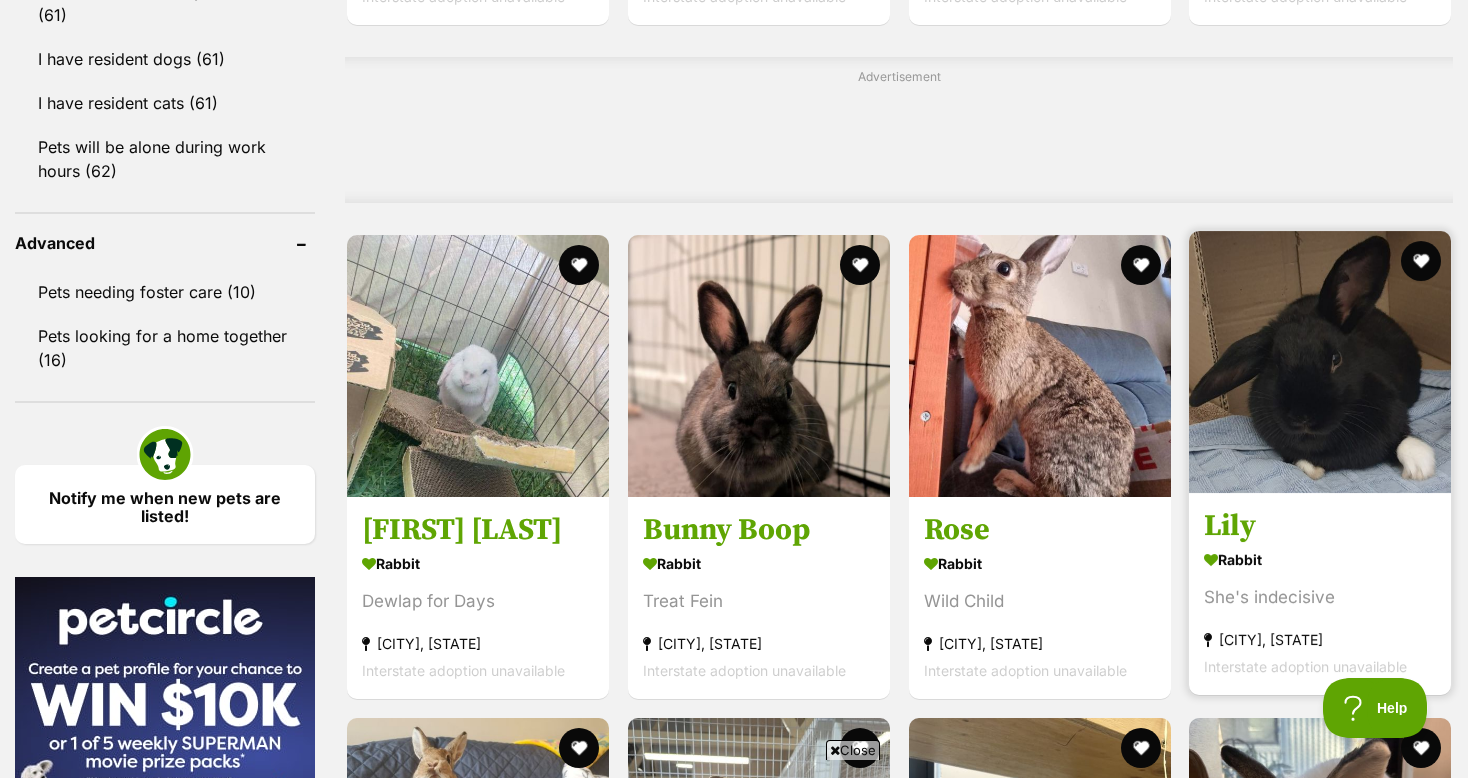 click at bounding box center [1320, 362] 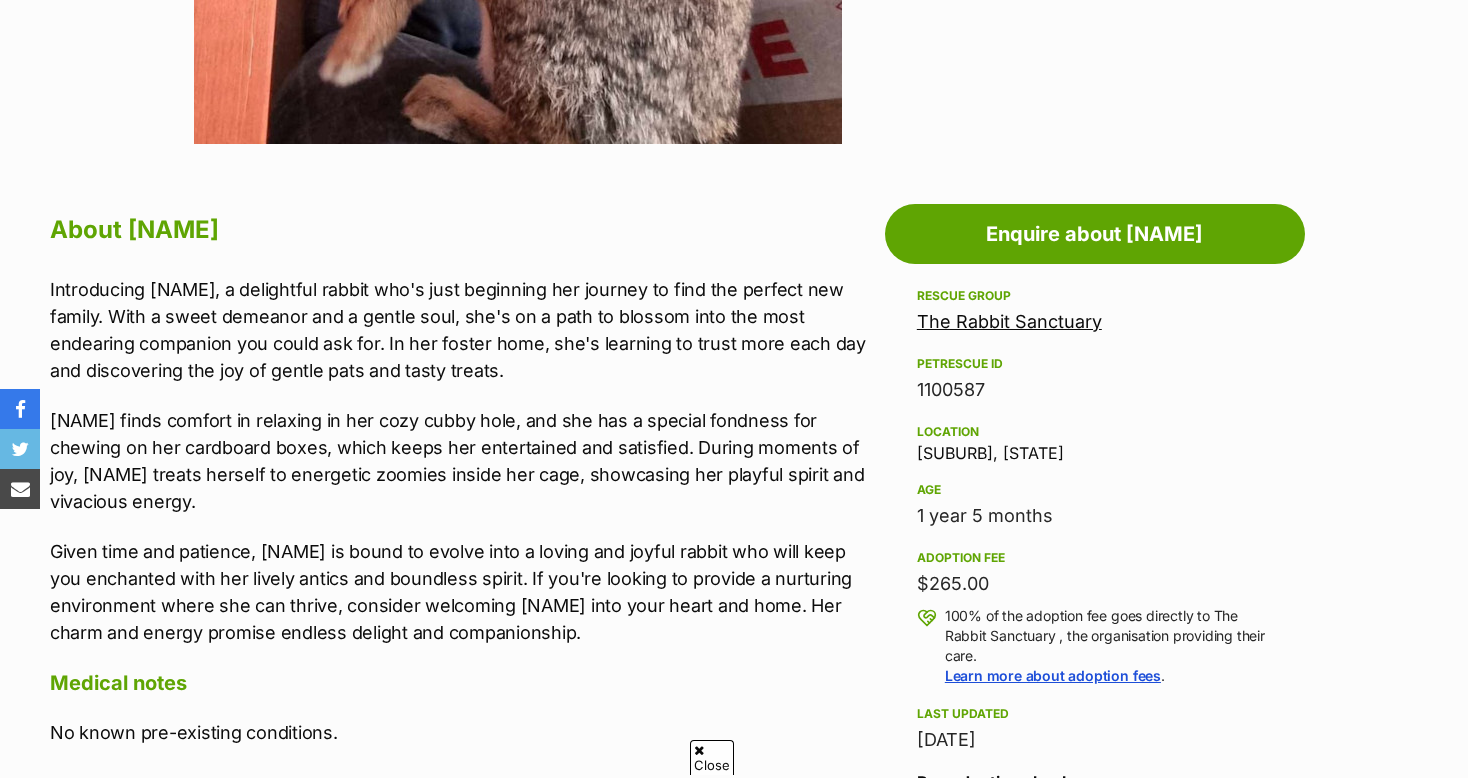 scroll, scrollTop: 920, scrollLeft: 0, axis: vertical 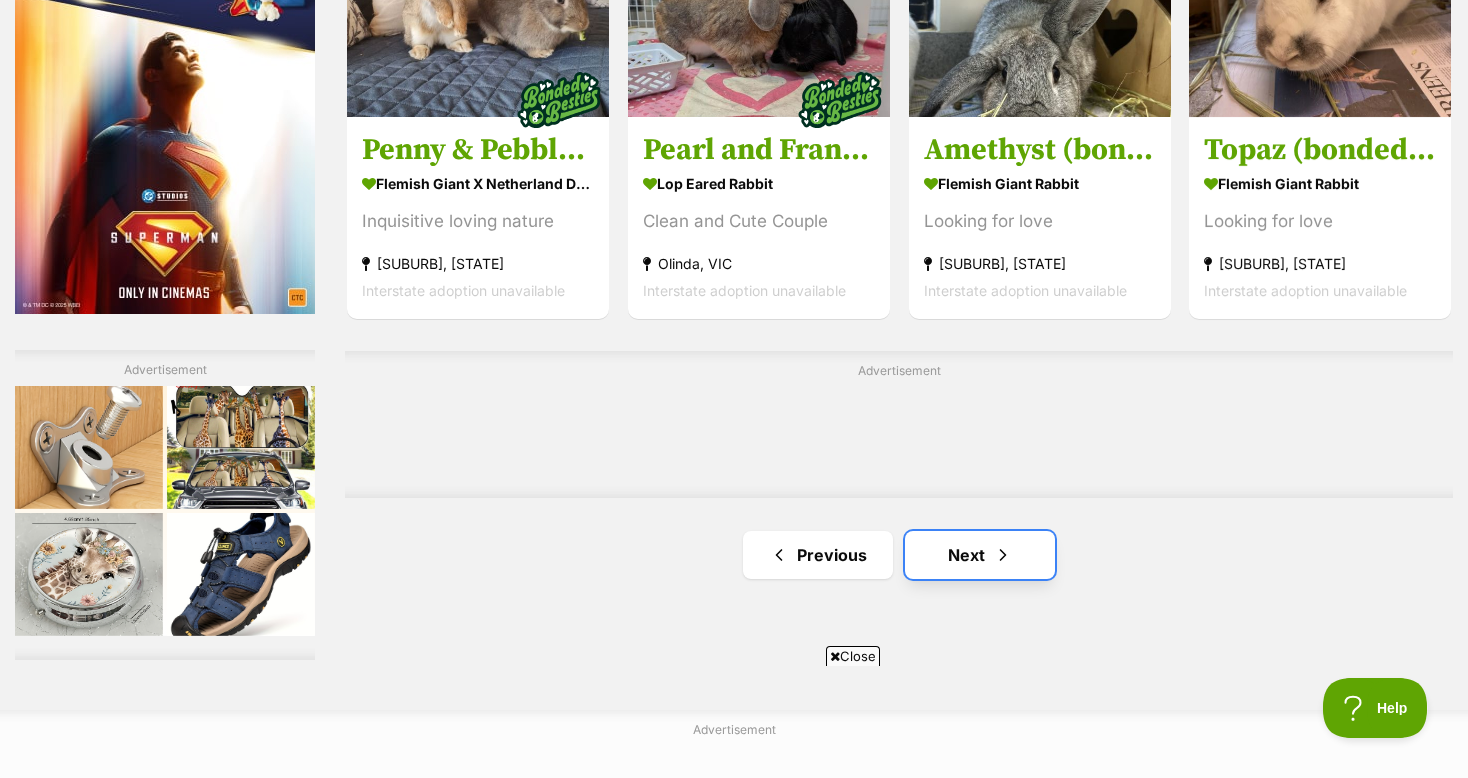 click on "Next" at bounding box center (980, 555) 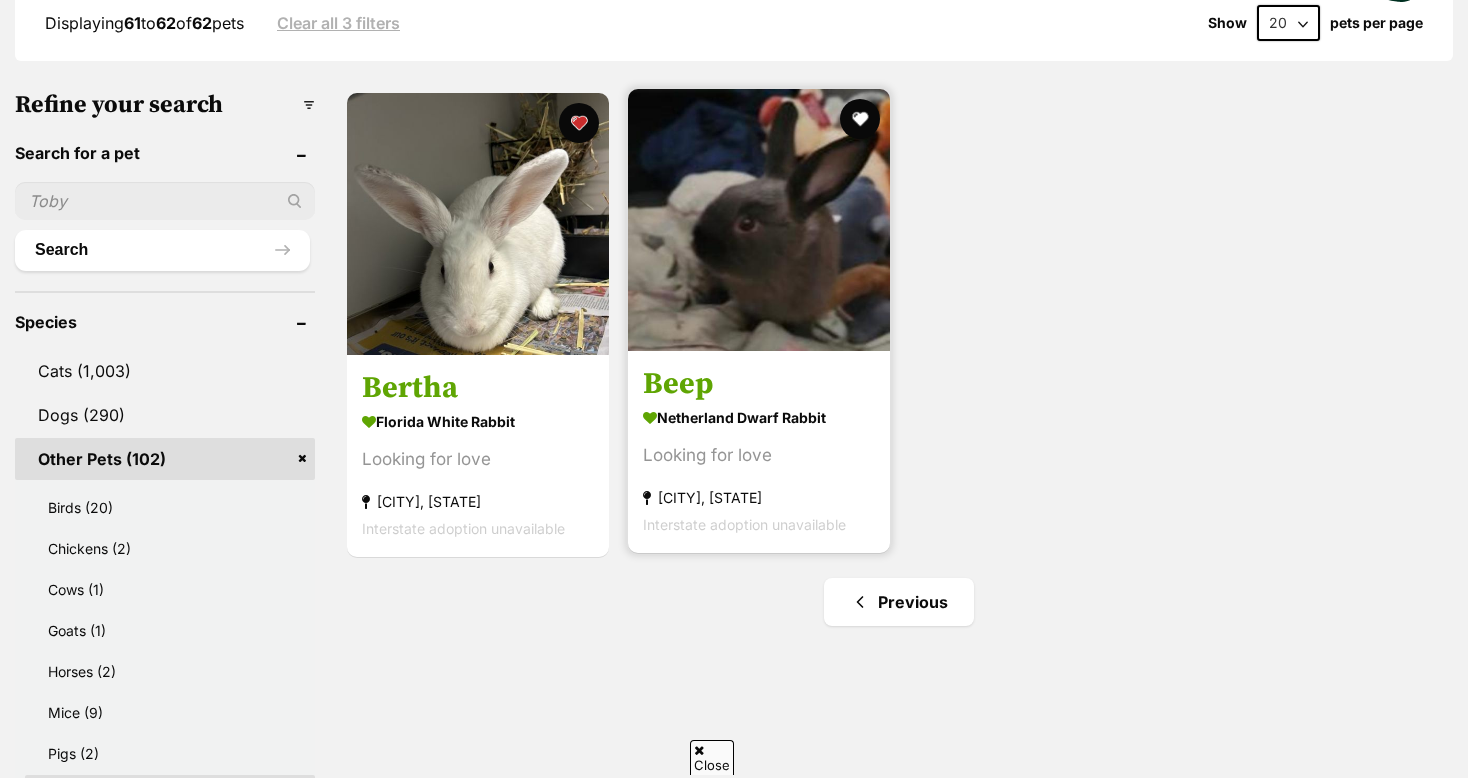 scroll, scrollTop: 560, scrollLeft: 0, axis: vertical 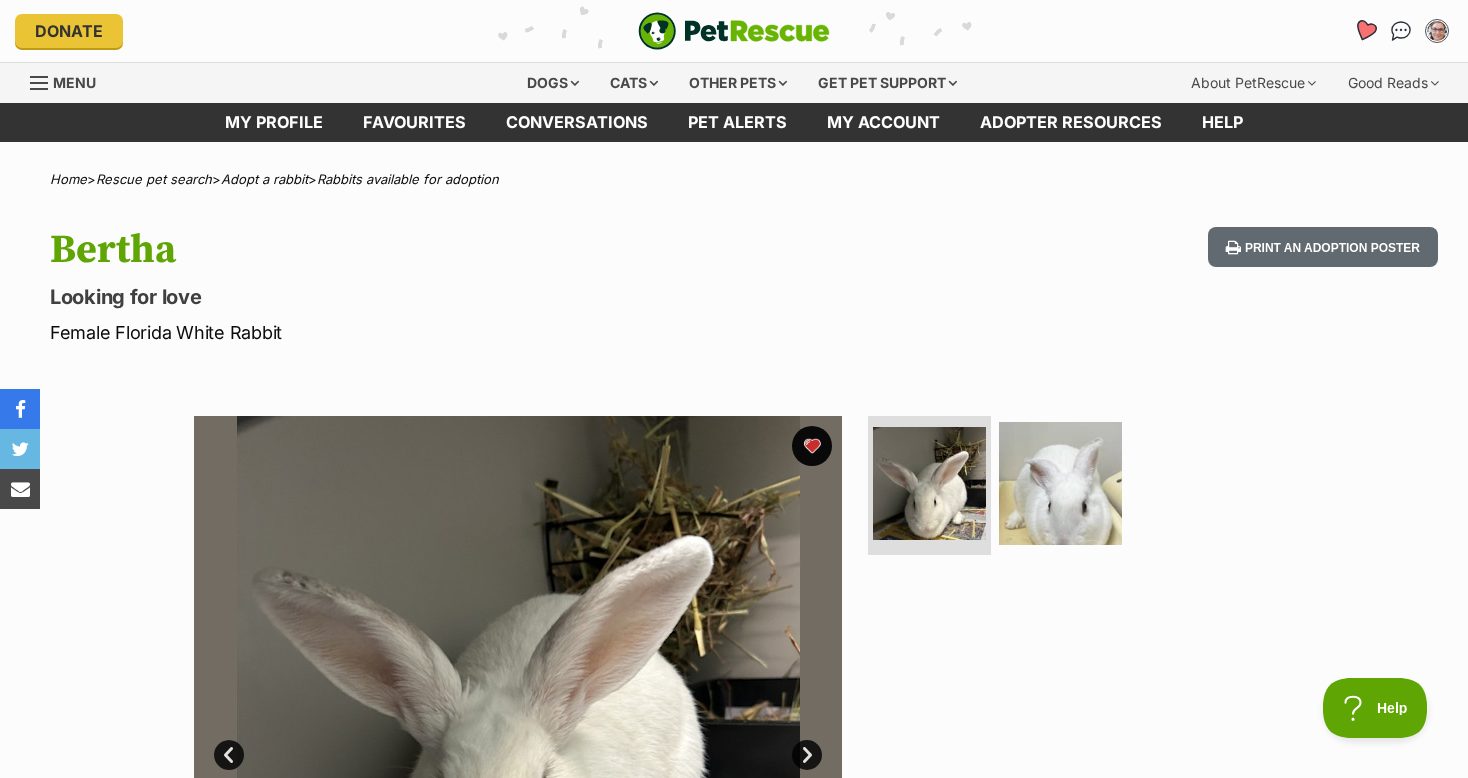 click 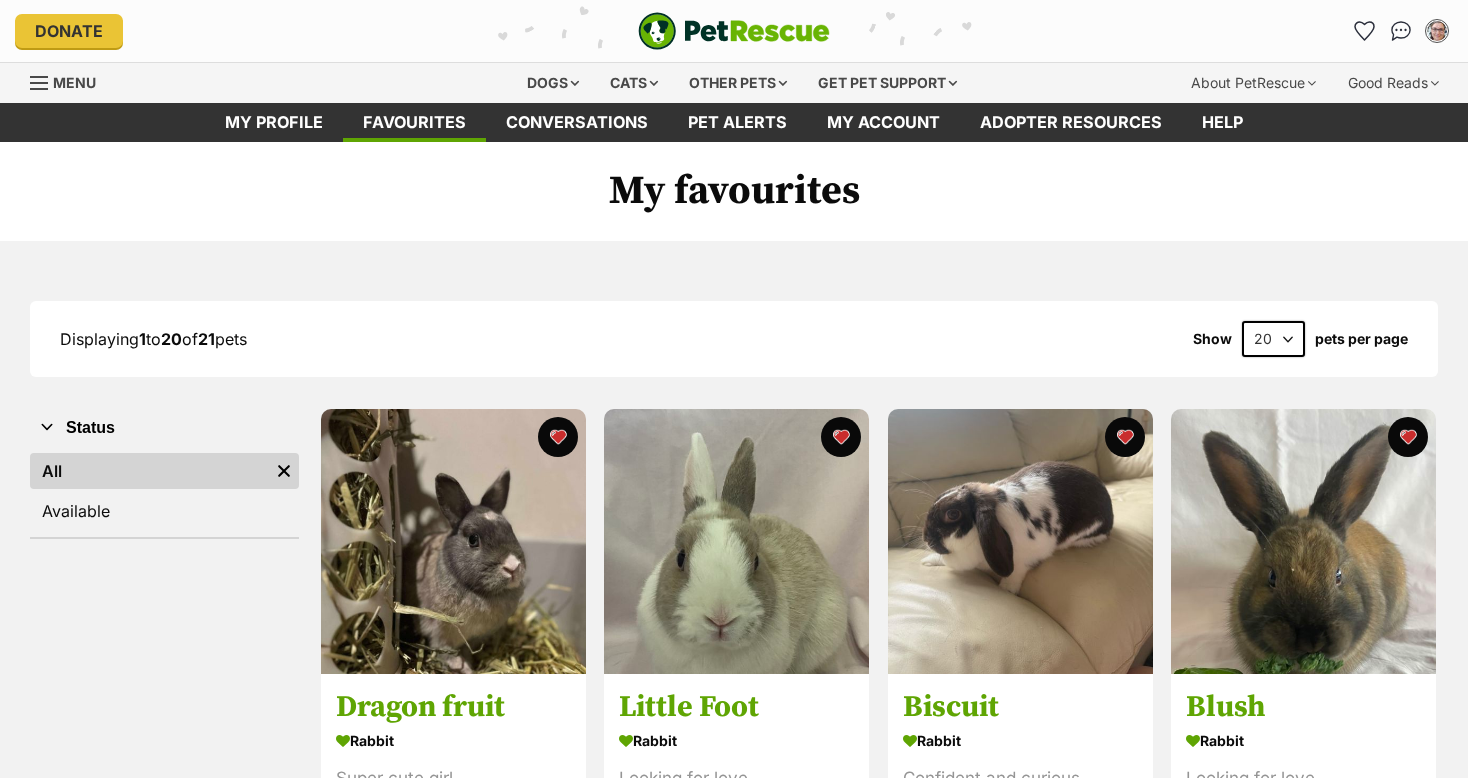 scroll, scrollTop: 0, scrollLeft: 0, axis: both 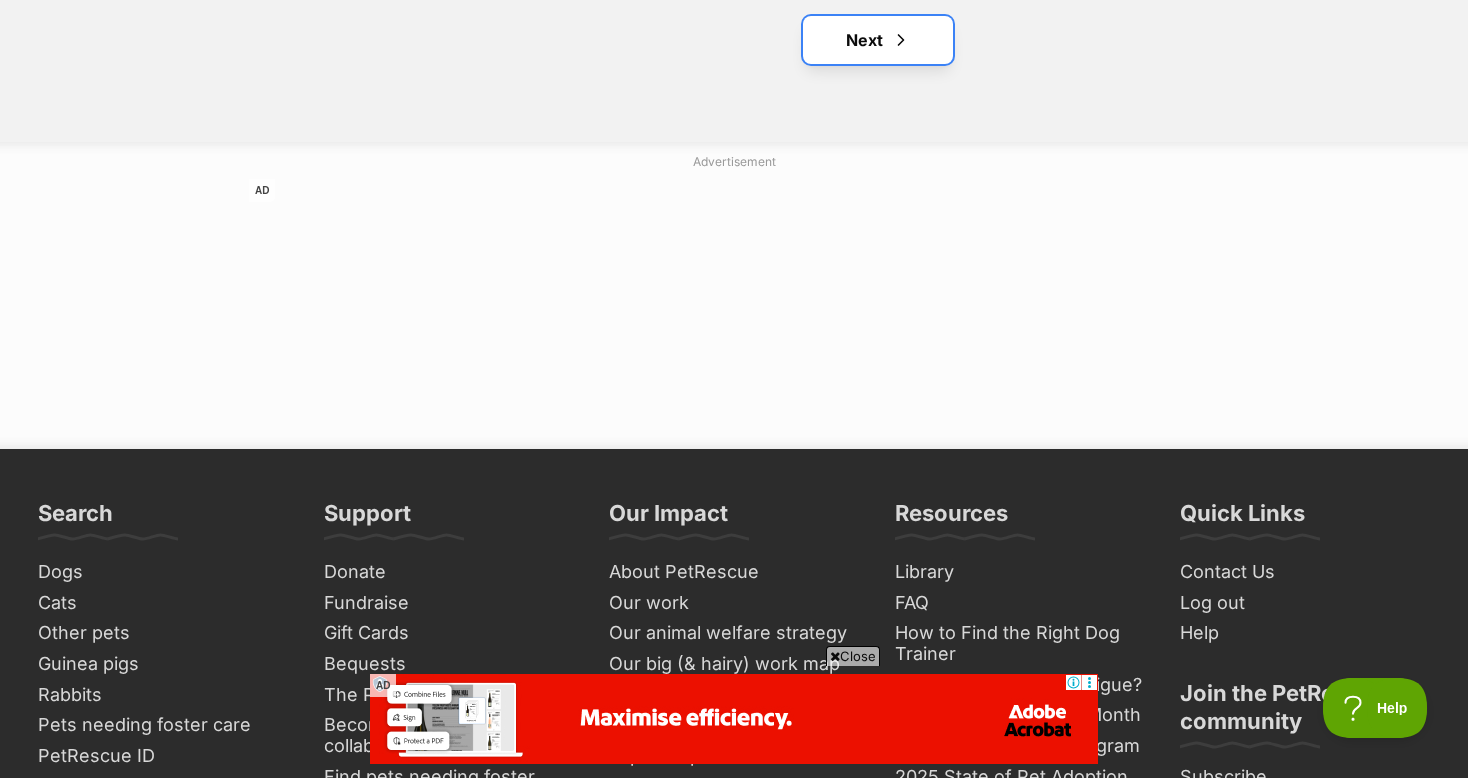 click on "Next" at bounding box center [878, 40] 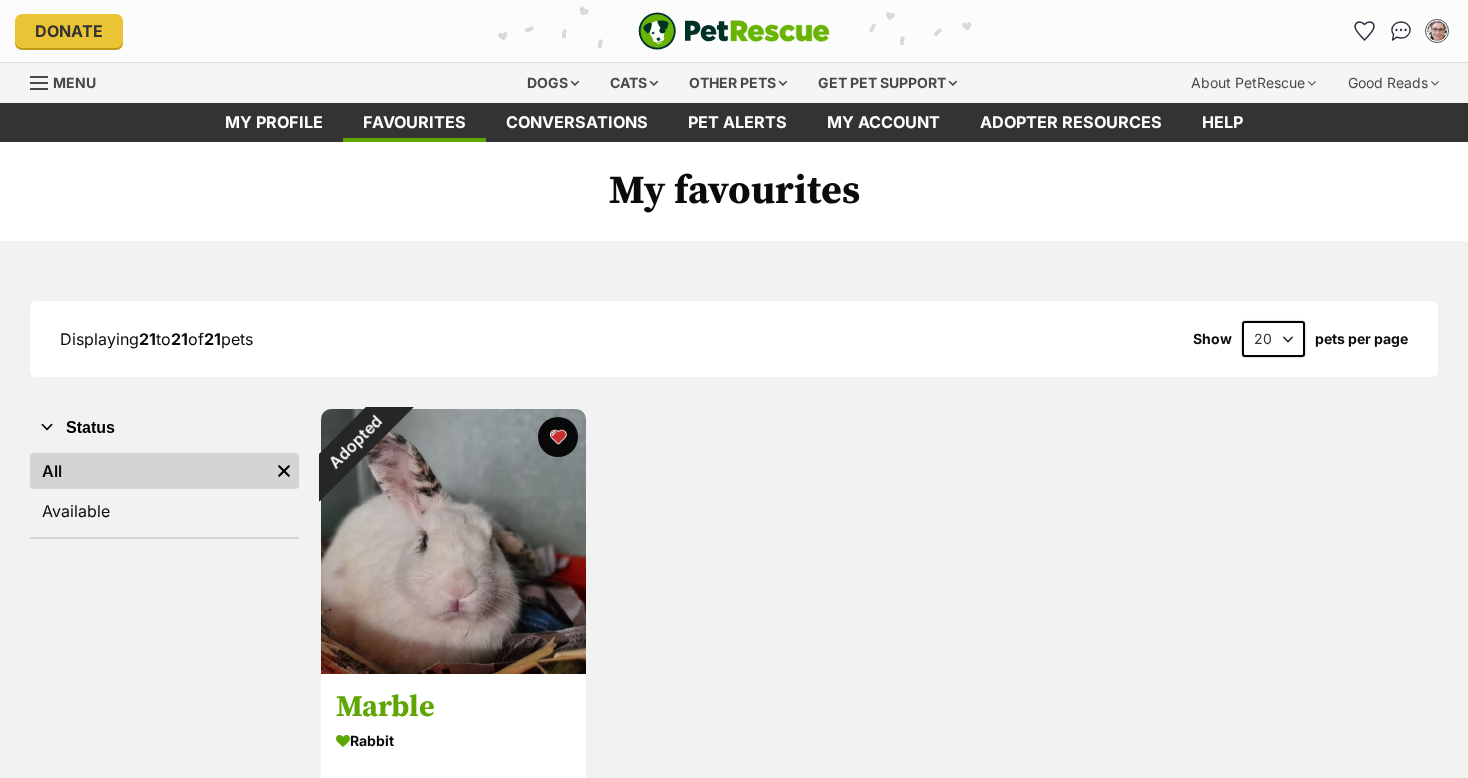 scroll, scrollTop: 0, scrollLeft: 0, axis: both 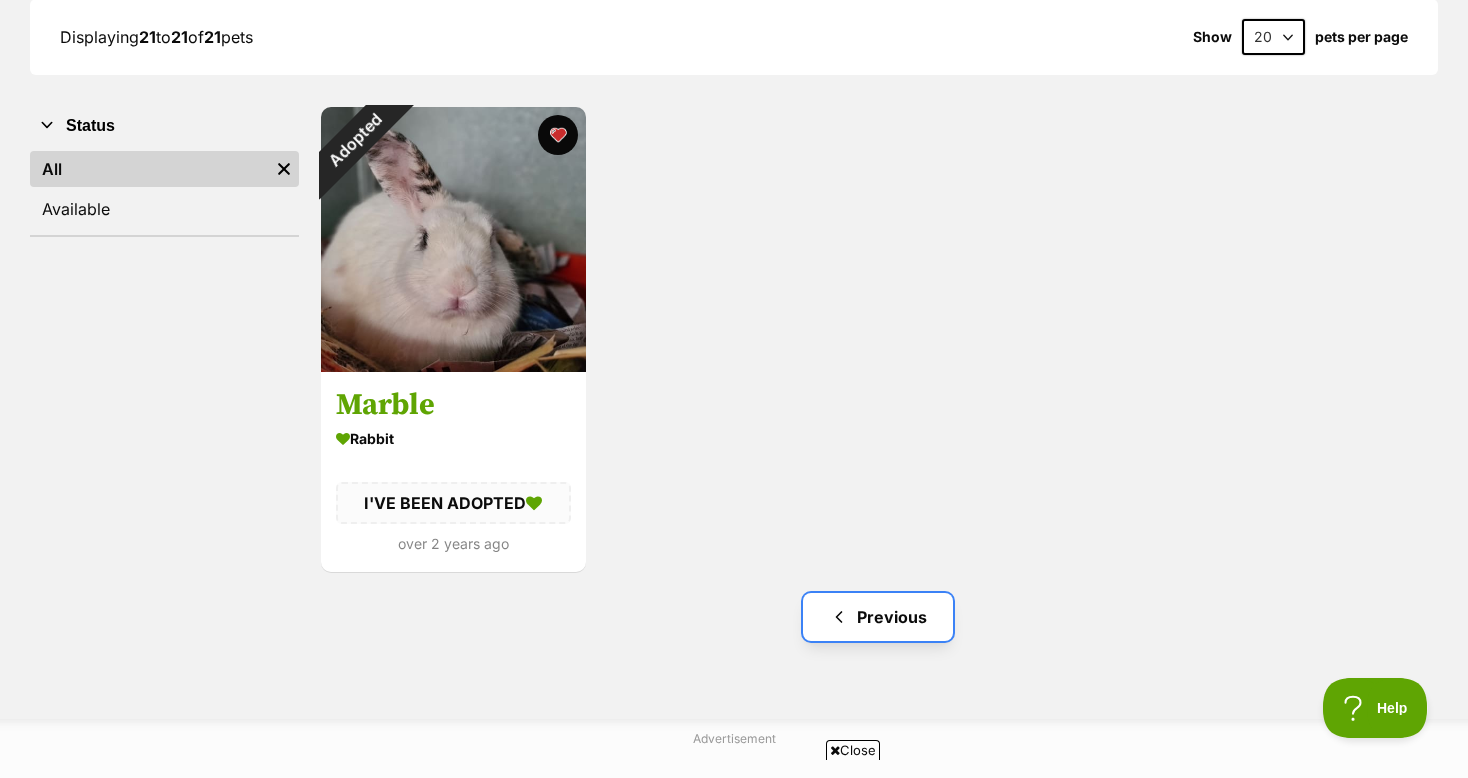 click at bounding box center [839, 617] 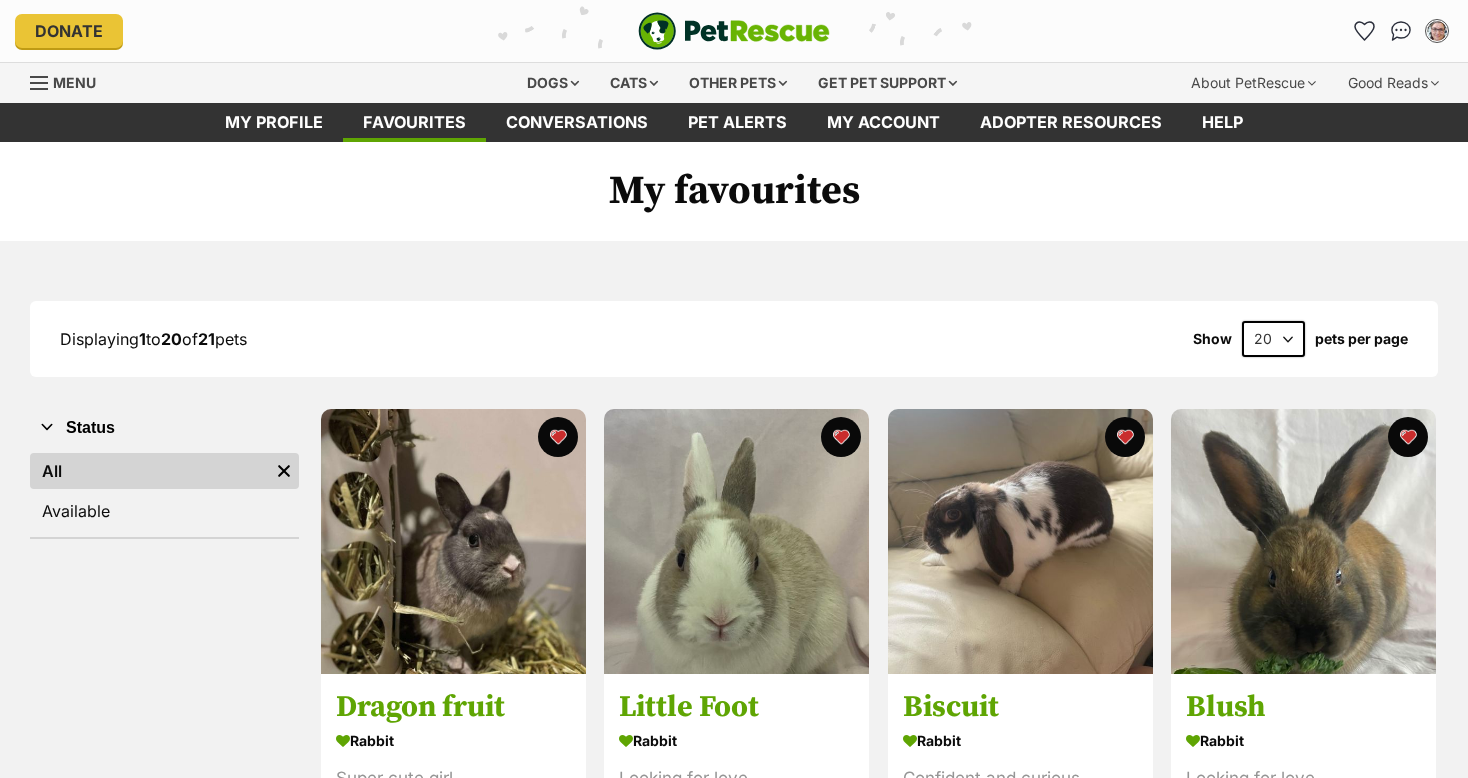 scroll, scrollTop: 0, scrollLeft: 0, axis: both 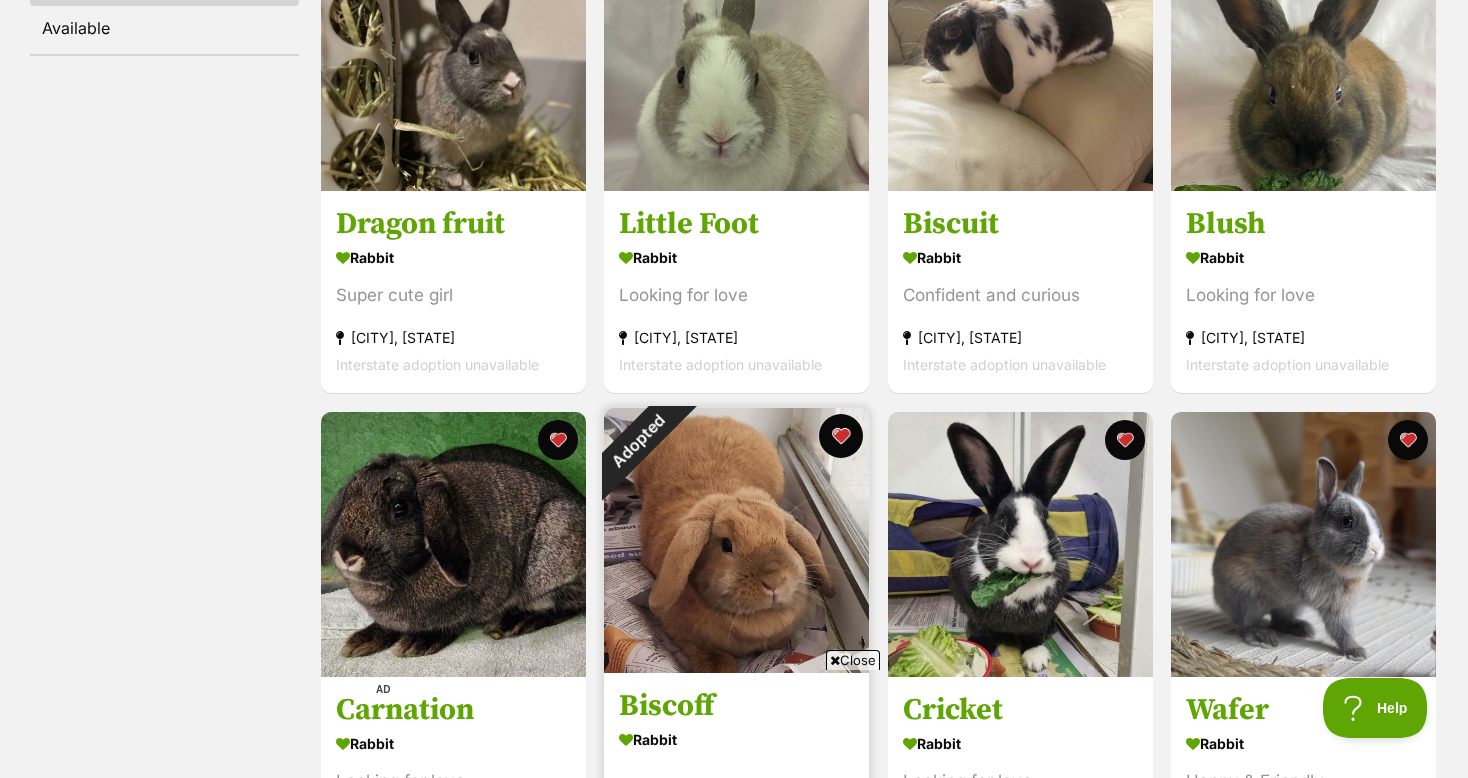 click at bounding box center (841, 436) 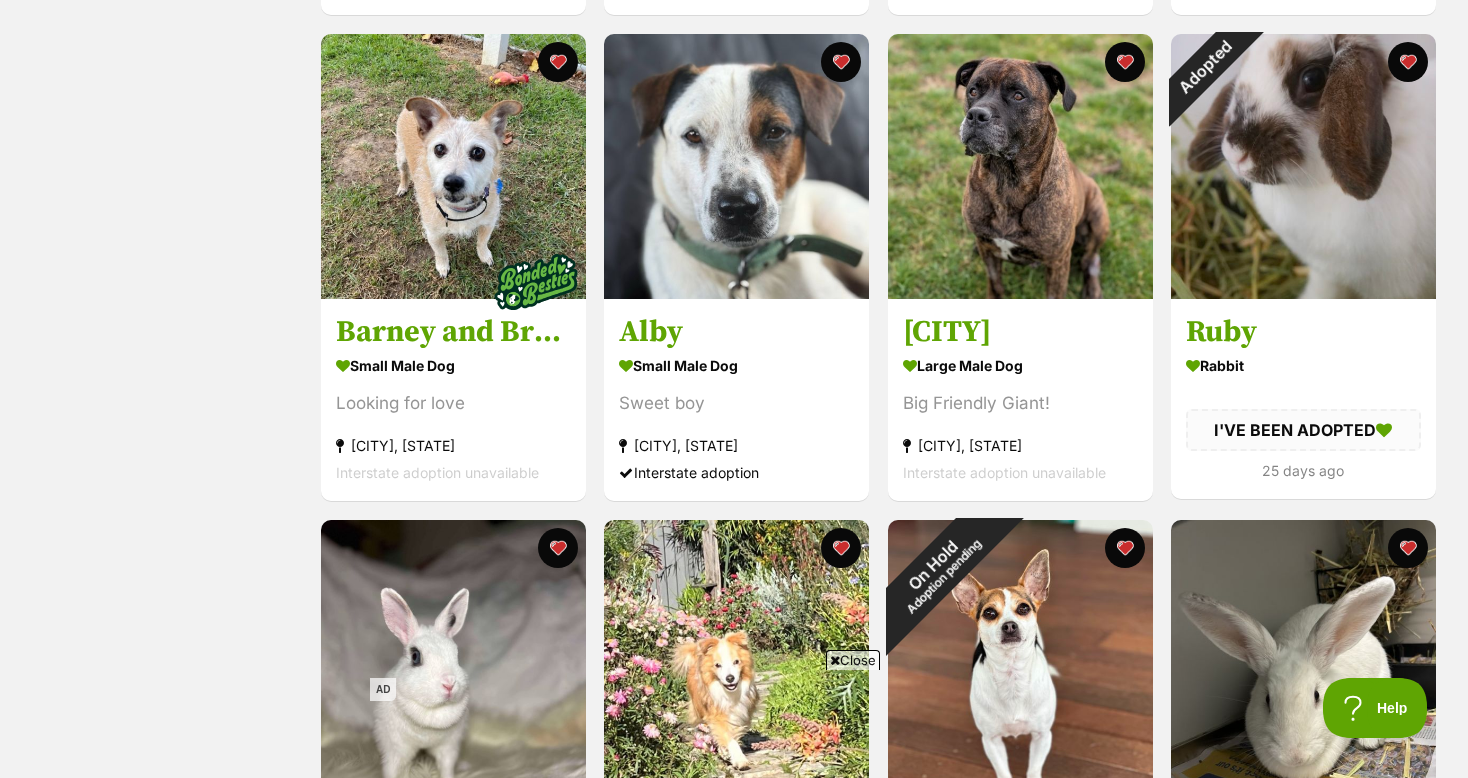 scroll, scrollTop: 1843, scrollLeft: 0, axis: vertical 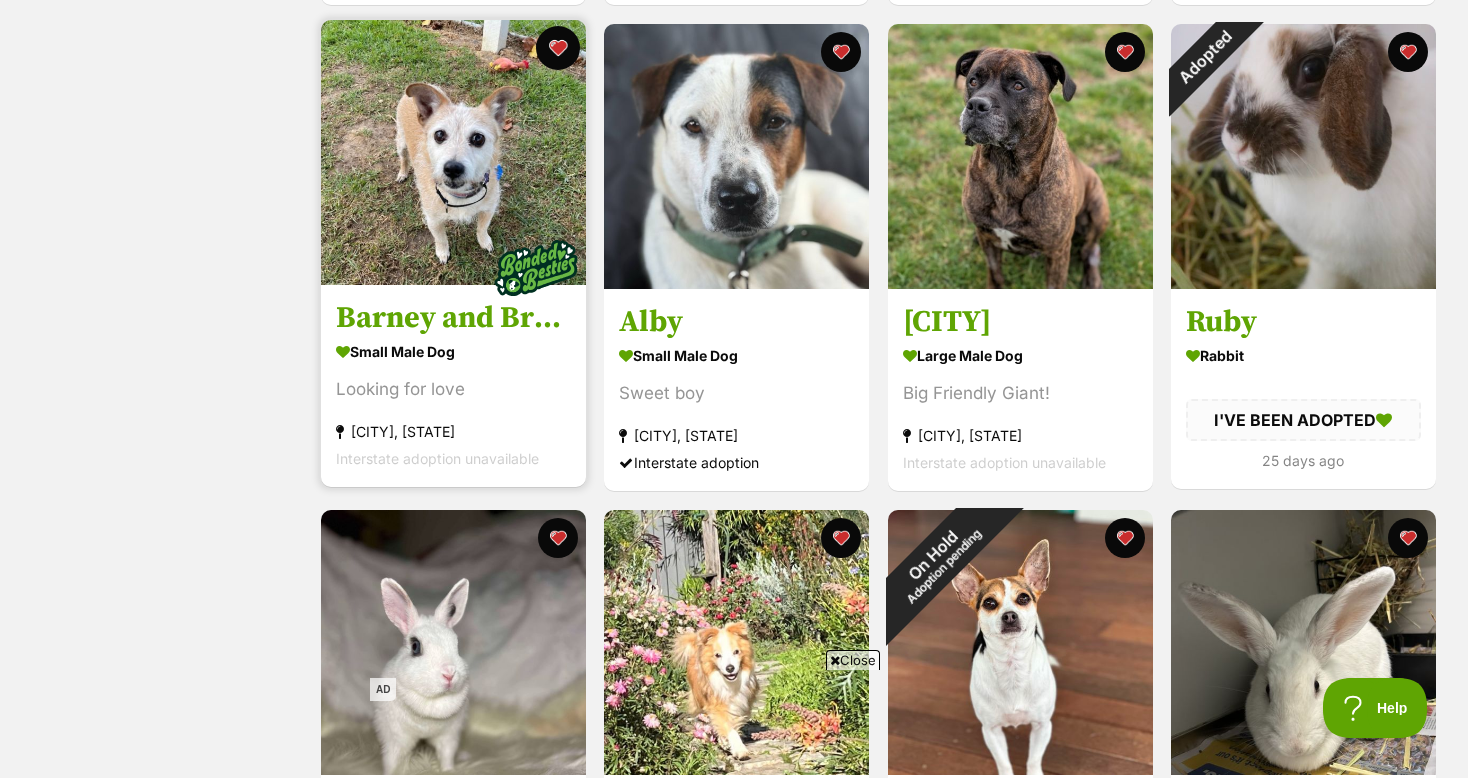click at bounding box center (557, 48) 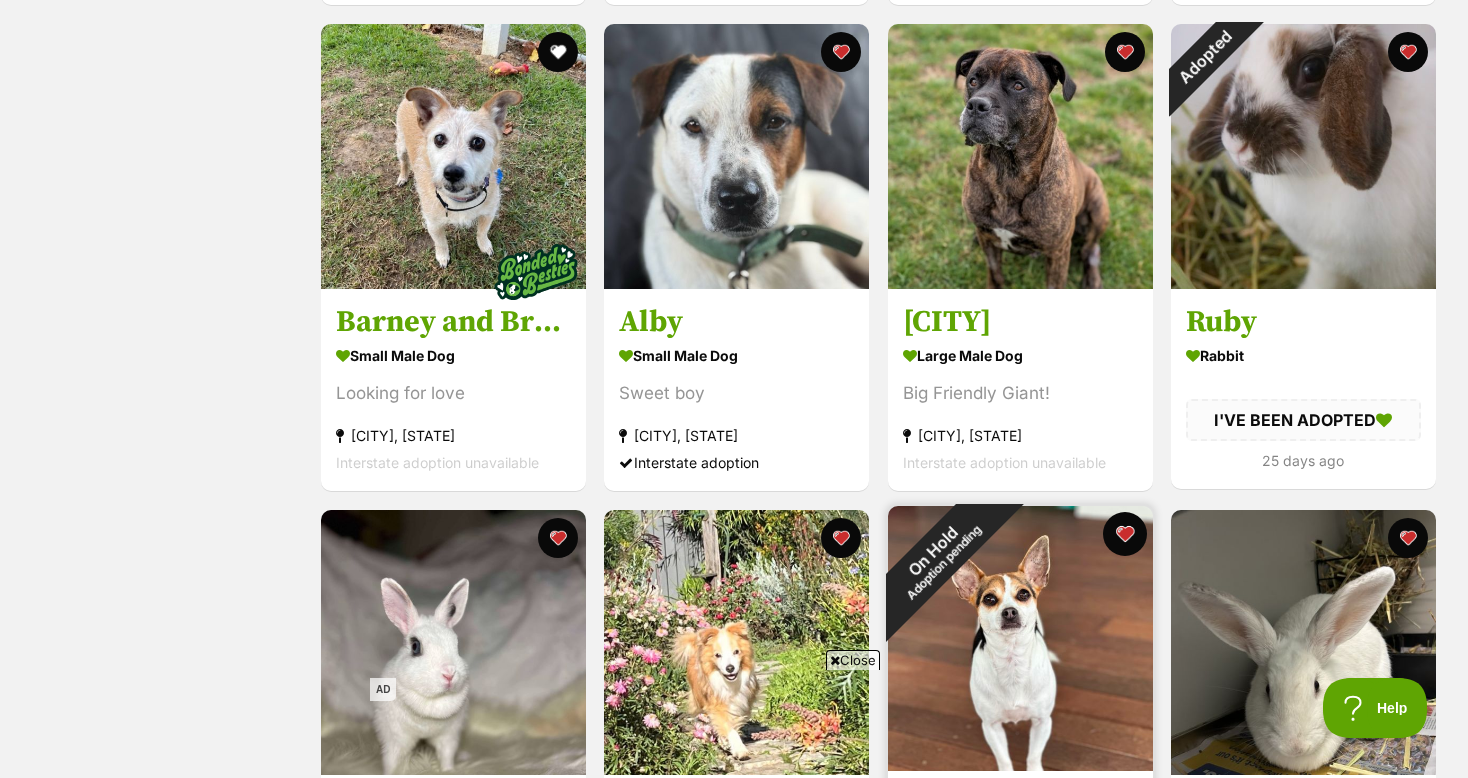 click at bounding box center [1124, 534] 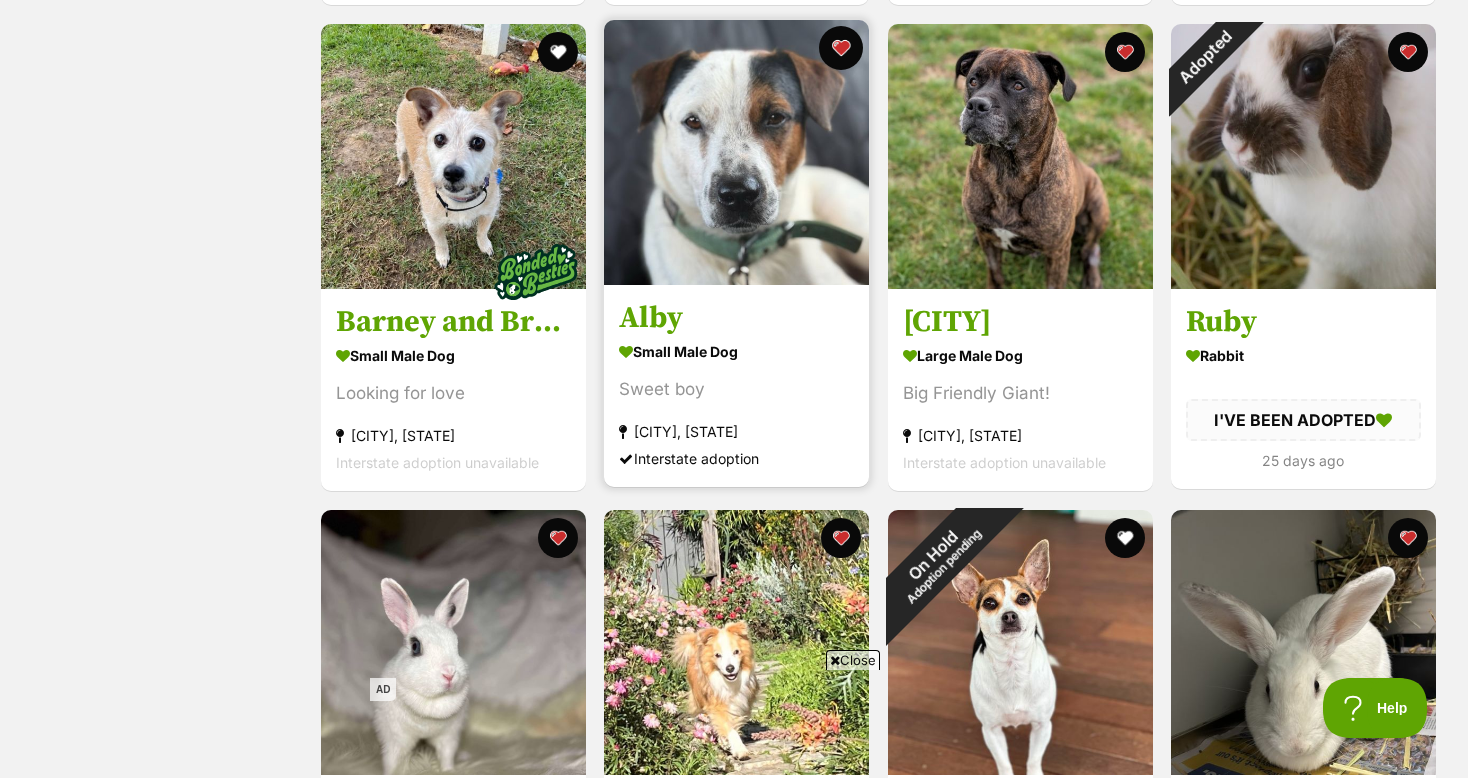 click at bounding box center [841, 48] 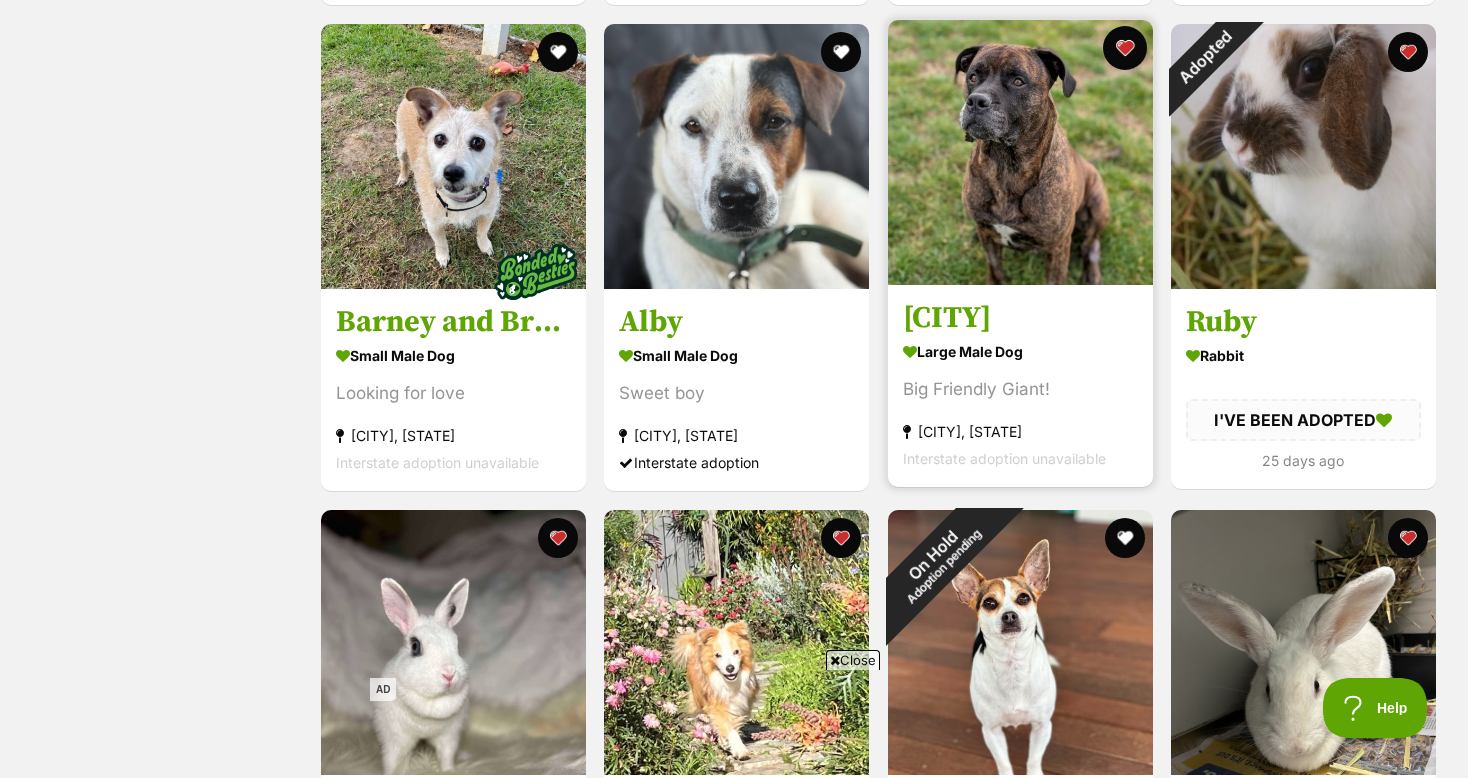click at bounding box center (1124, 48) 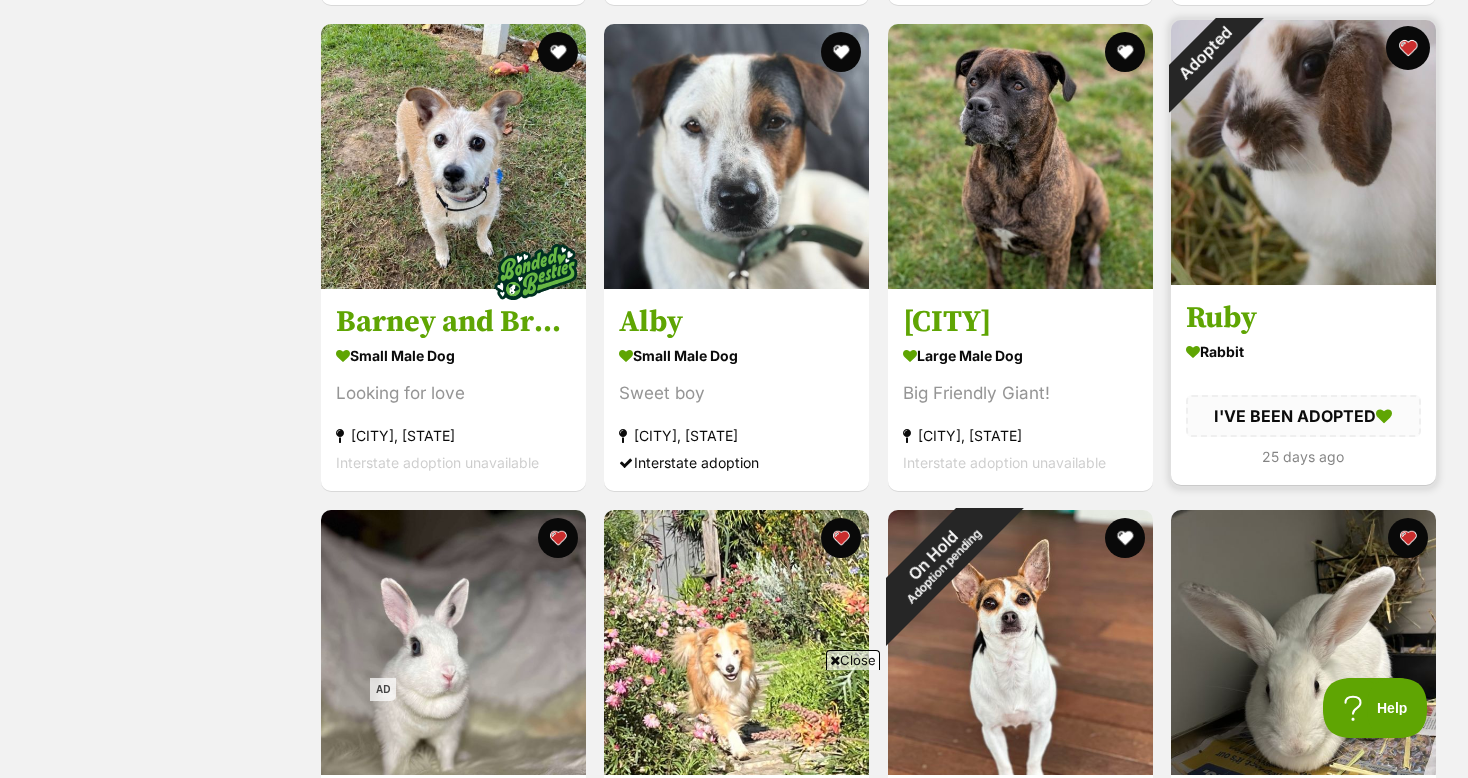 click at bounding box center [1408, 48] 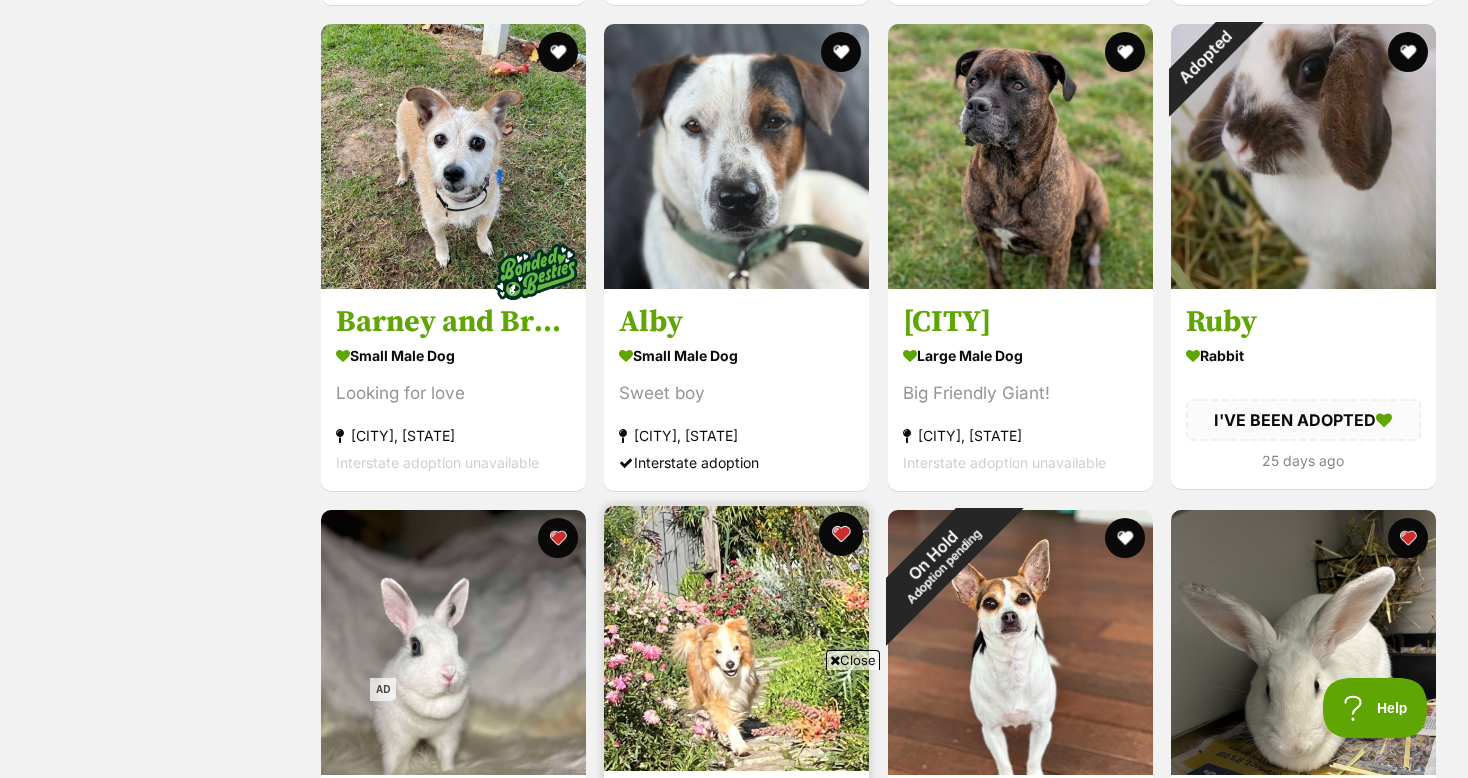 click at bounding box center (841, 534) 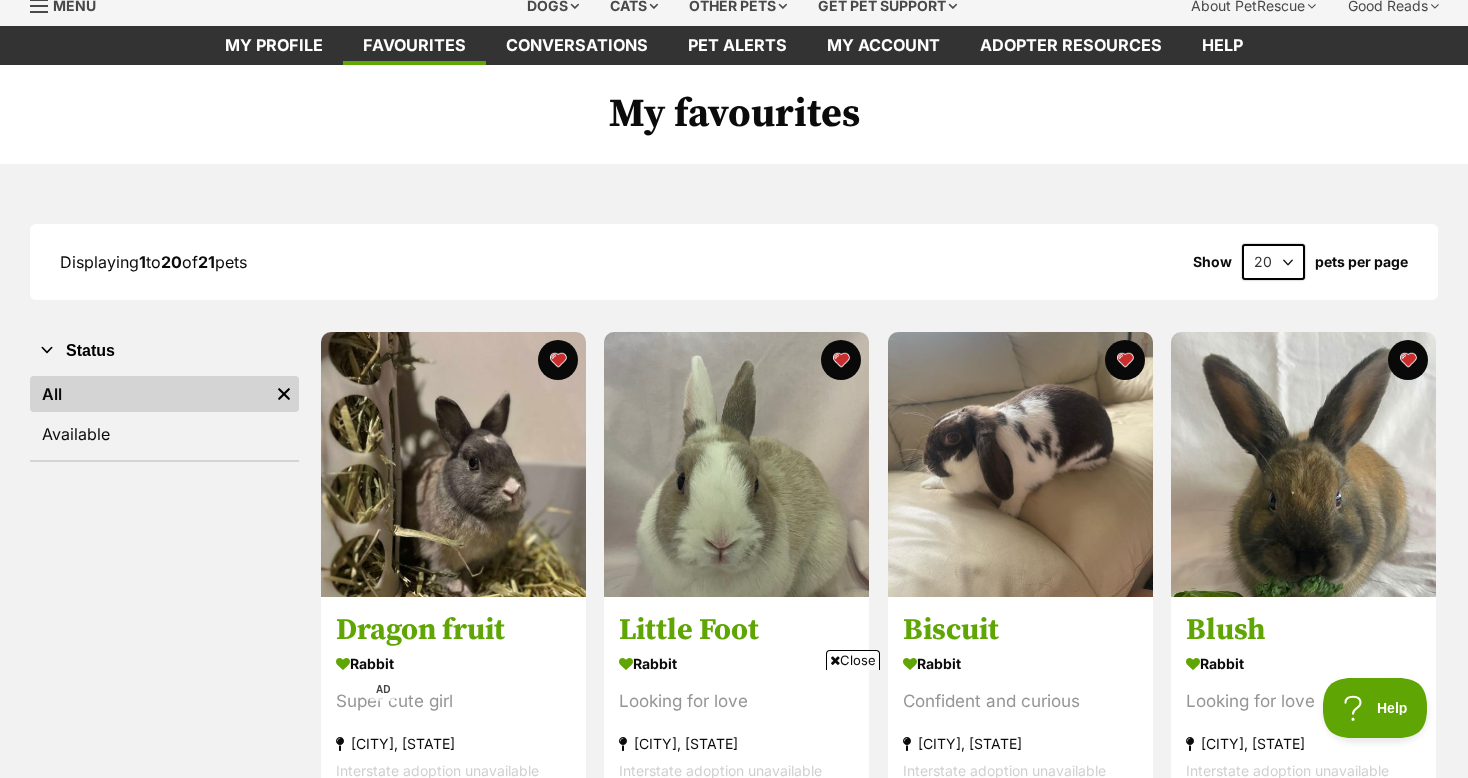 scroll, scrollTop: 50, scrollLeft: 0, axis: vertical 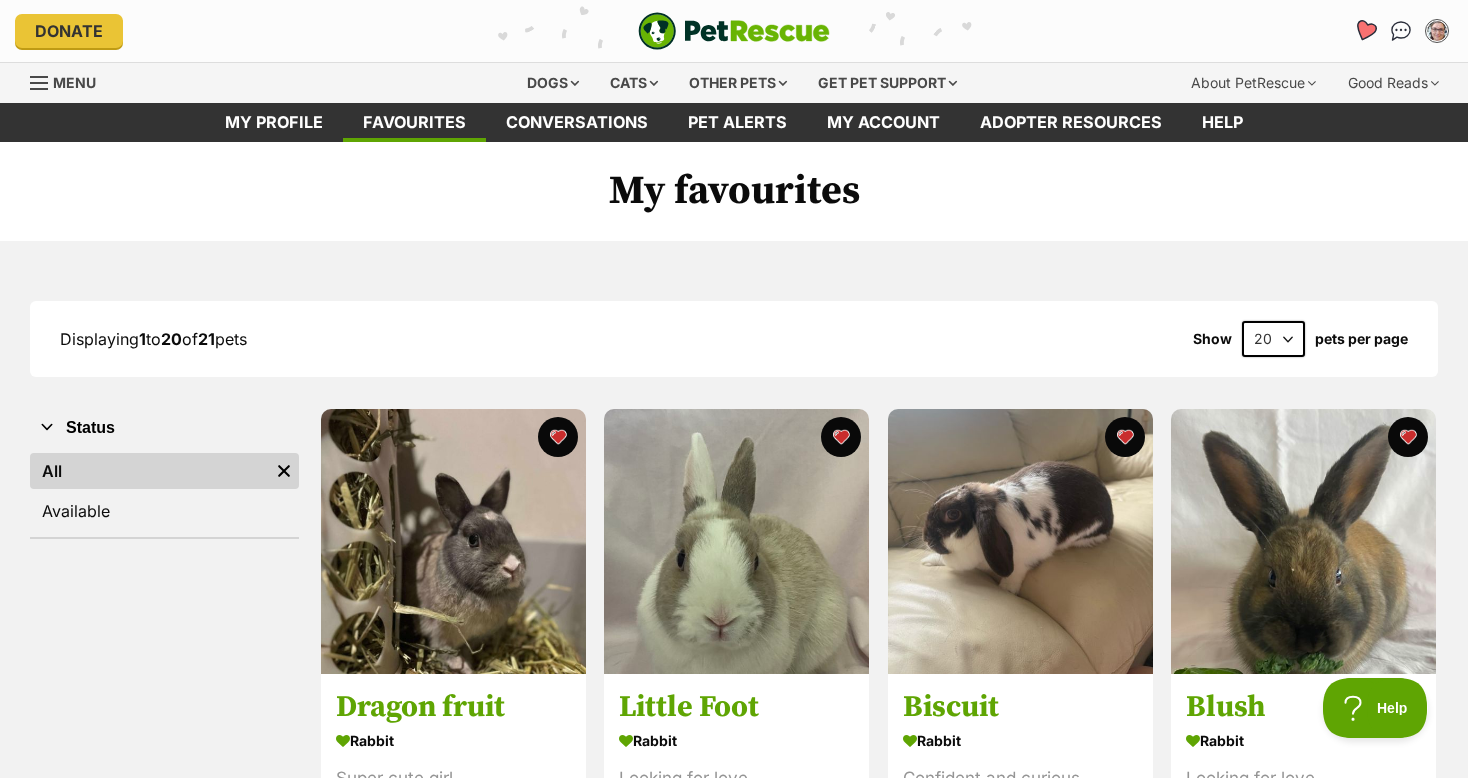 click 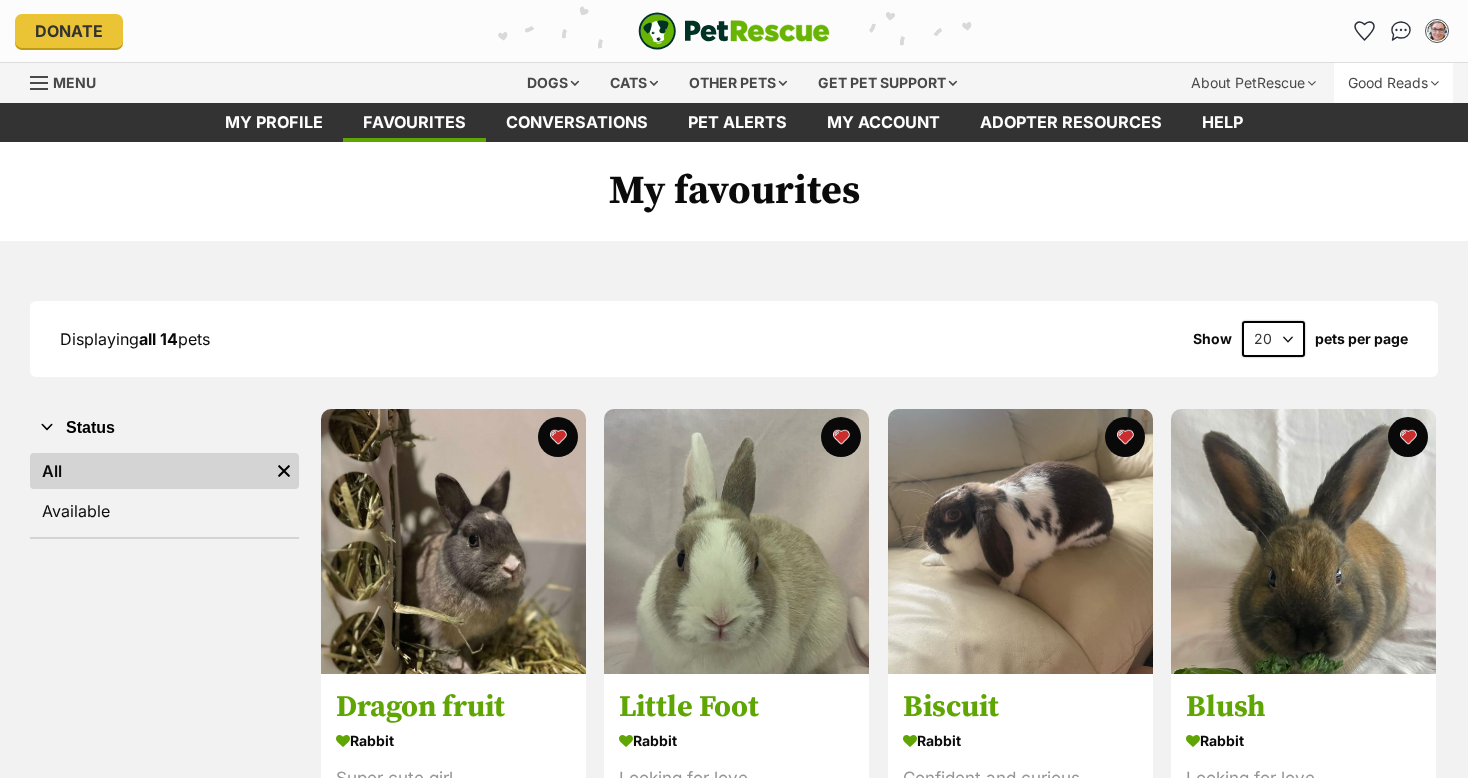 scroll, scrollTop: 0, scrollLeft: 0, axis: both 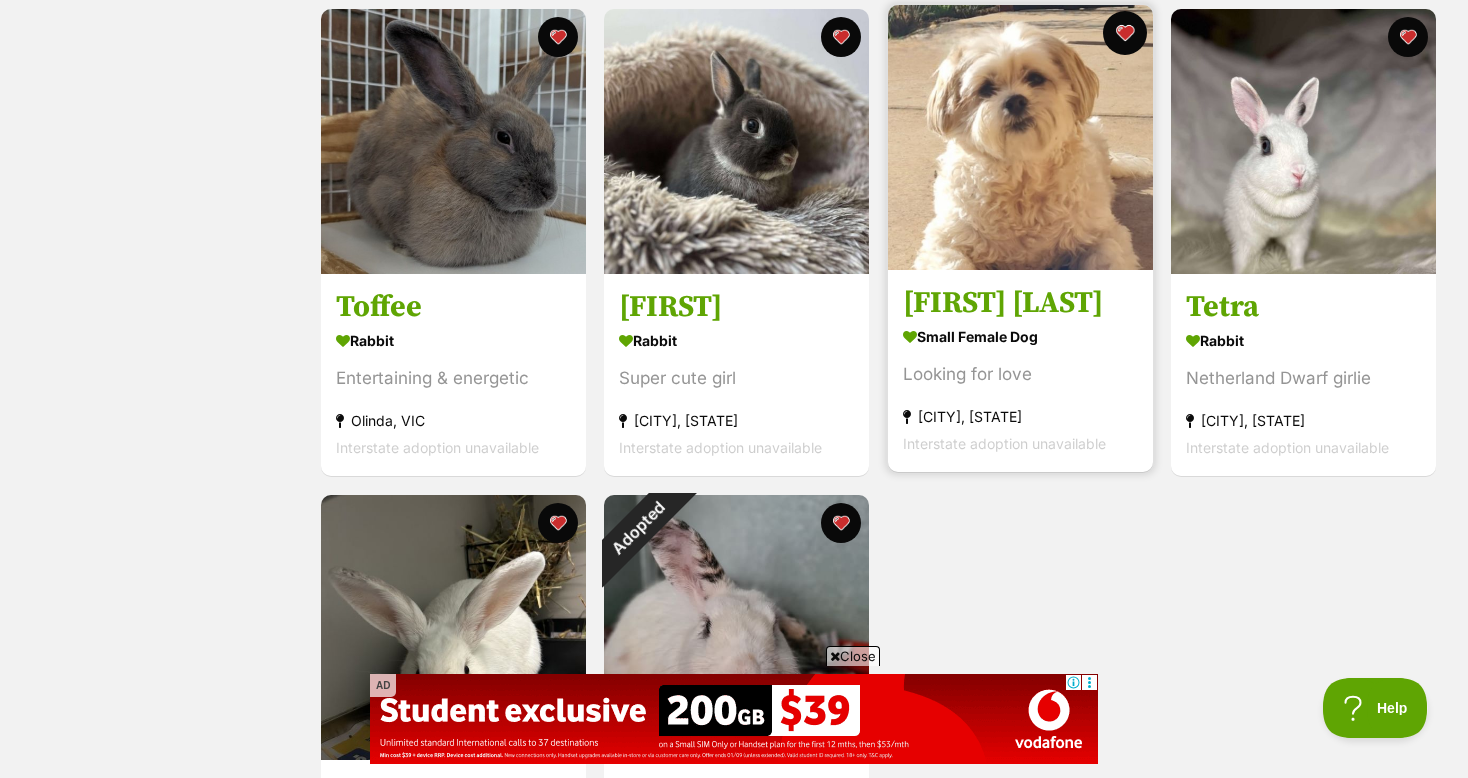 click at bounding box center [1124, 33] 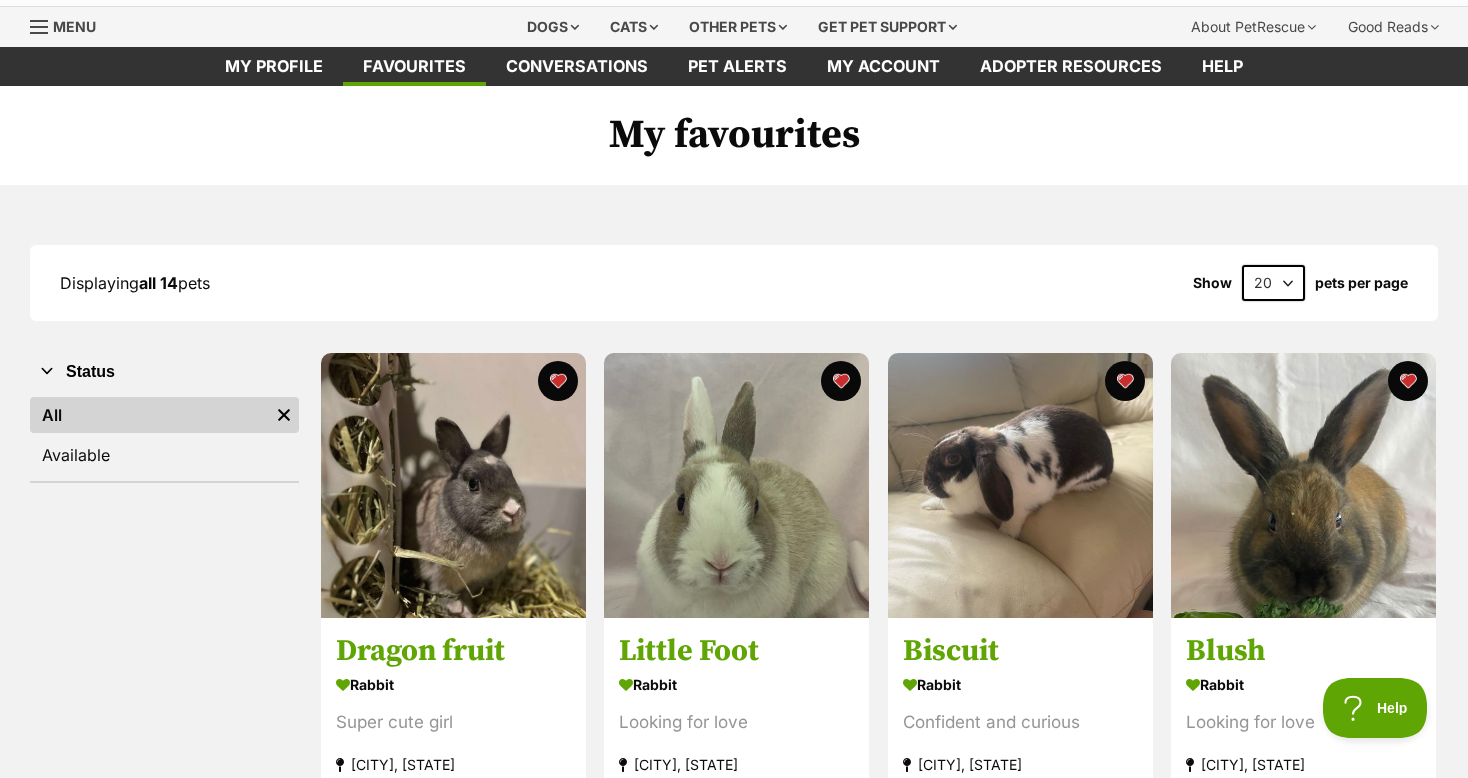 scroll, scrollTop: 0, scrollLeft: 0, axis: both 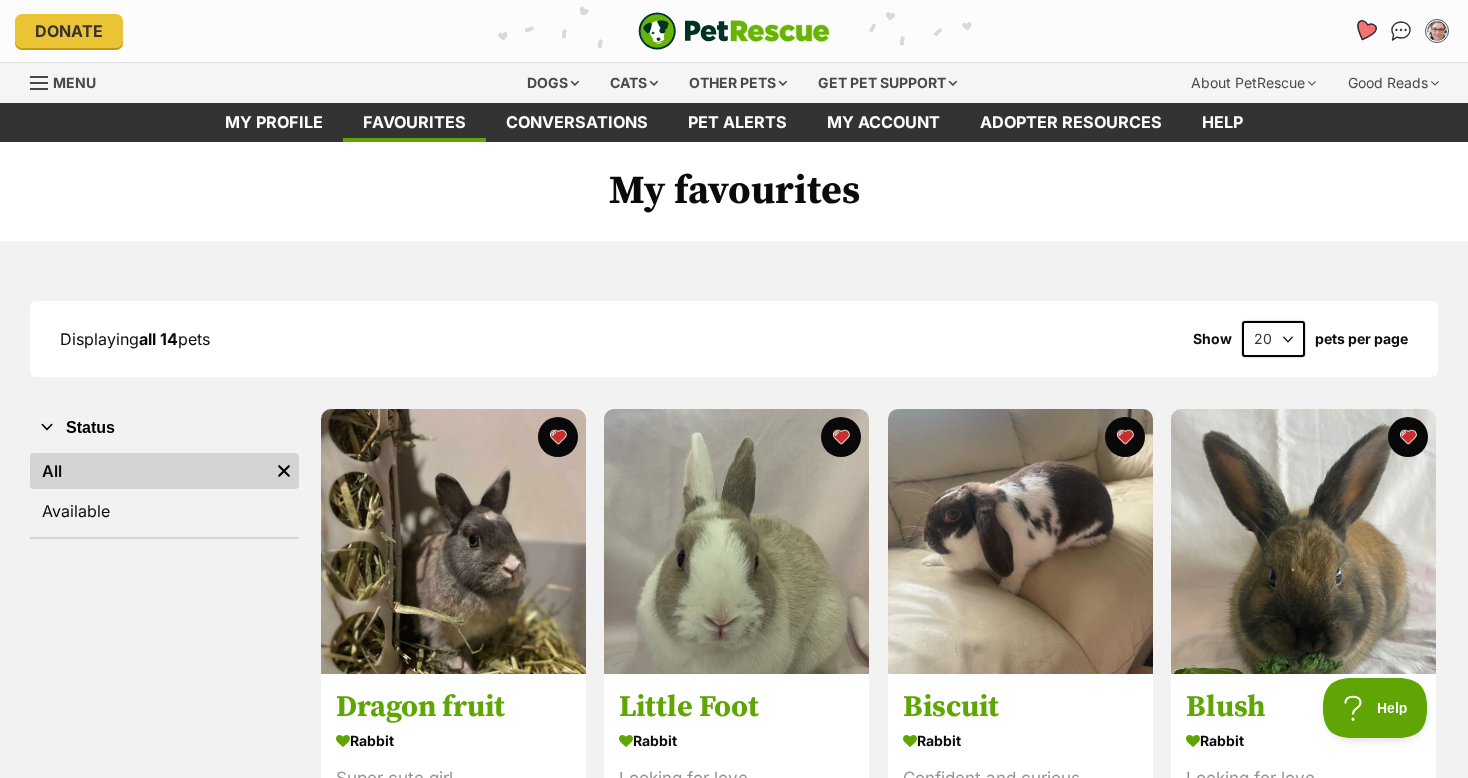 click 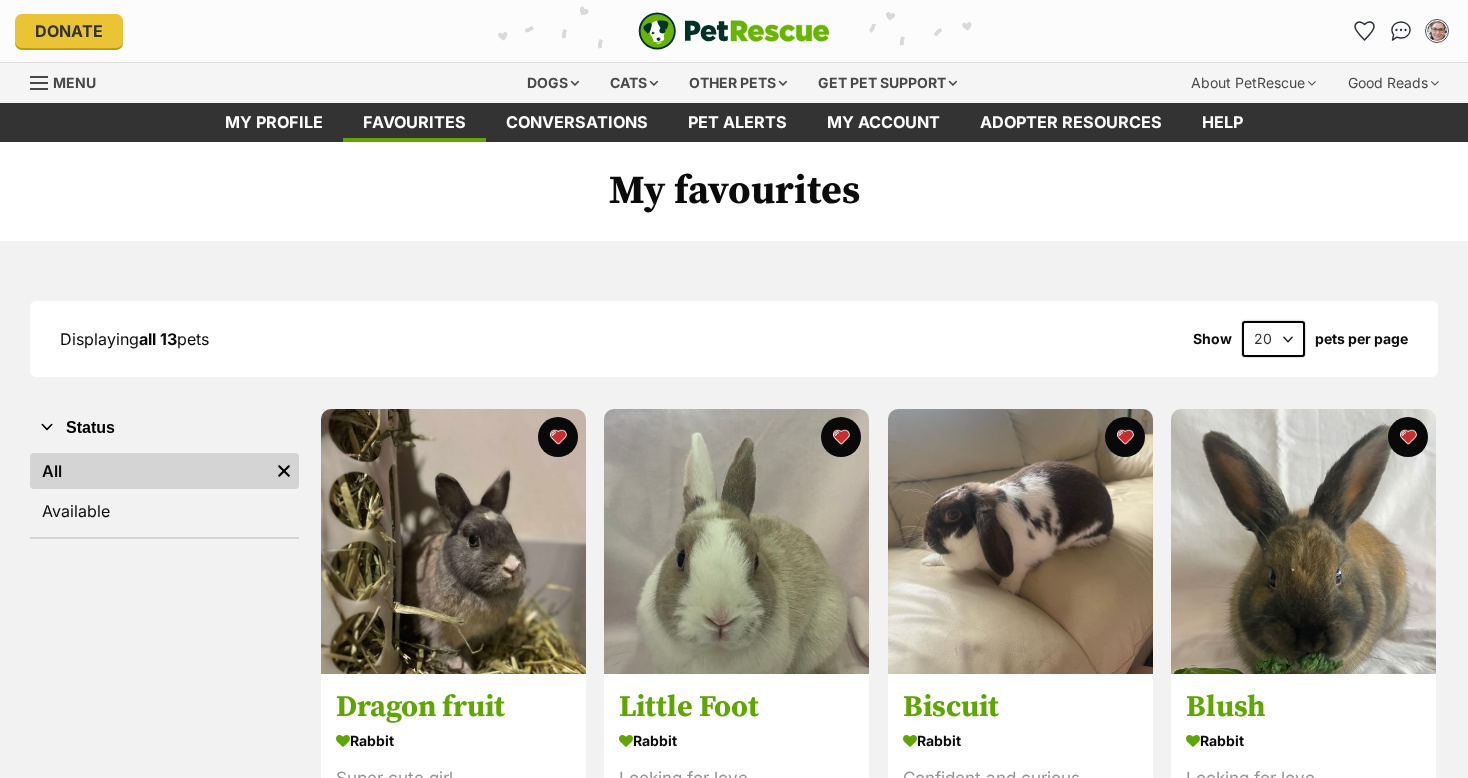 scroll, scrollTop: 0, scrollLeft: 0, axis: both 